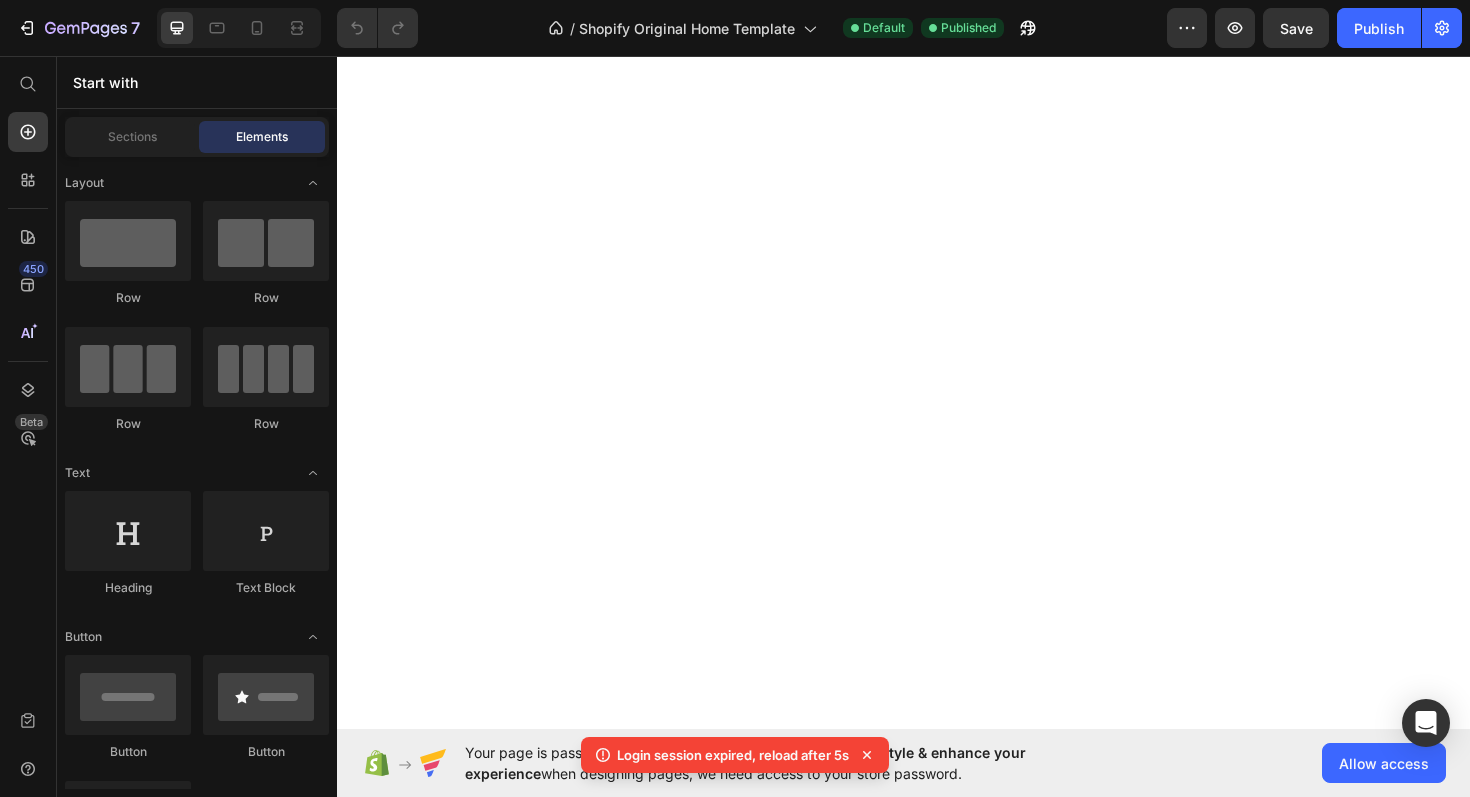 scroll, scrollTop: 0, scrollLeft: 0, axis: both 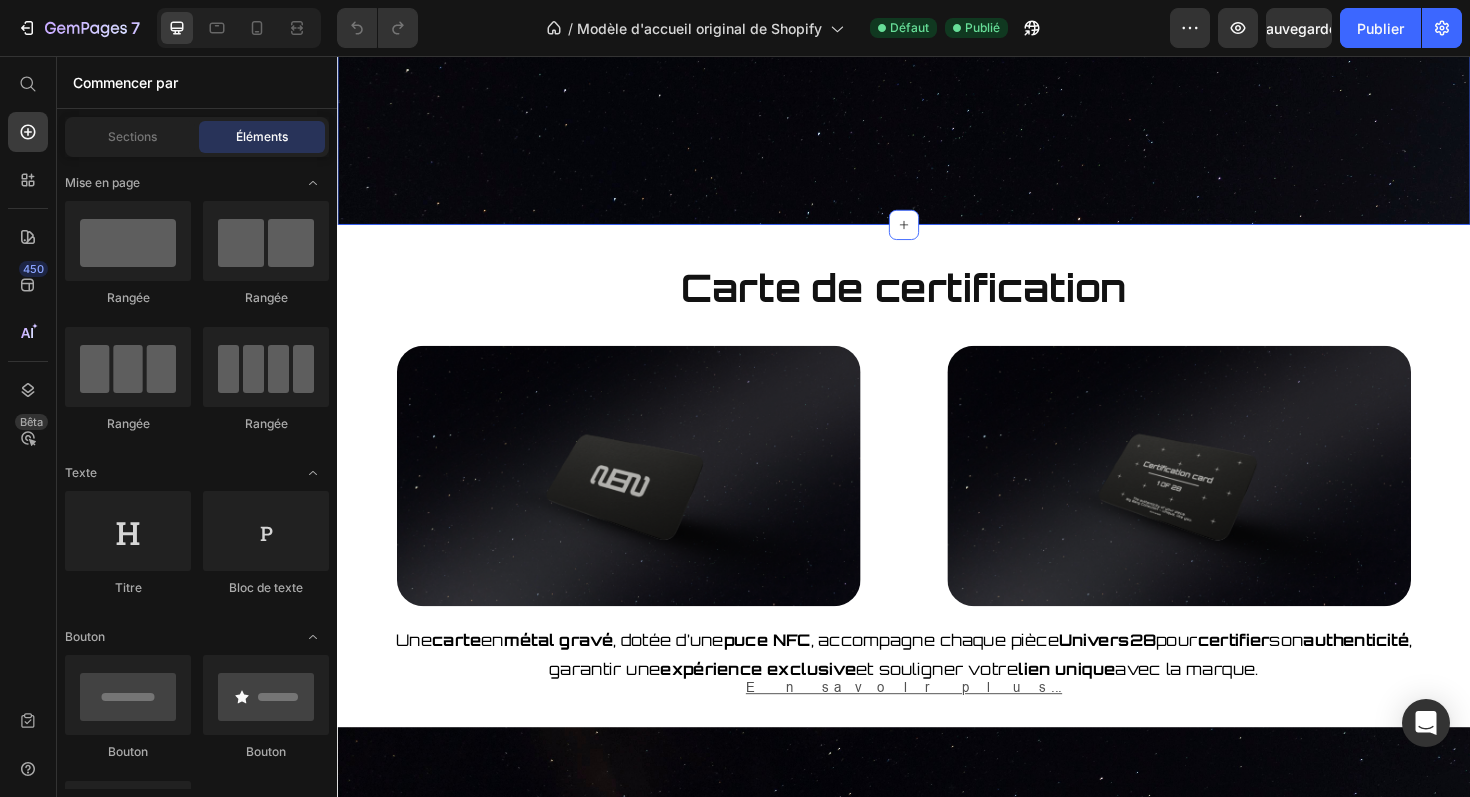 click on "L’Origine au creux du tissu Heading Chaque pièce est née d’un moment fondateur. Vous ne portez pas un vêtement, vous portez un morceaux de l'histoire. Text Block Image Genesis Text Block Le tout premier souffle.  Là où la lumière a osé percer l’obscurité. Text Block Image Primus Text Block L’élément fondamental.  L’équilibre entre simplicité et force. Text Block Image ExpAnsion Text Block Le mouvement éternel.  La matière, la direction, la naissance du sens. Text Block Row" at bounding box center (937, -132) 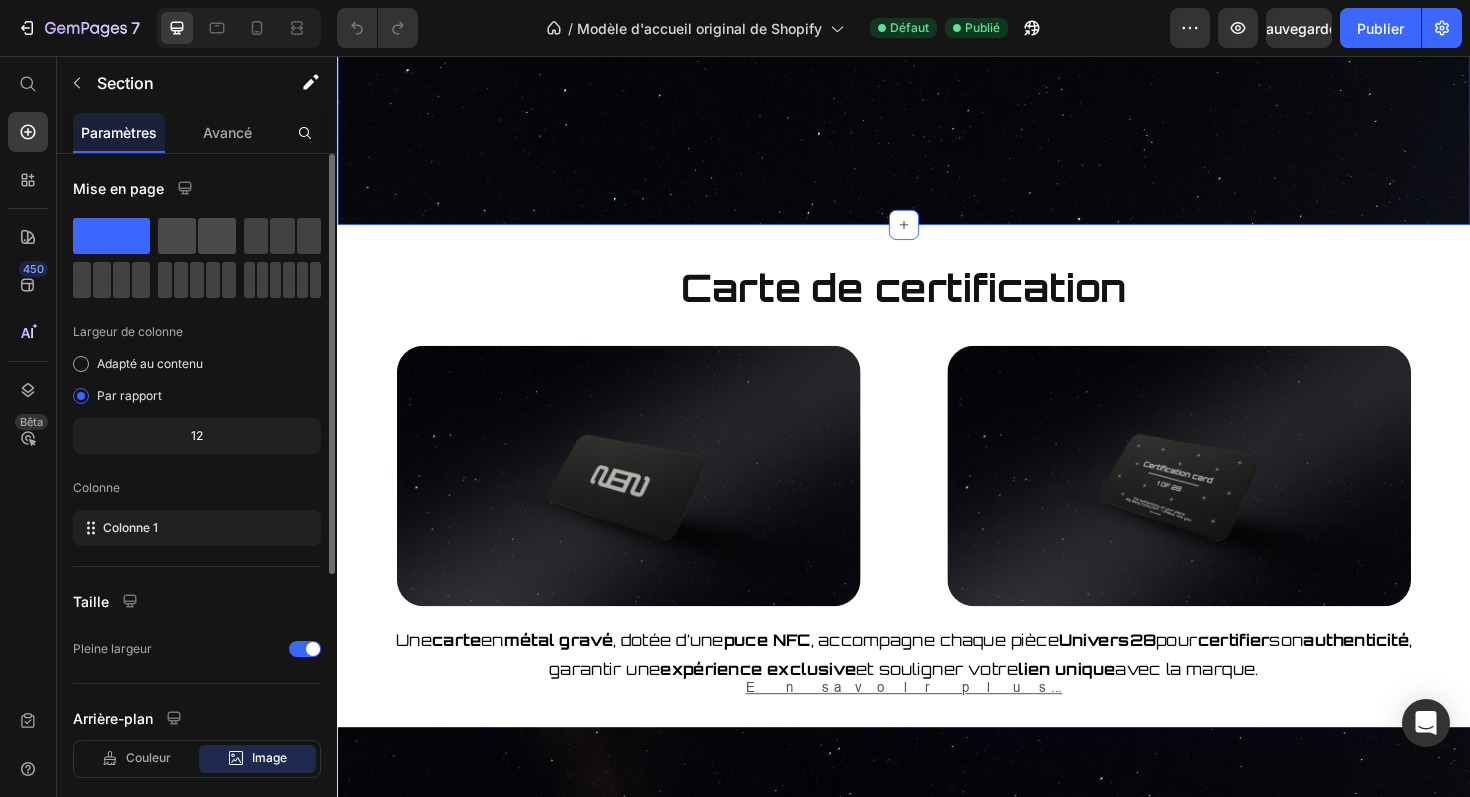 click 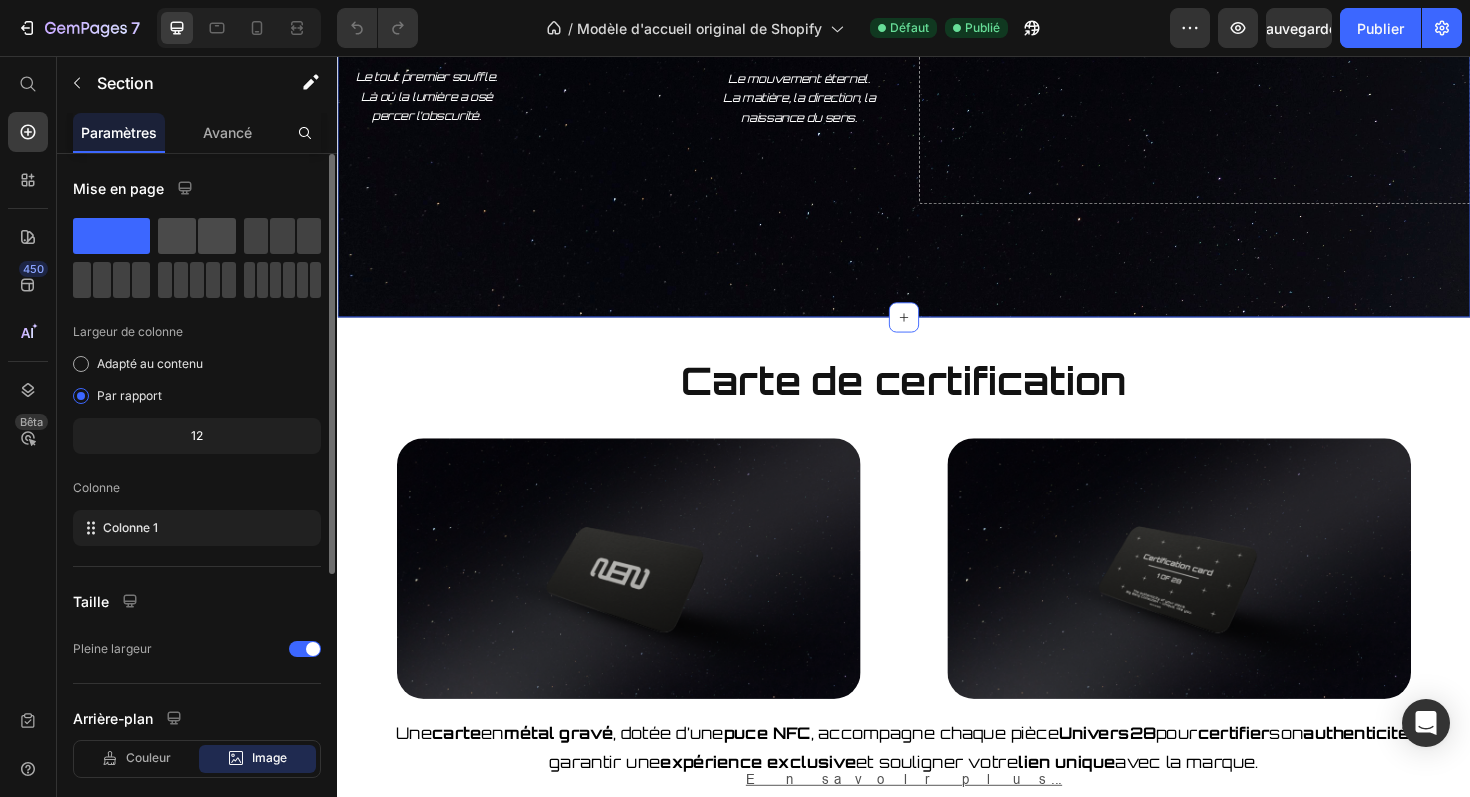 scroll, scrollTop: 2468, scrollLeft: 0, axis: vertical 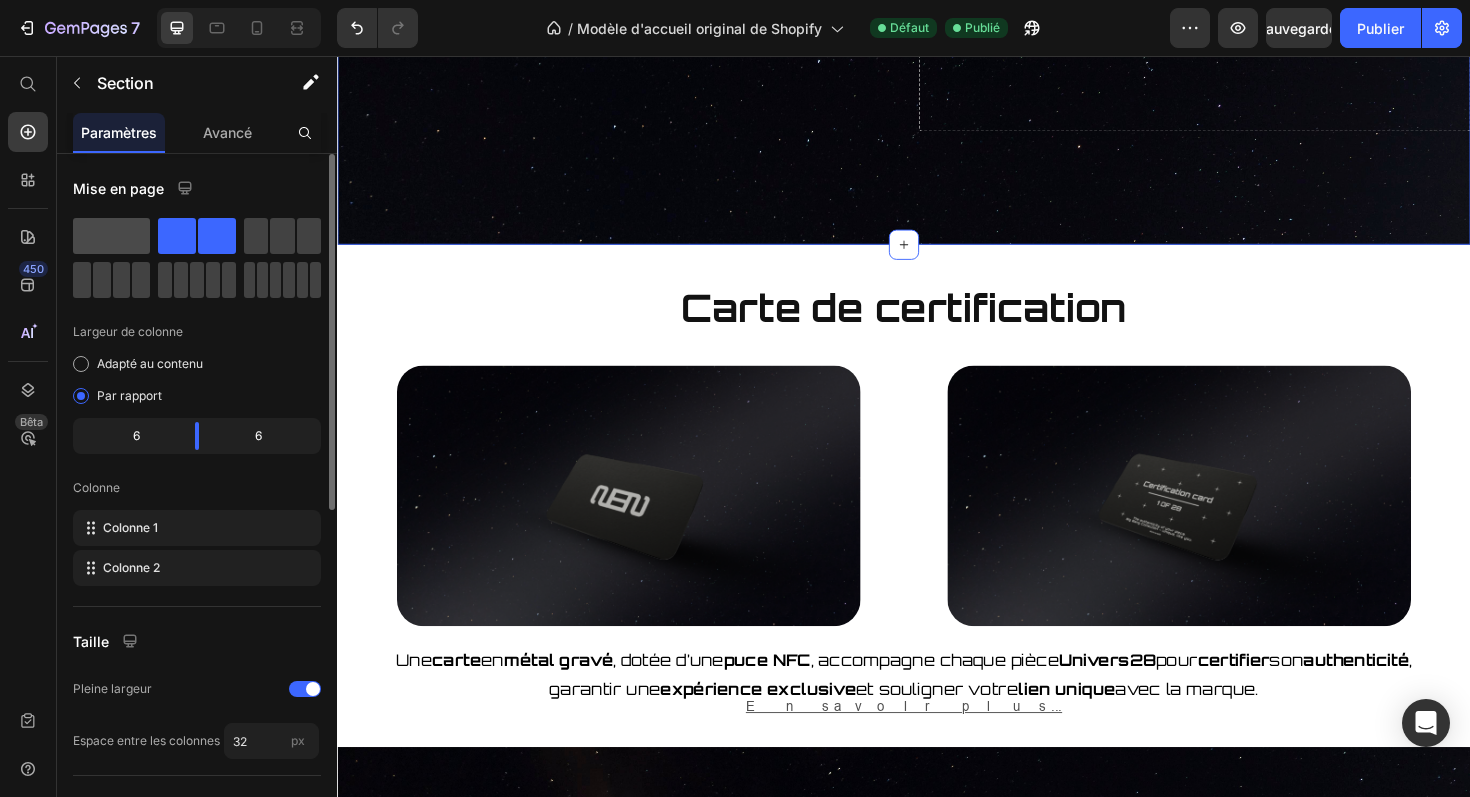 click 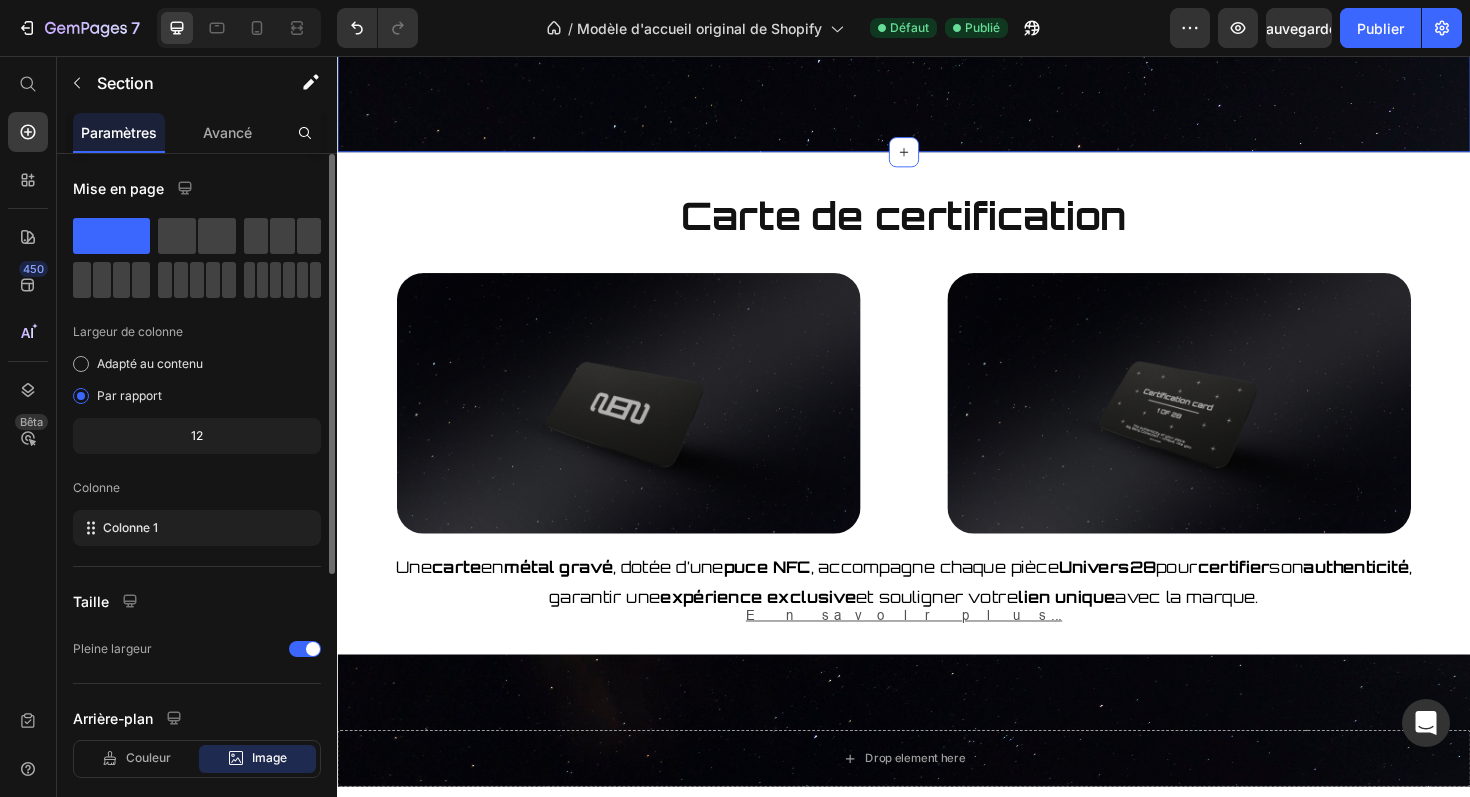 scroll, scrollTop: 2391, scrollLeft: 0, axis: vertical 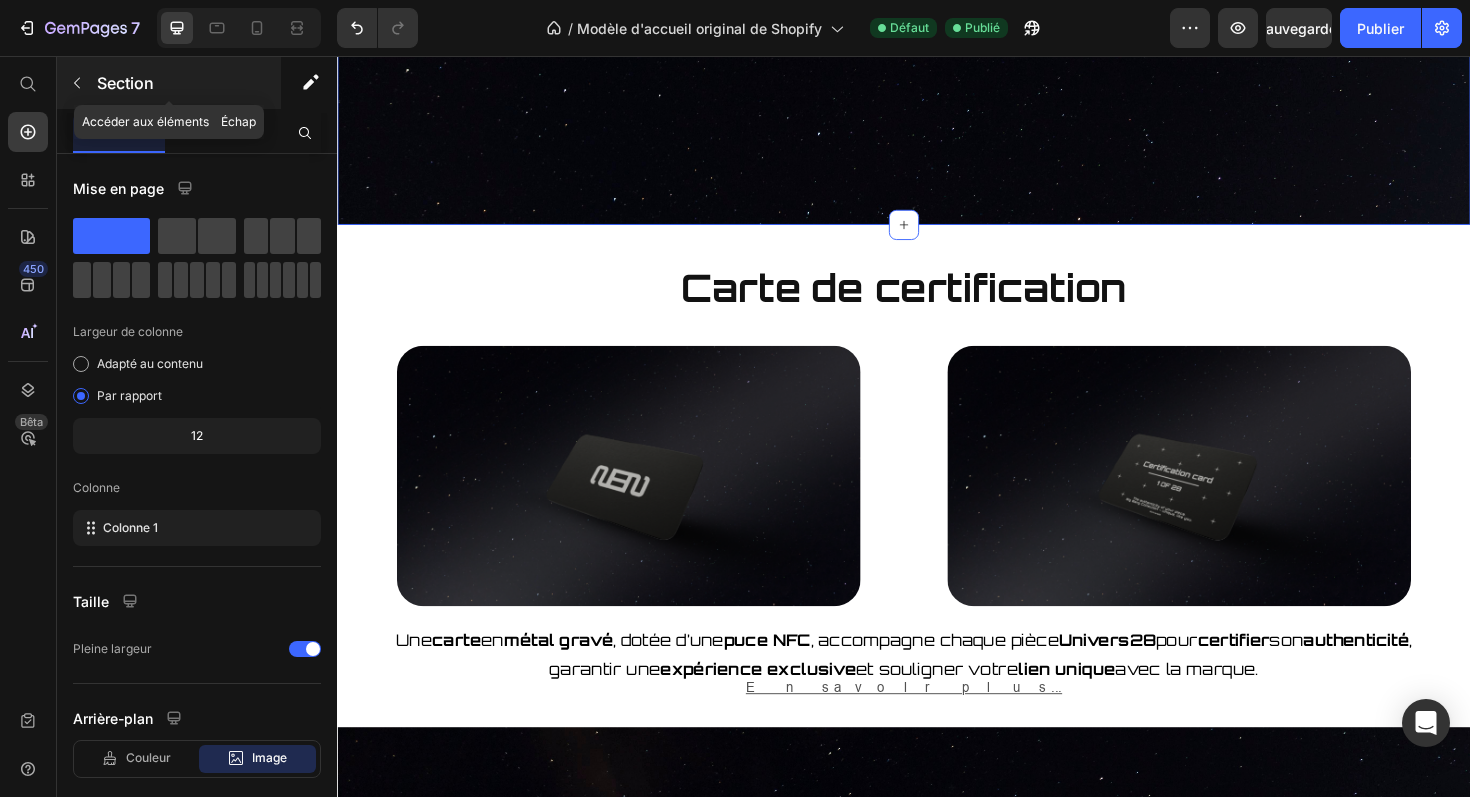 click on "Section" at bounding box center (125, 83) 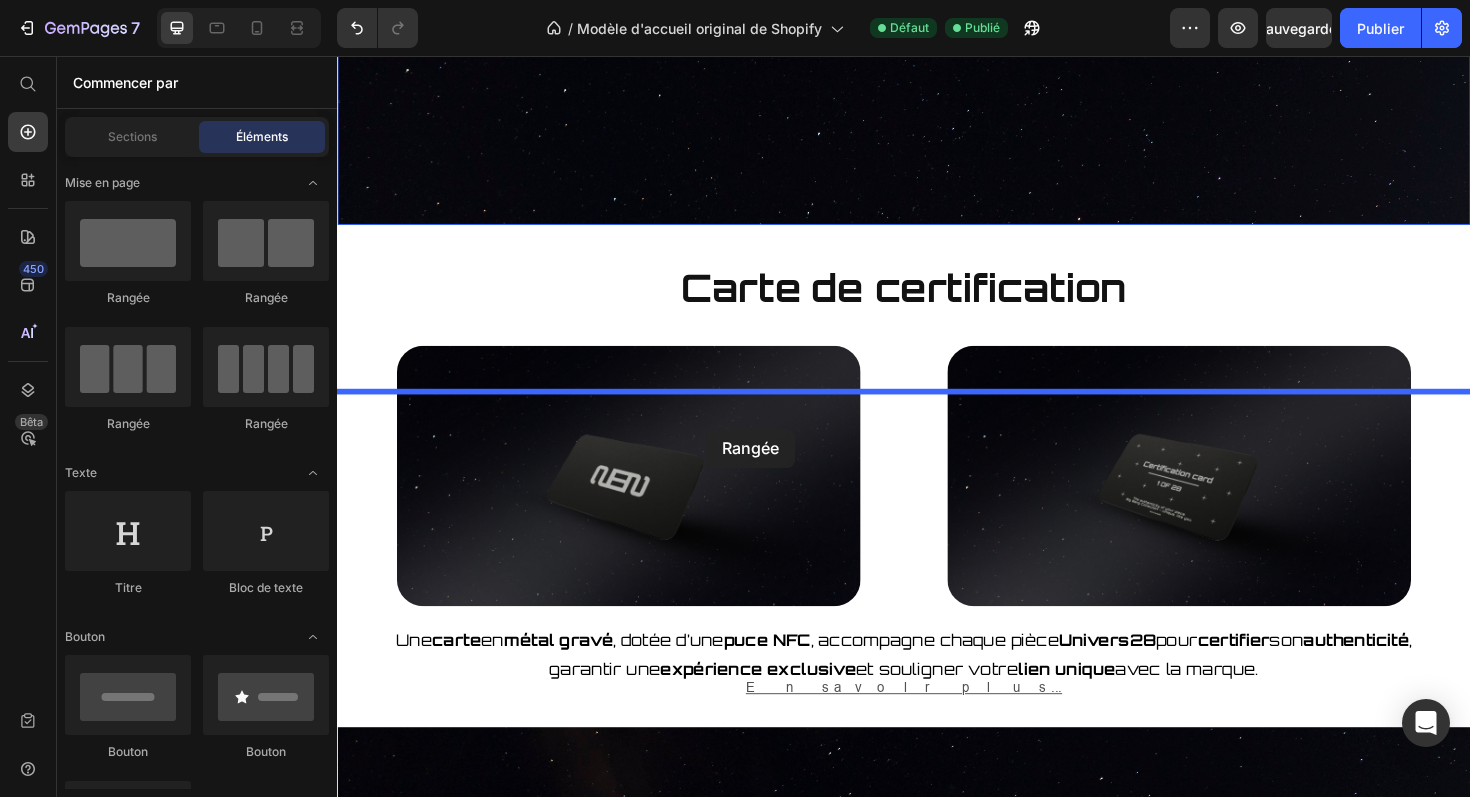 drag, startPoint x: 467, startPoint y: 420, endPoint x: 724, endPoint y: 448, distance: 258.52078 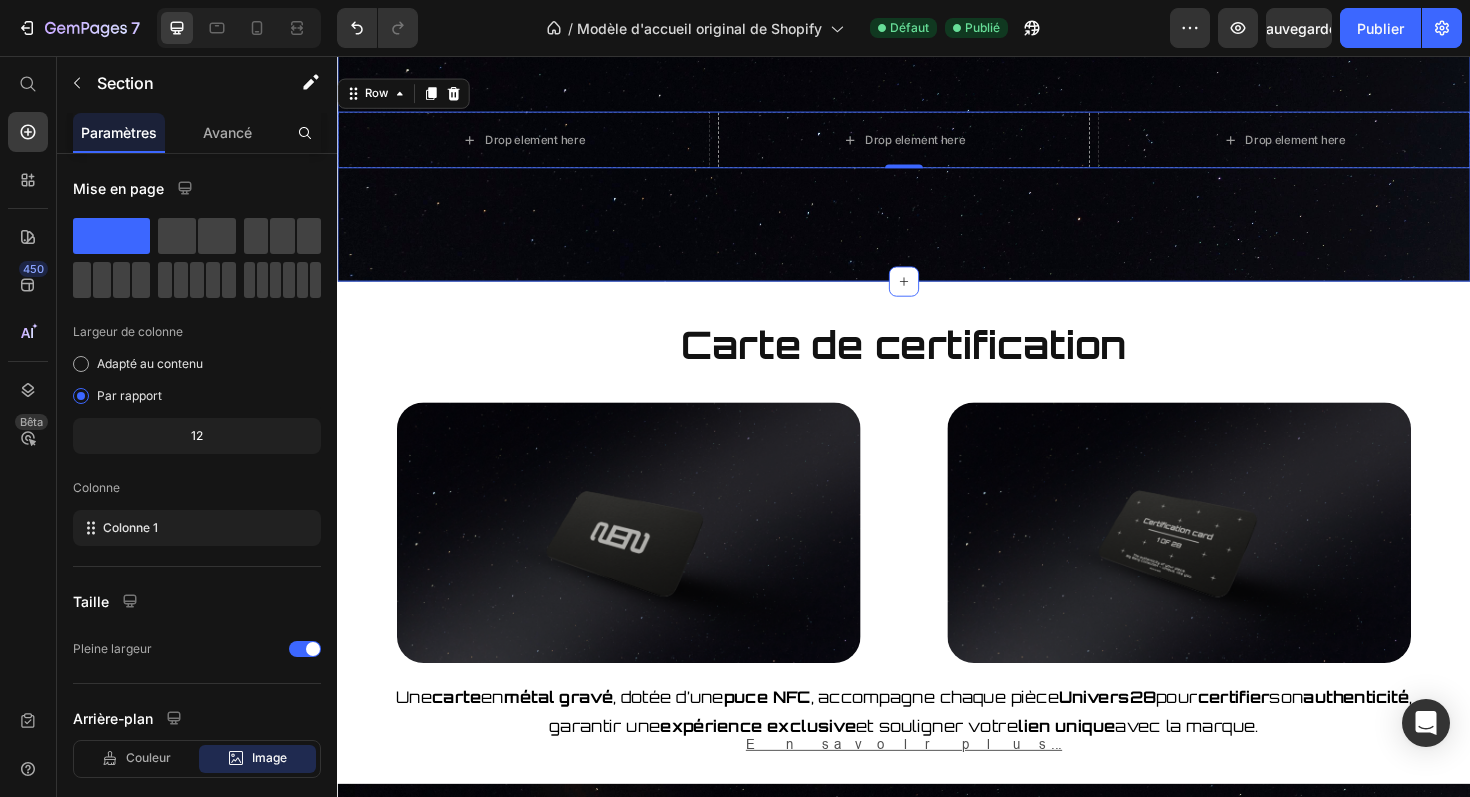 click on "L’Origine au creux du tissu Heading Chaque pièce est née d’un moment fondateur. Vous ne portez pas un vêtement, vous portez un morceaux de l'histoire. Text Block Image Genesis Text Block Le tout premier souffle.  Là où la lumière a osé percer l’obscurité. Text Block Image Primus Text Block L’élément fondamental.  L’équilibre entre simplicité et force. Text Block Image ExpAnsion Text Block Le mouvement éternel.  La matière, la direction, la naissance du sens. Text Block Row
Drop element here
Drop element here
Drop element here Row   0" at bounding box center (937, -102) 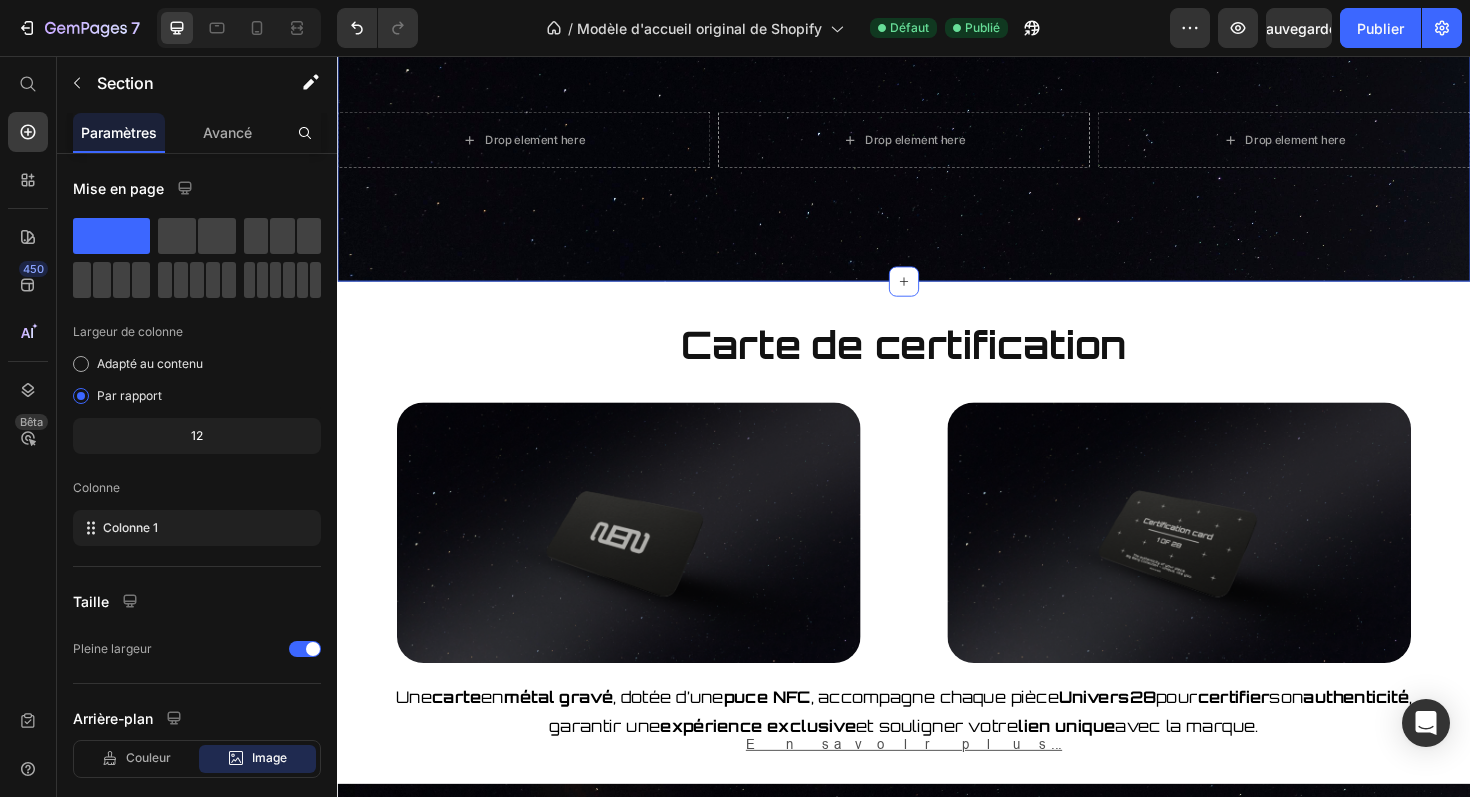 click on "L’Origine au creux du tissu Heading Chaque pièce est née d’un moment fondateur. Vous ne portez pas un vêtement, vous portez un morceaux de l'histoire. Text Block Image Genesis Text Block Le tout premier souffle.  Là où la lumière a osé percer l’obscurité. Text Block Image Primus Text Block L’élément fondamental.  L’équilibre entre simplicité et force. Text Block Image ExpAnsion Text Block Le mouvement éternel.  La matière, la direction, la naissance du sens. Text Block Row
Drop element here
Drop element here
Drop element here Row" at bounding box center (937, -102) 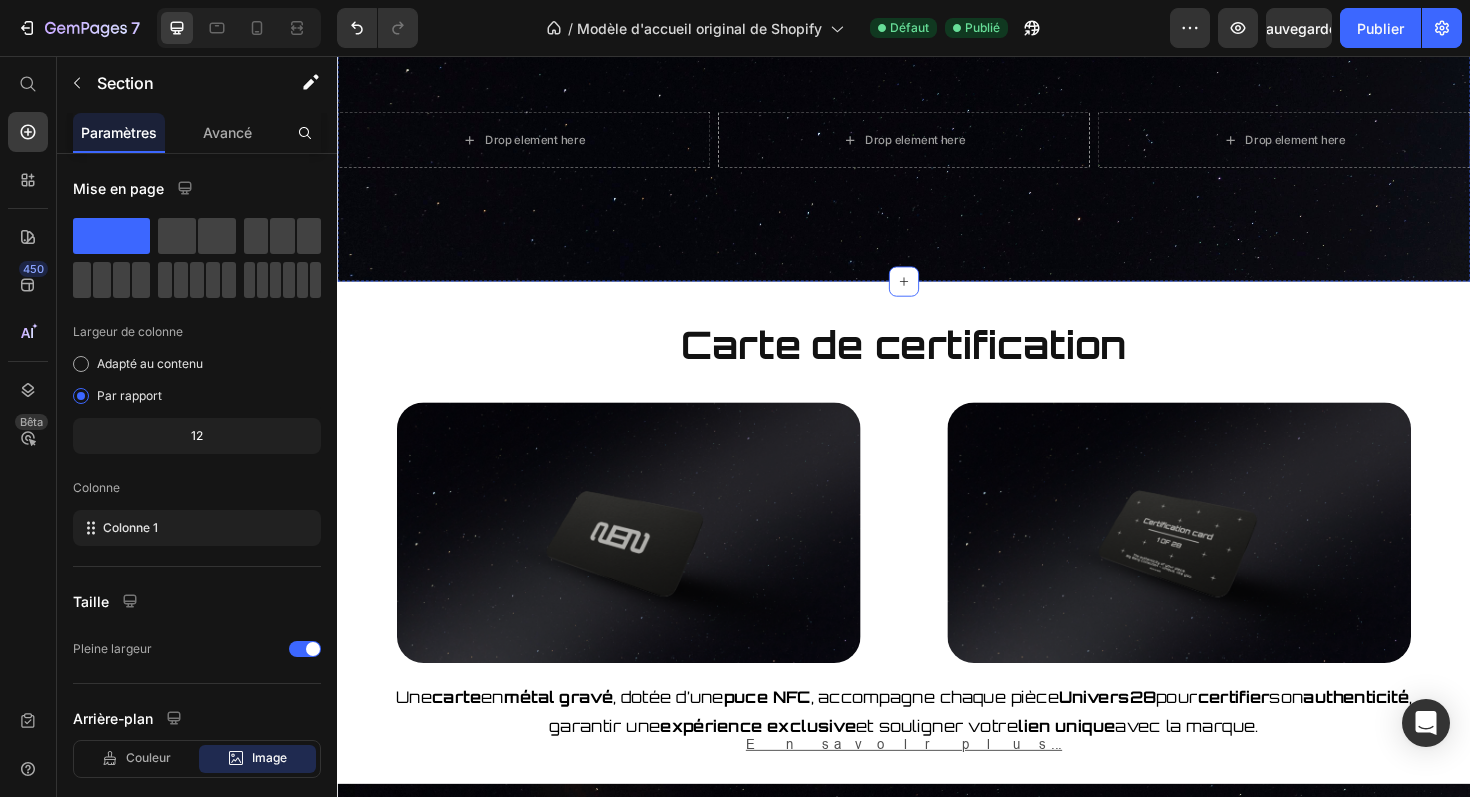 click on "Image Primus Text Block L’élément fondamental.  L’équilibre entre simplicité et force. Text Block" at bounding box center (937, -63) 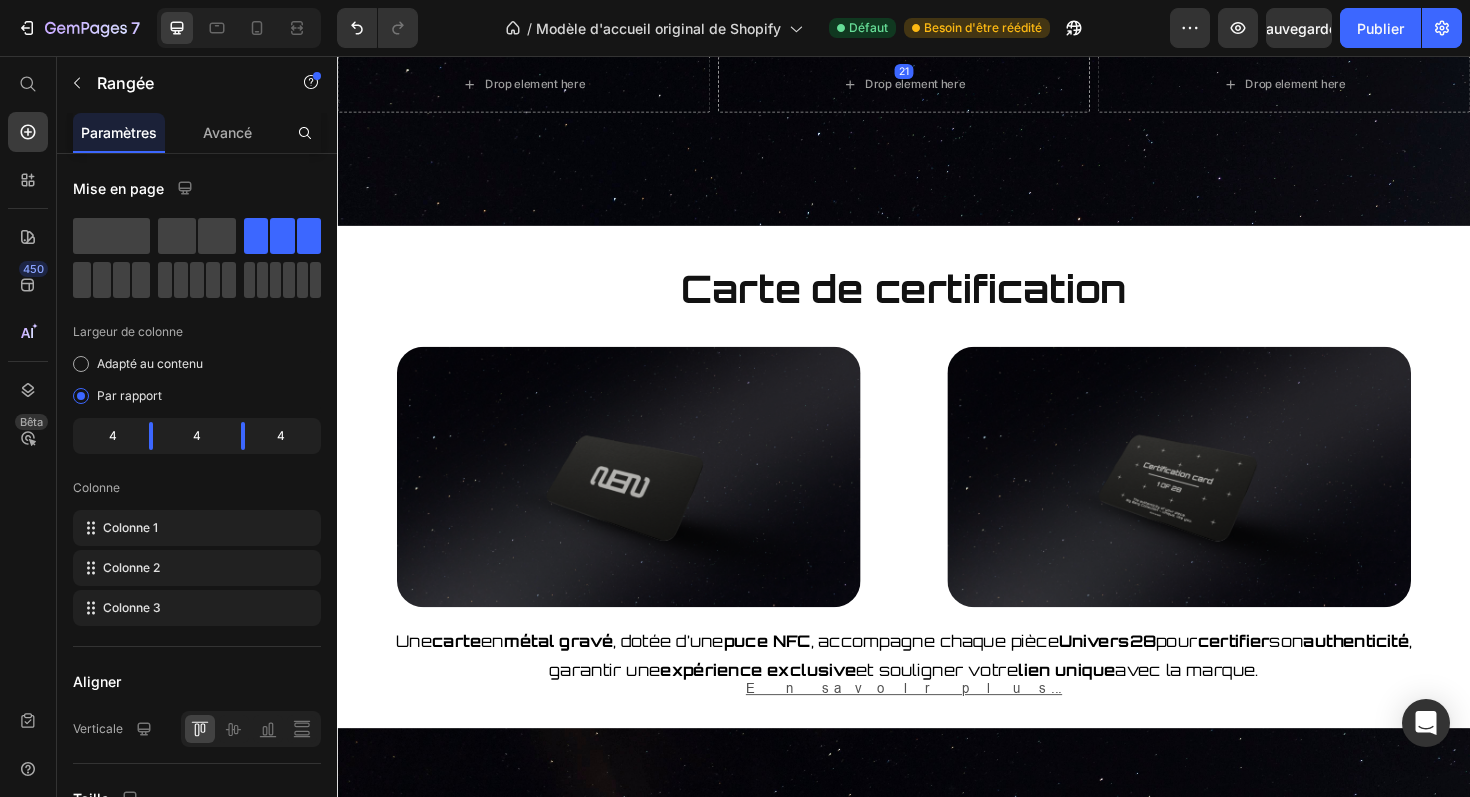 drag, startPoint x: 930, startPoint y: 408, endPoint x: 938, endPoint y: 347, distance: 61.522354 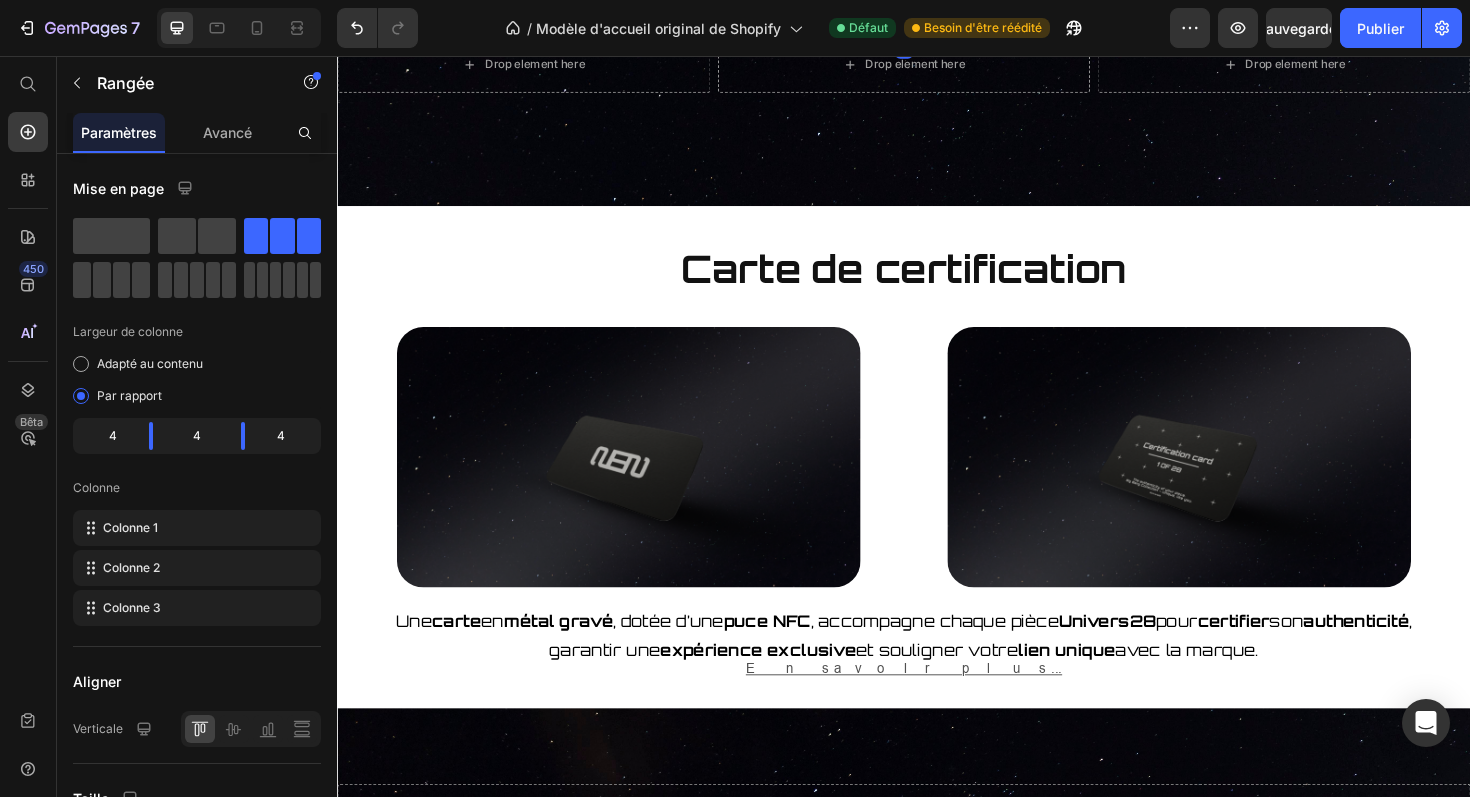 drag, startPoint x: 948, startPoint y: 348, endPoint x: 946, endPoint y: 322, distance: 26.076809 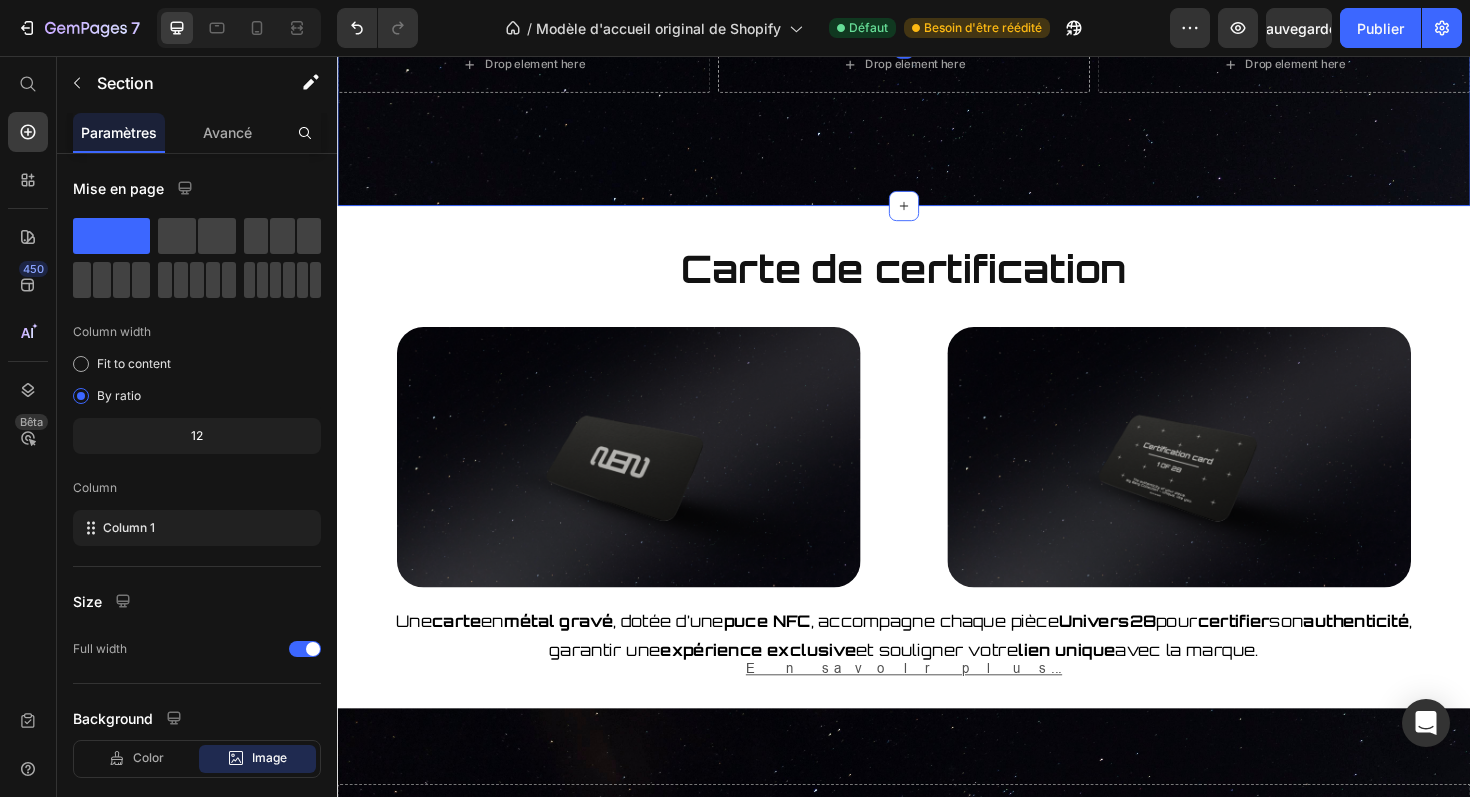 click on "L’Origine au creux du tissu Heading Chaque pièce est née d’un moment fondateur. Vous ne portez pas un vêtement, vous portez un morceaux de l'histoire. Text Block Image Genesis Text Block Le tout premier souffle.  Là où la lumière a osé percer l’obscurité. Text Block Image Primus Text Block L’élément fondamental.  L’équilibre entre simplicité et force. Text Block Image ExpAnsion Text Block Le mouvement éternel.  La matière, la direction, la naissance du sens. Text Block Row   0
Drop element here
Drop element here
Drop element here Row Section 5" at bounding box center [937, -117] 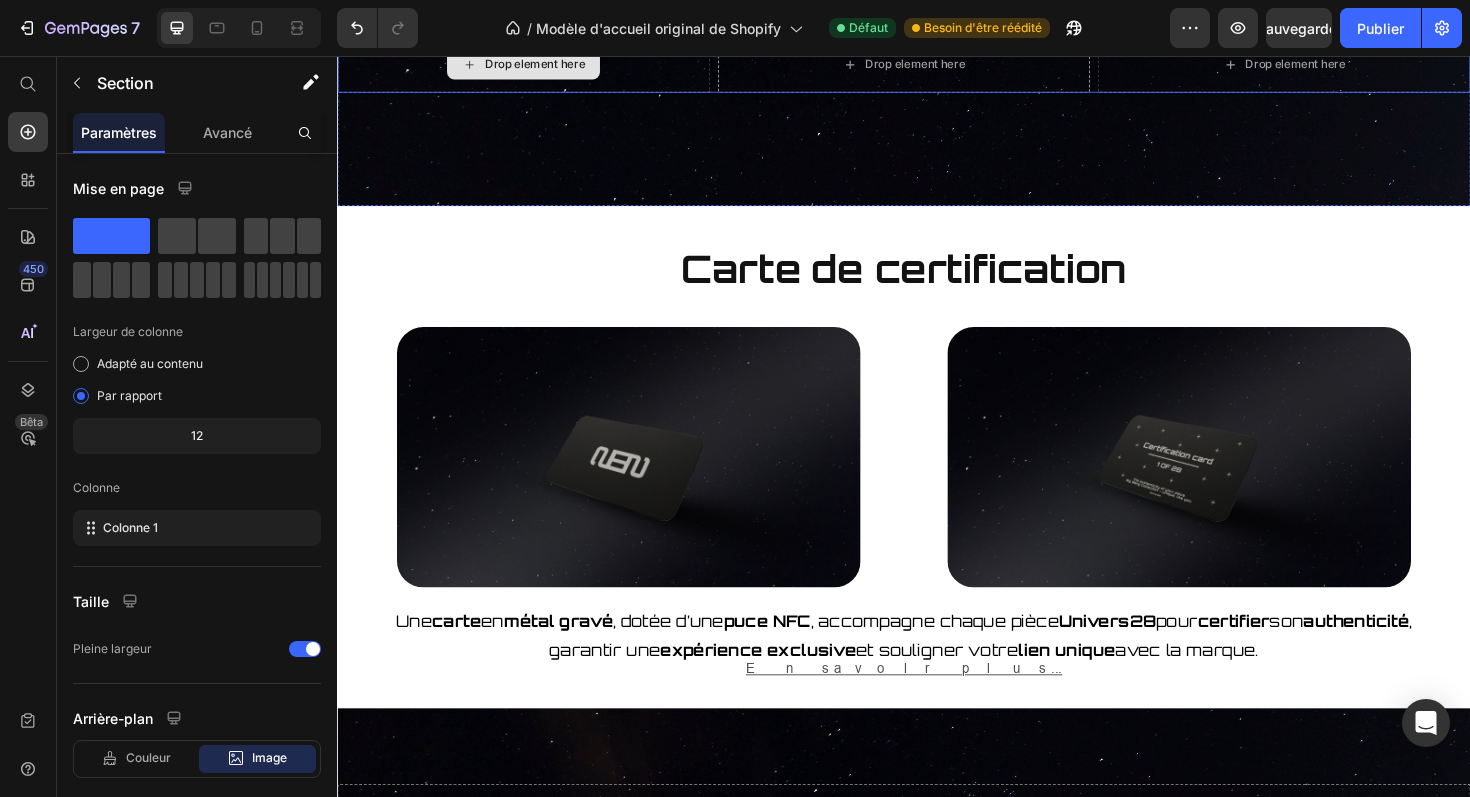 click on "Drop element here" at bounding box center (534, 65) 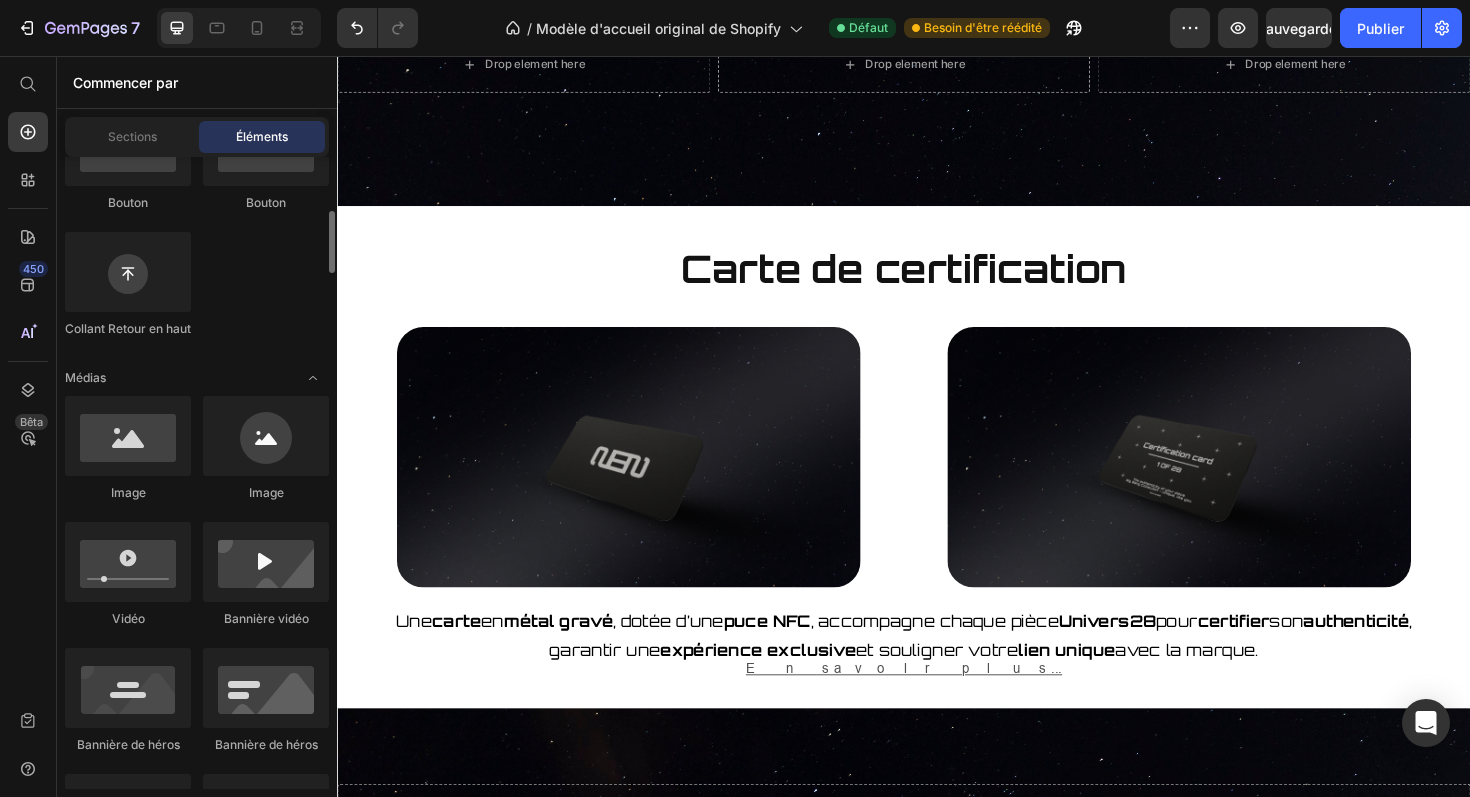 scroll, scrollTop: 548, scrollLeft: 0, axis: vertical 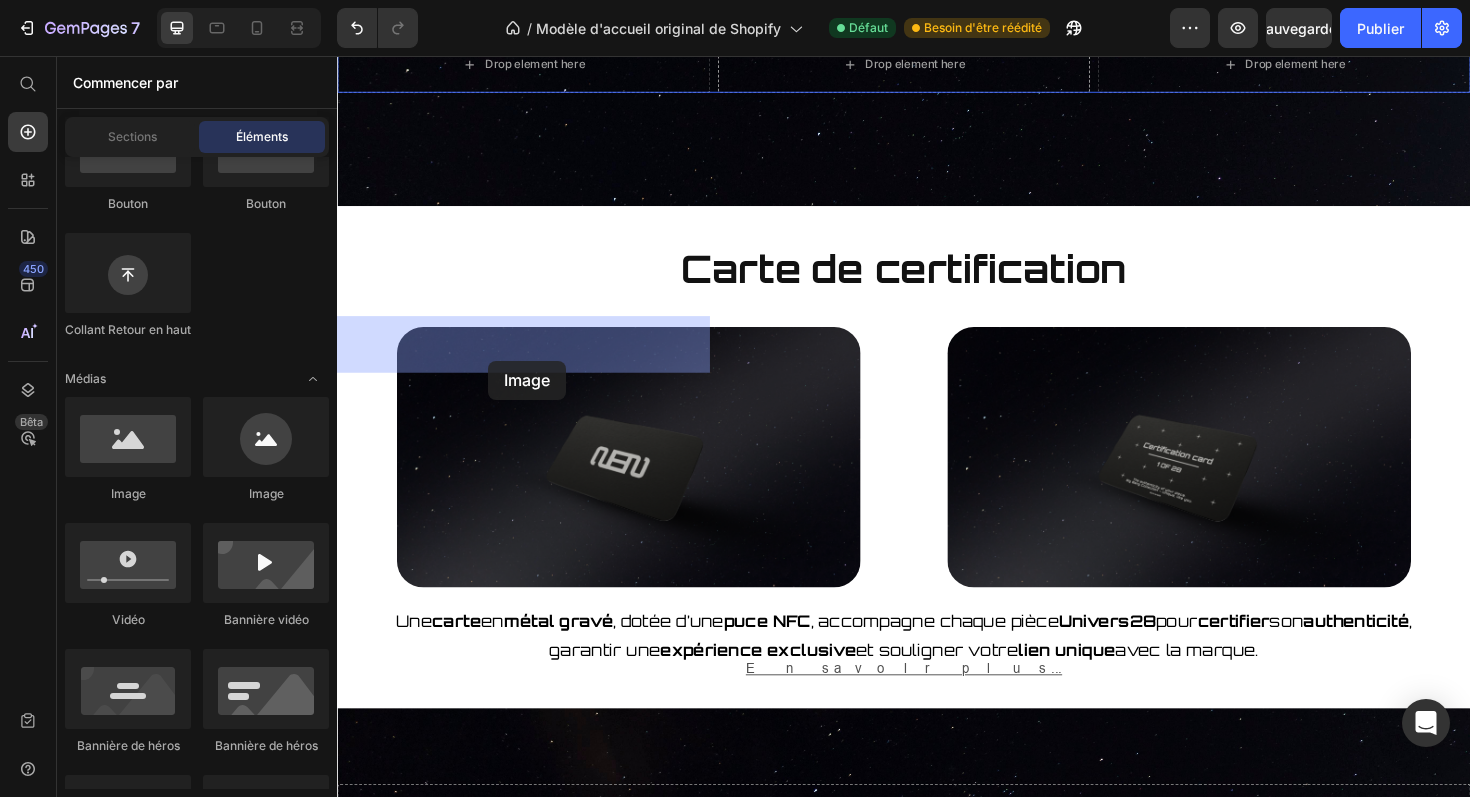 drag, startPoint x: 482, startPoint y: 540, endPoint x: 496, endPoint y: 379, distance: 161.60754 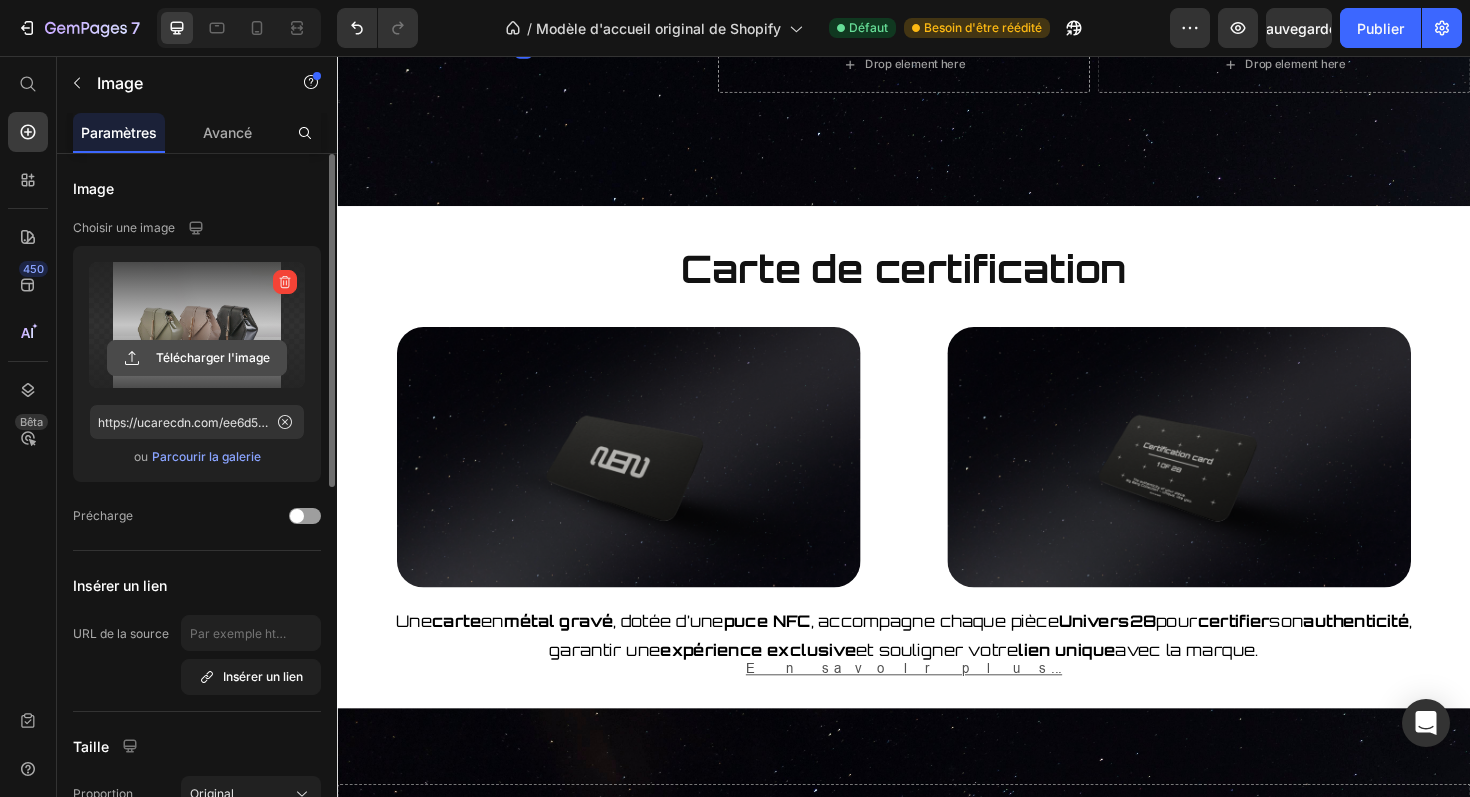 click 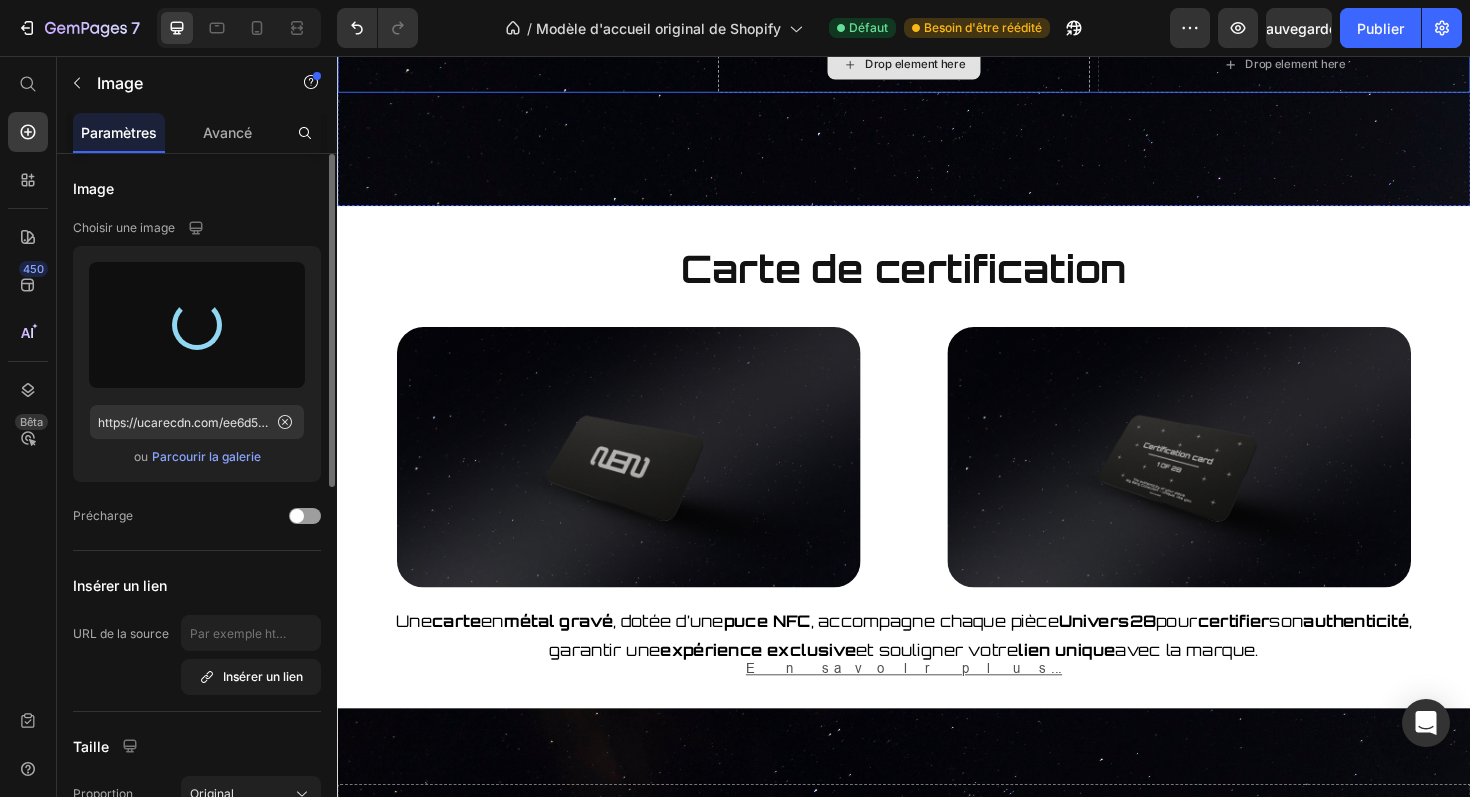 type on "https://cdn.shopify.com/s/files/1/0894/2364/2960/files/gempages_563521886198170789-edb514b6-515a-4813-80fe-21f40efa6cb6.png" 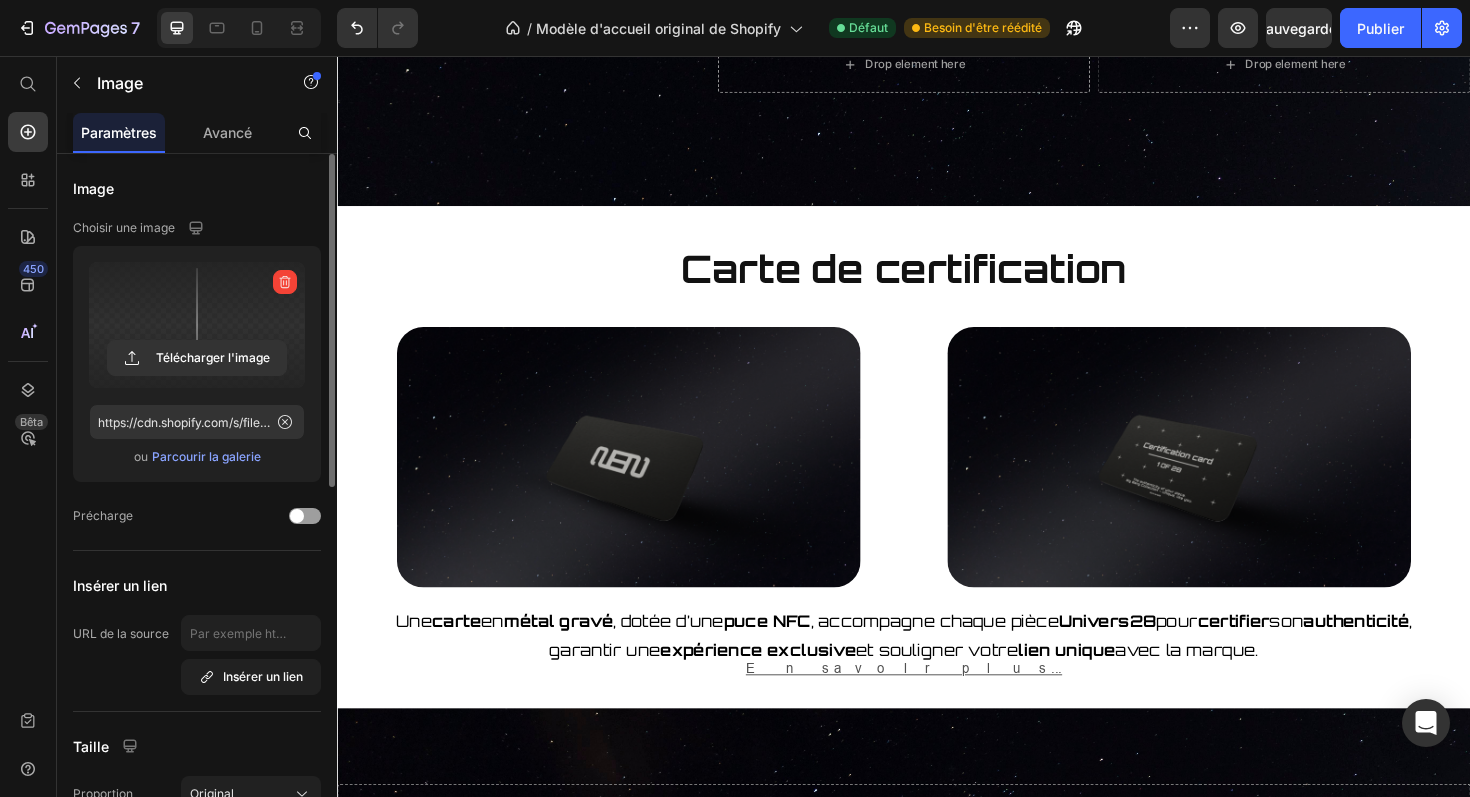 click at bounding box center (534, 35) 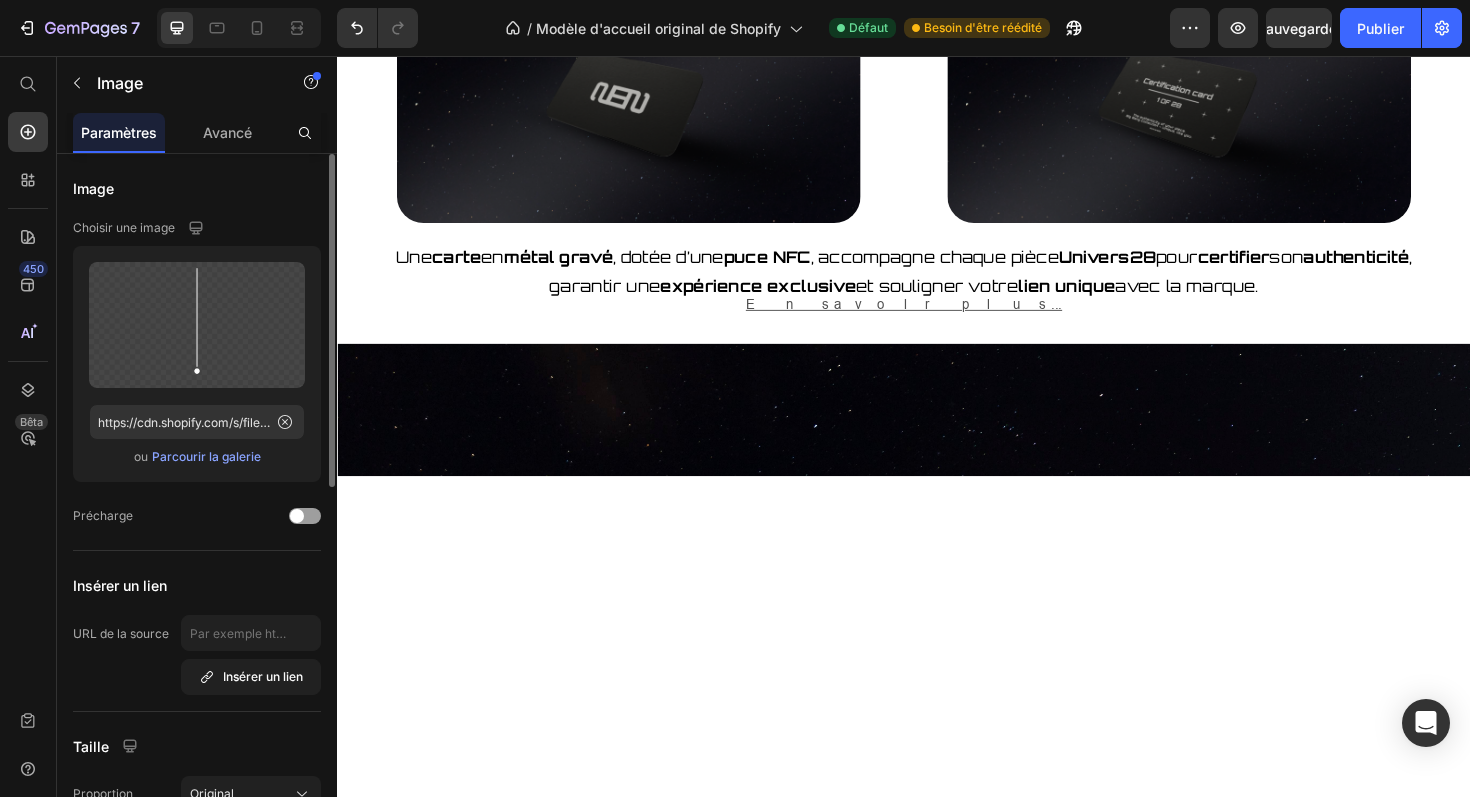 scroll, scrollTop: 2776, scrollLeft: 0, axis: vertical 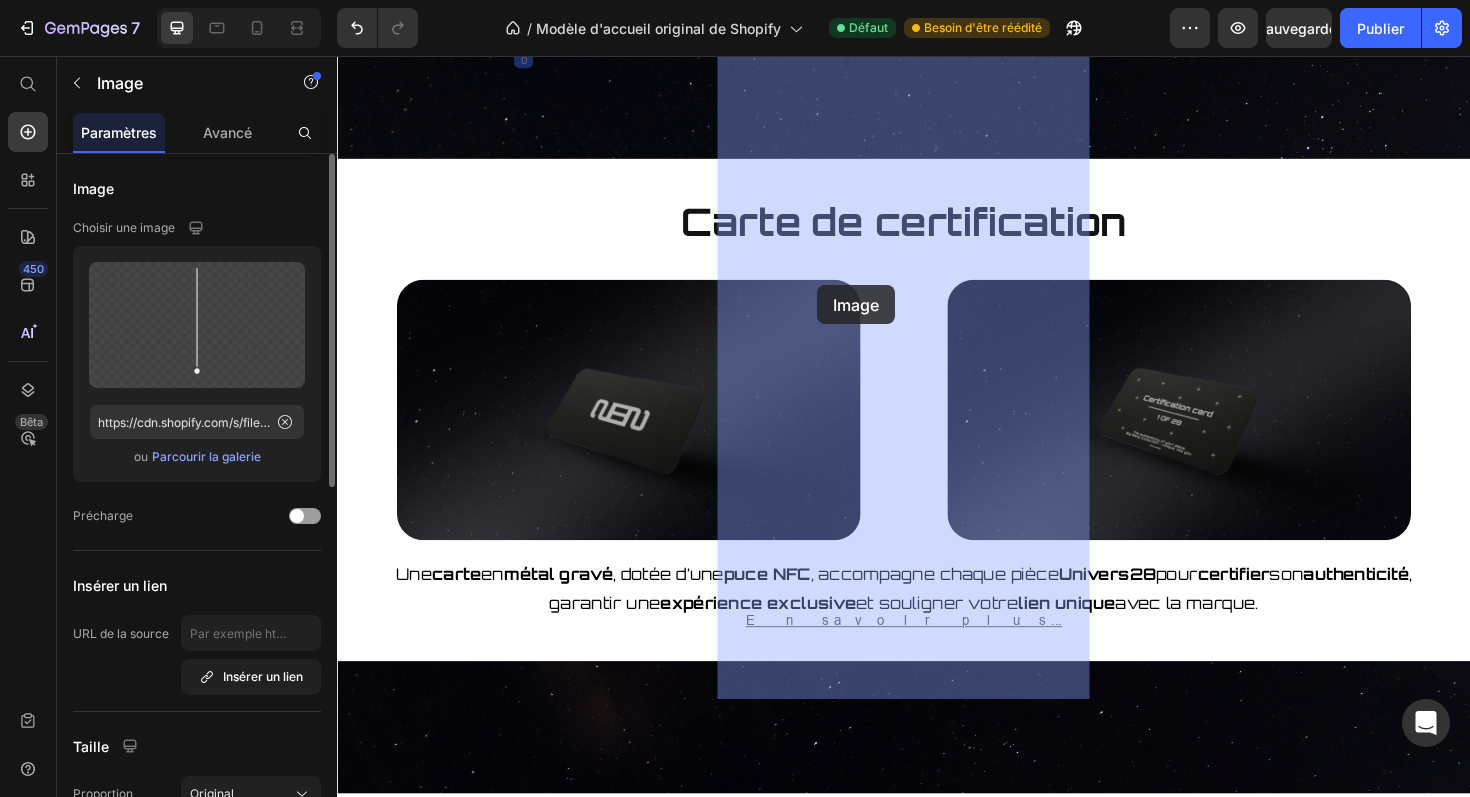 drag, startPoint x: 618, startPoint y: 418, endPoint x: 844, endPoint y: 298, distance: 255.88278 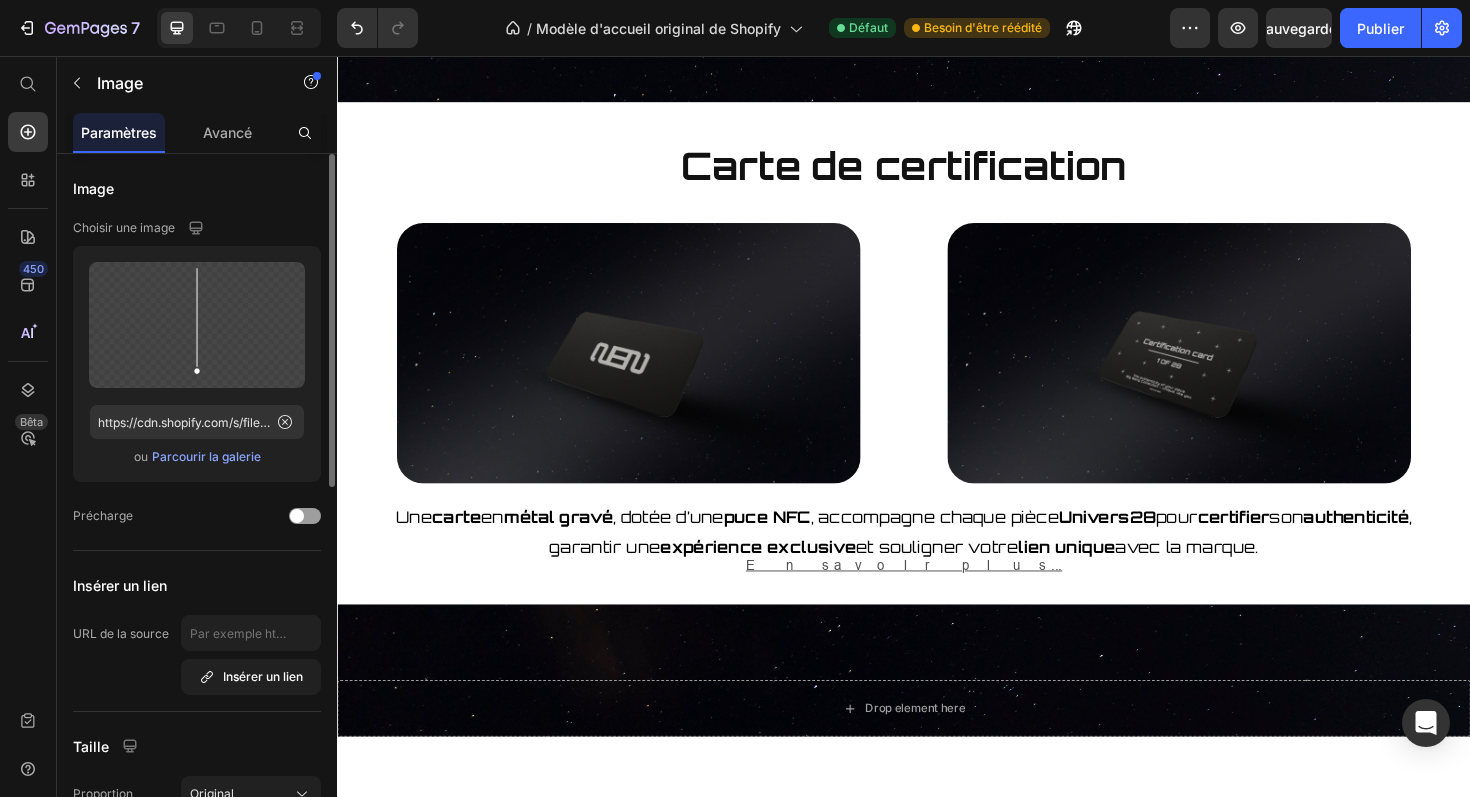 scroll, scrollTop: 2494, scrollLeft: 0, axis: vertical 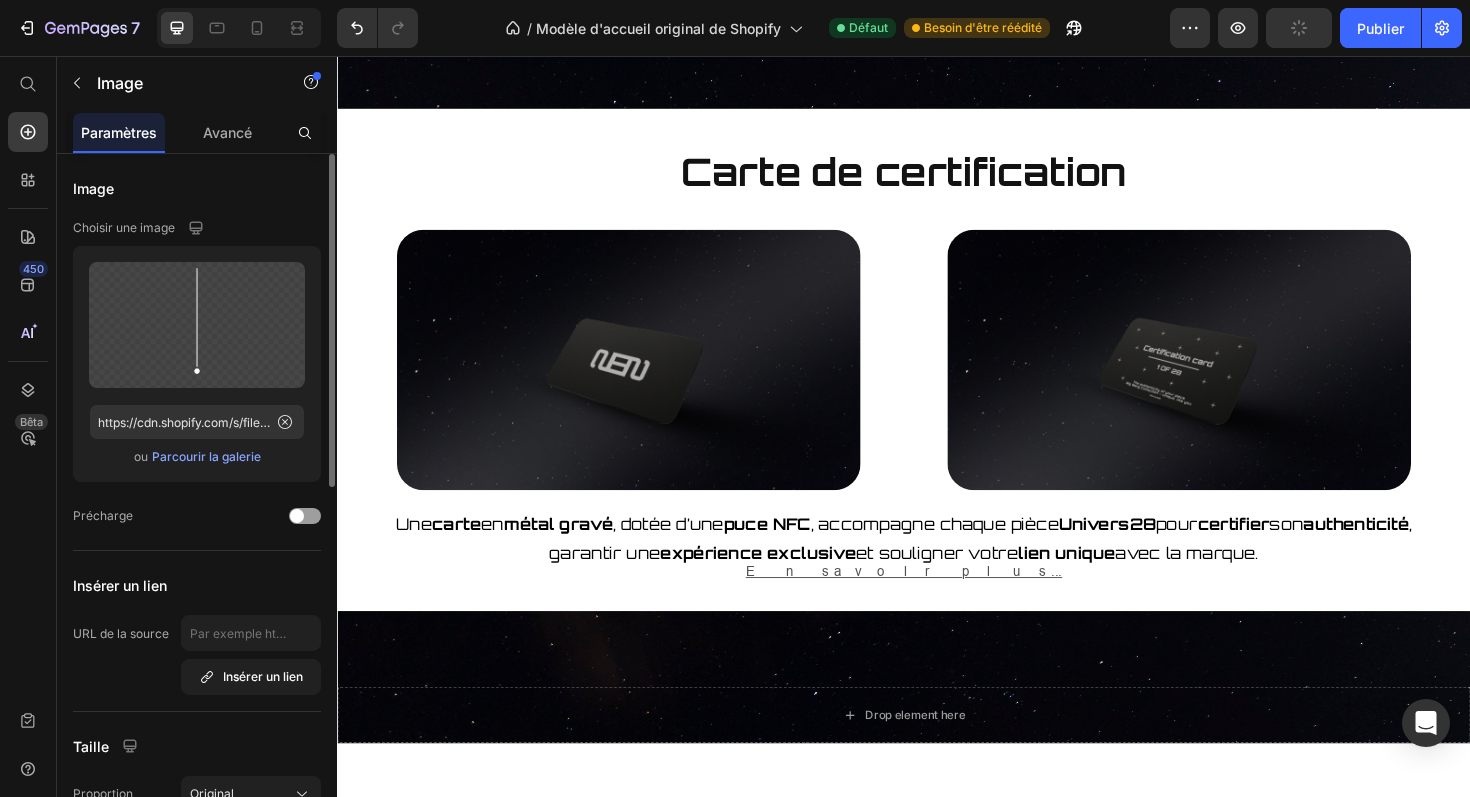 click 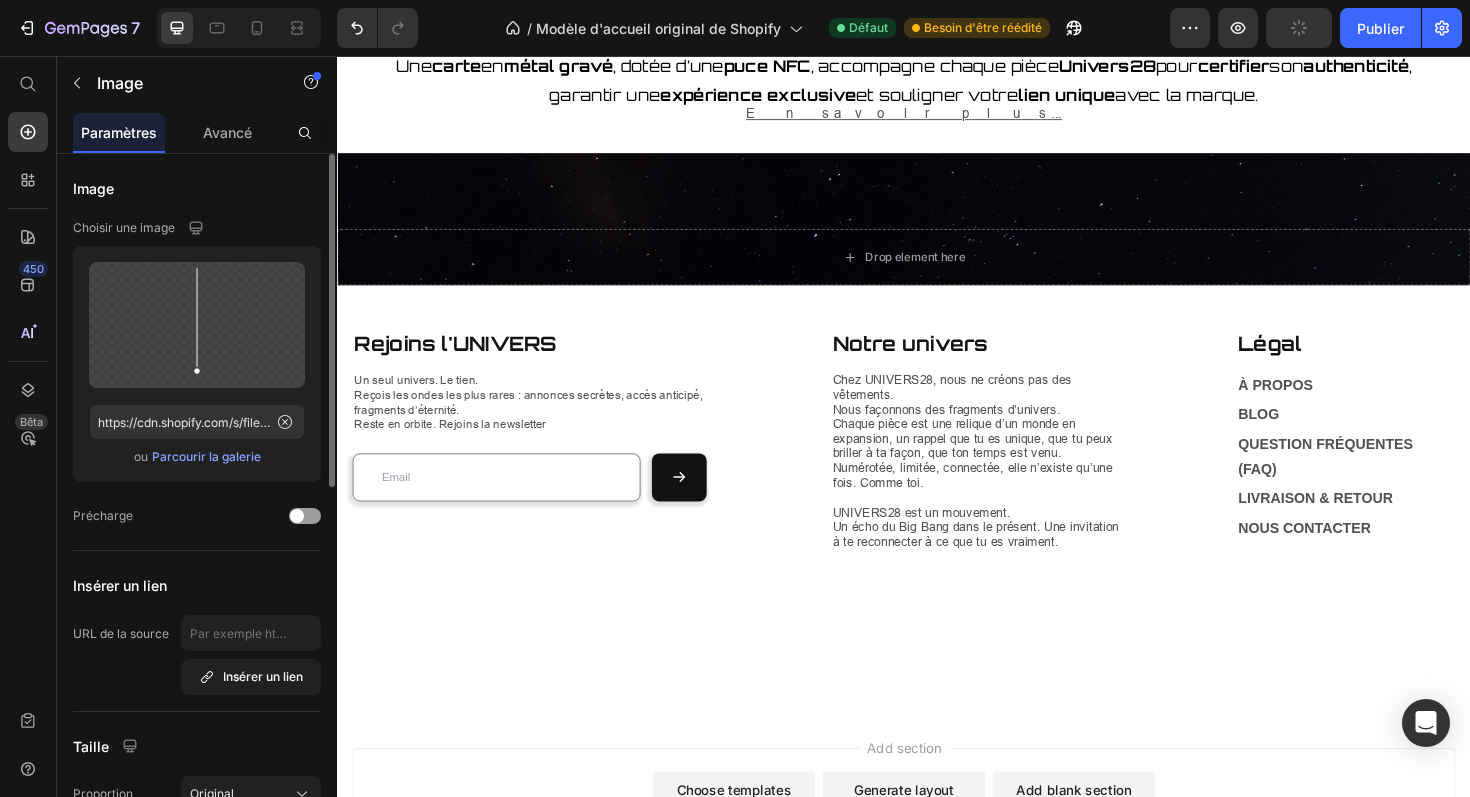 scroll, scrollTop: 2992, scrollLeft: 0, axis: vertical 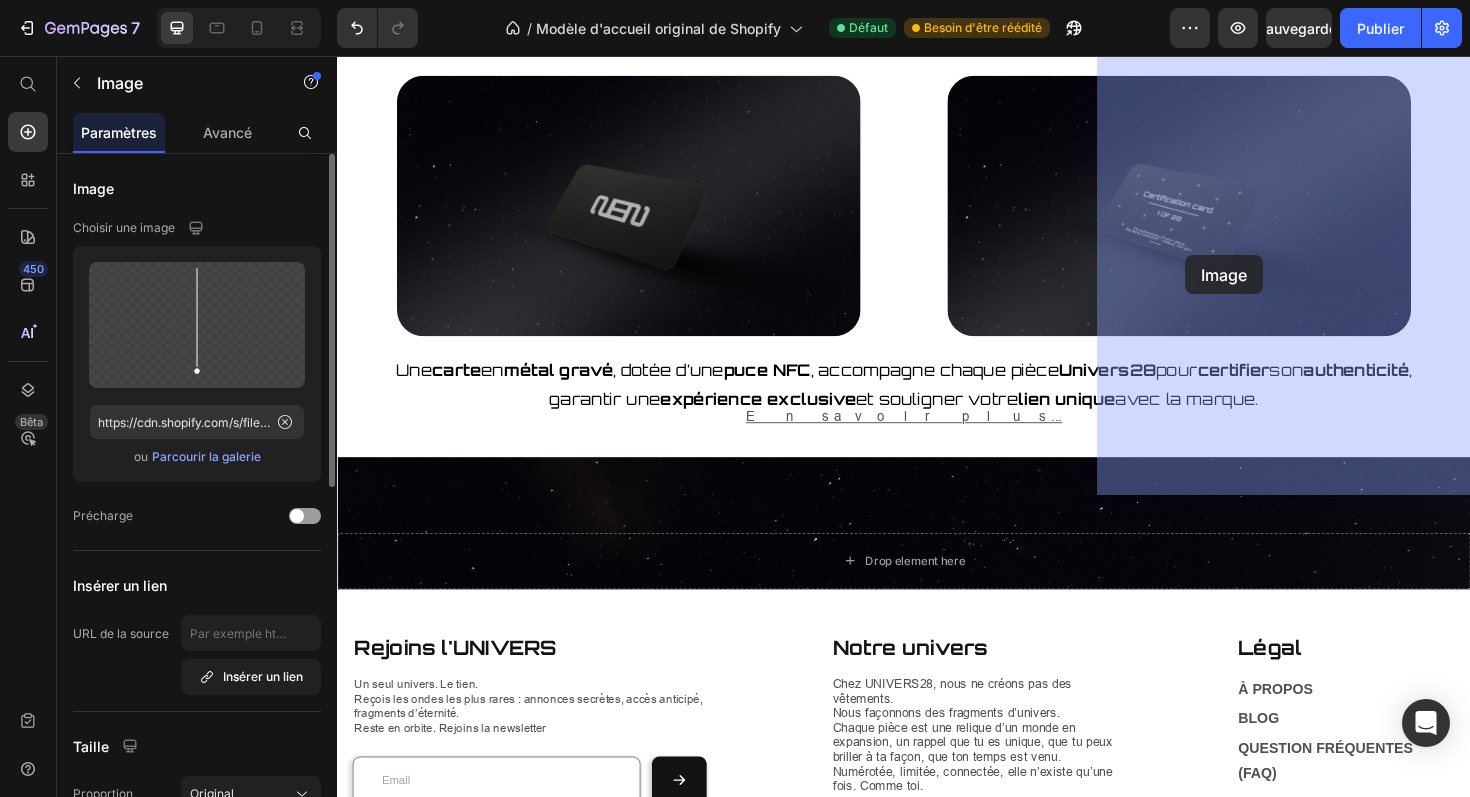 drag, startPoint x: 958, startPoint y: 412, endPoint x: 1235, endPoint y: 267, distance: 312.65637 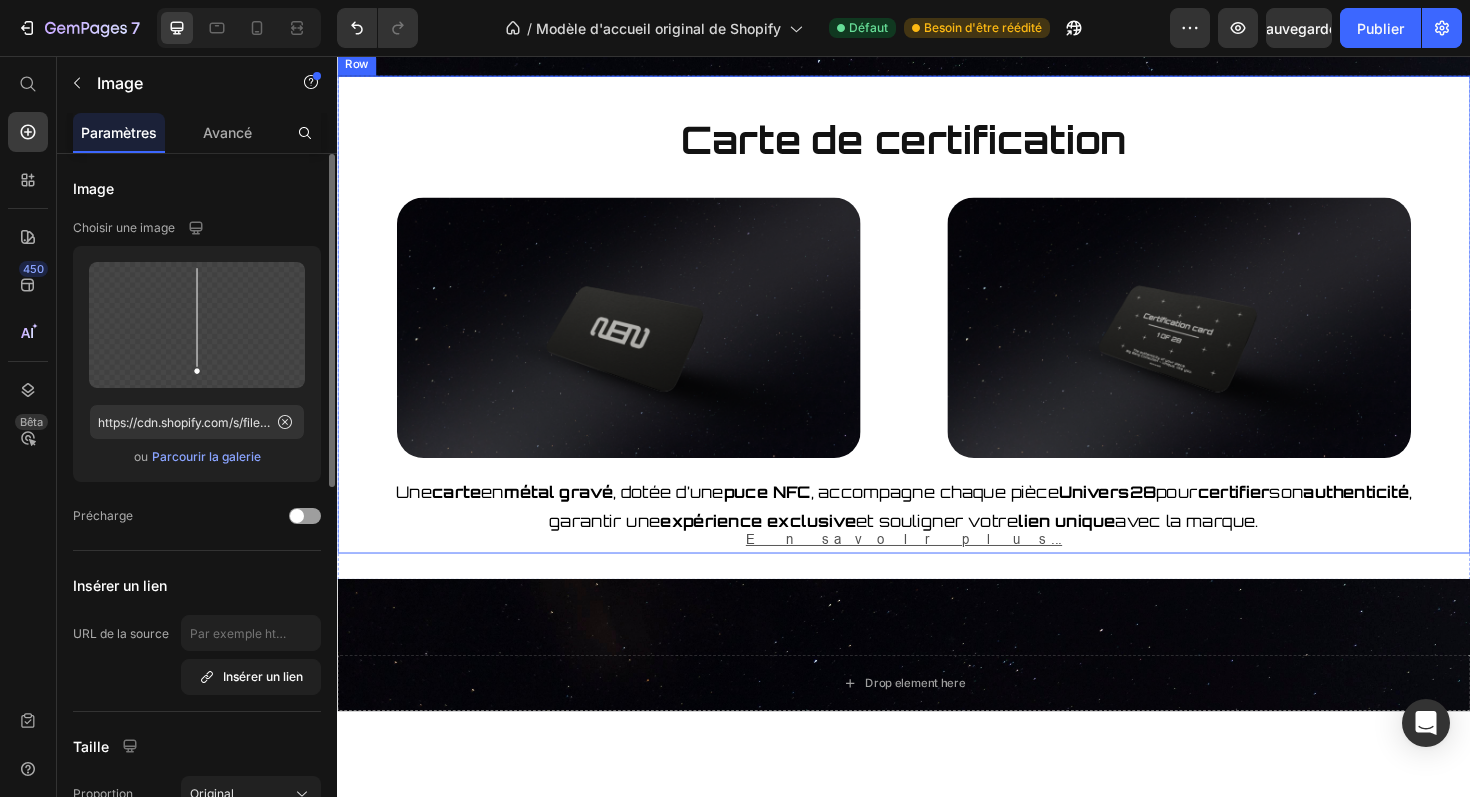 scroll, scrollTop: 2406, scrollLeft: 0, axis: vertical 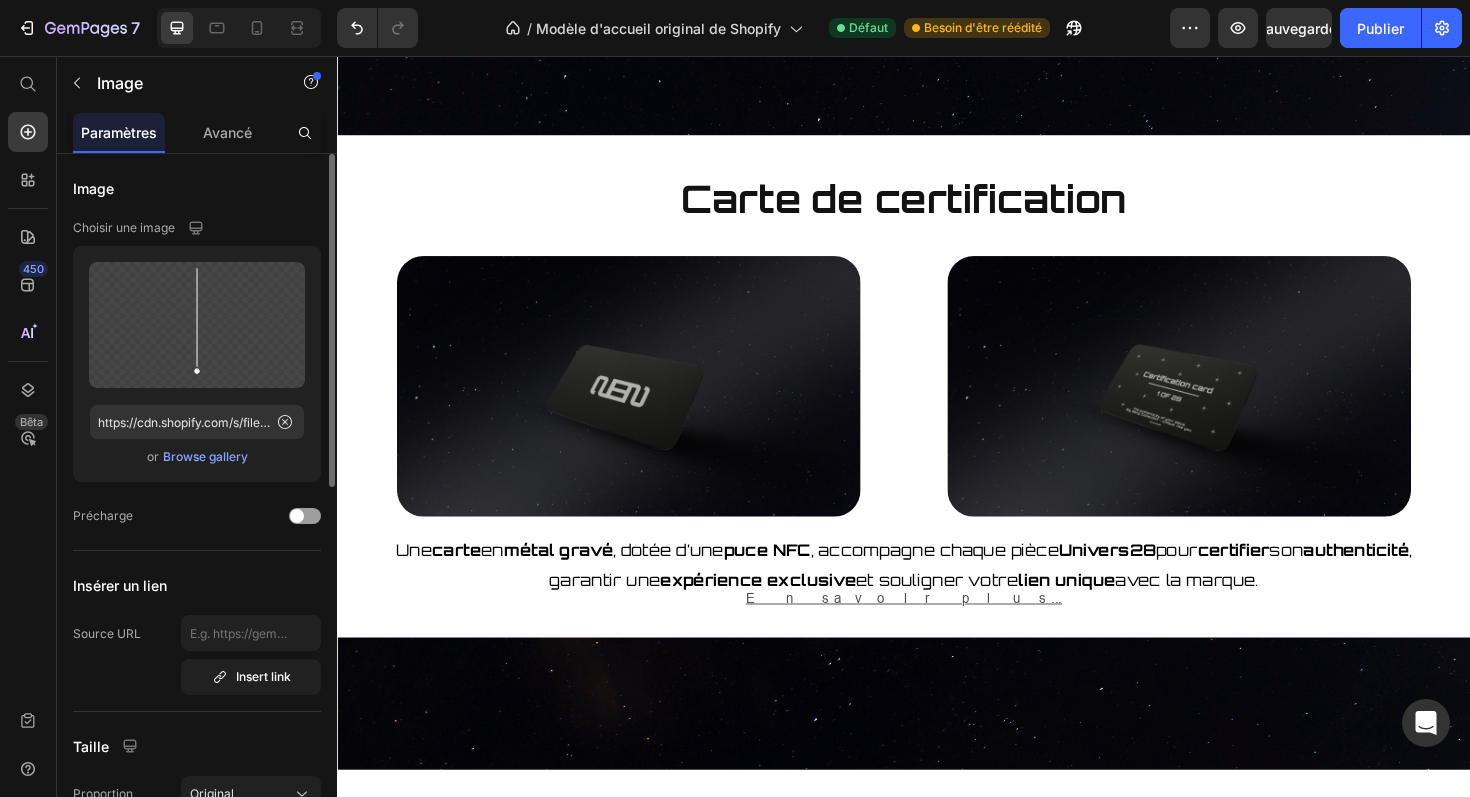 click at bounding box center (937, 20) 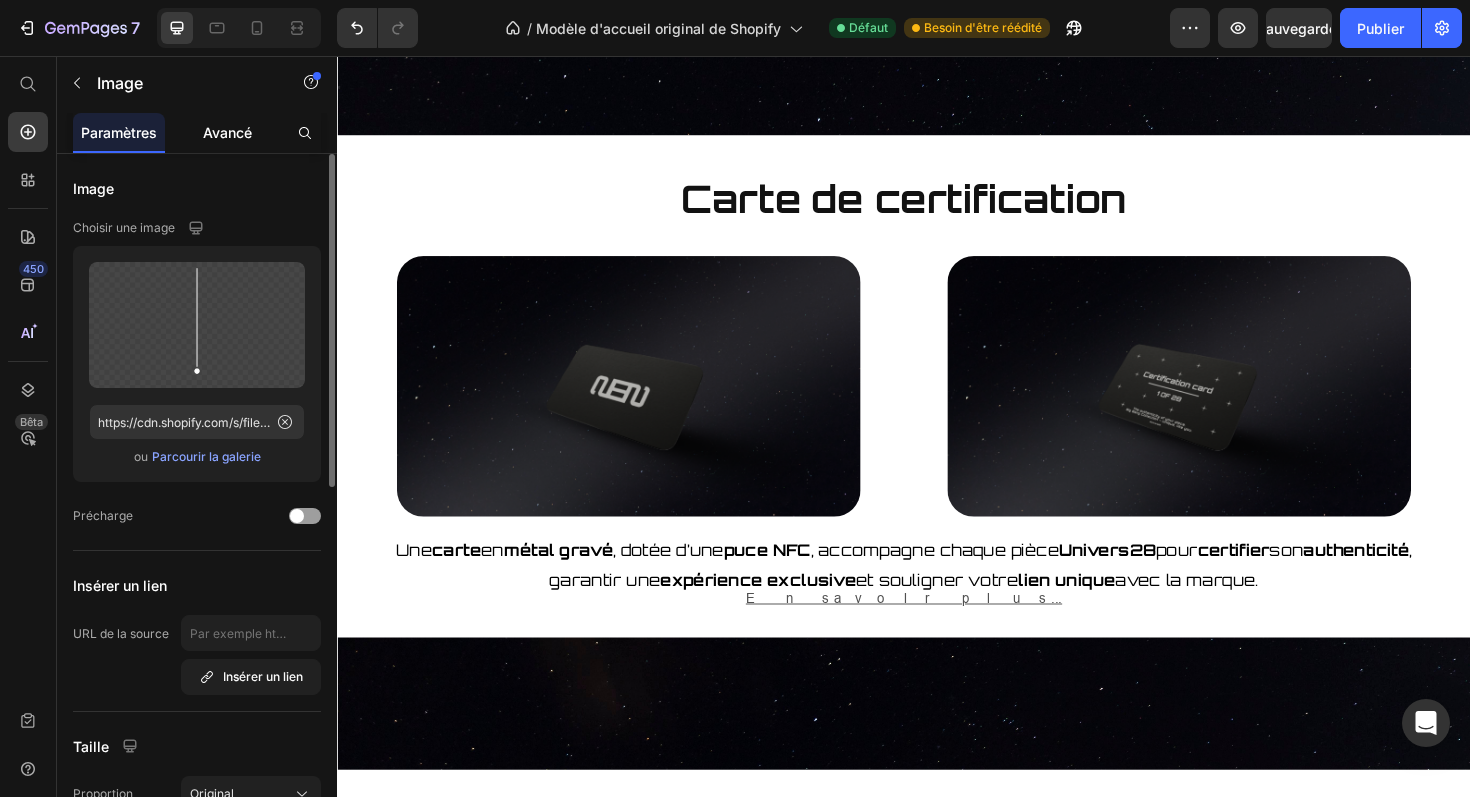 click on "Avancé" 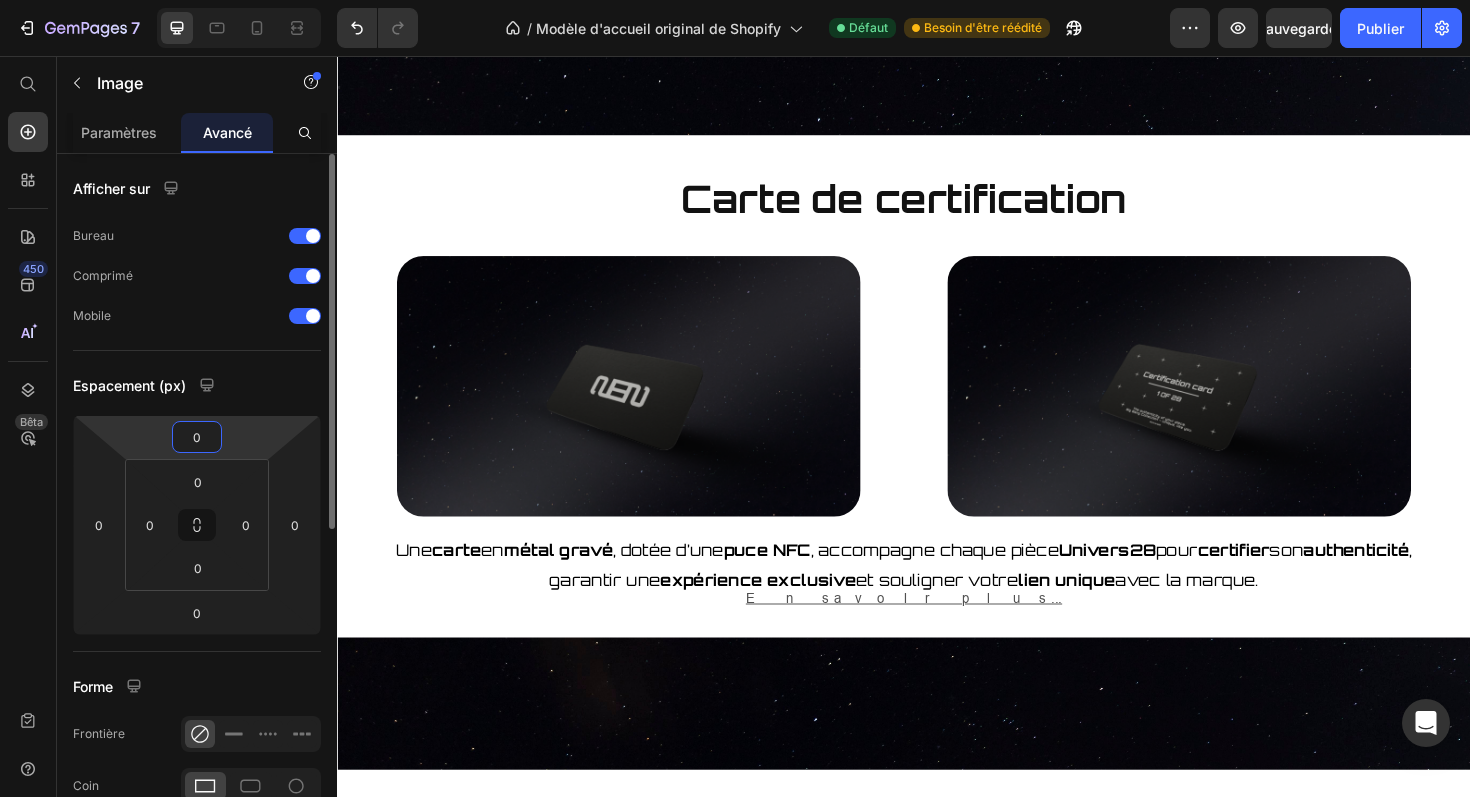 click on "0" at bounding box center [197, 437] 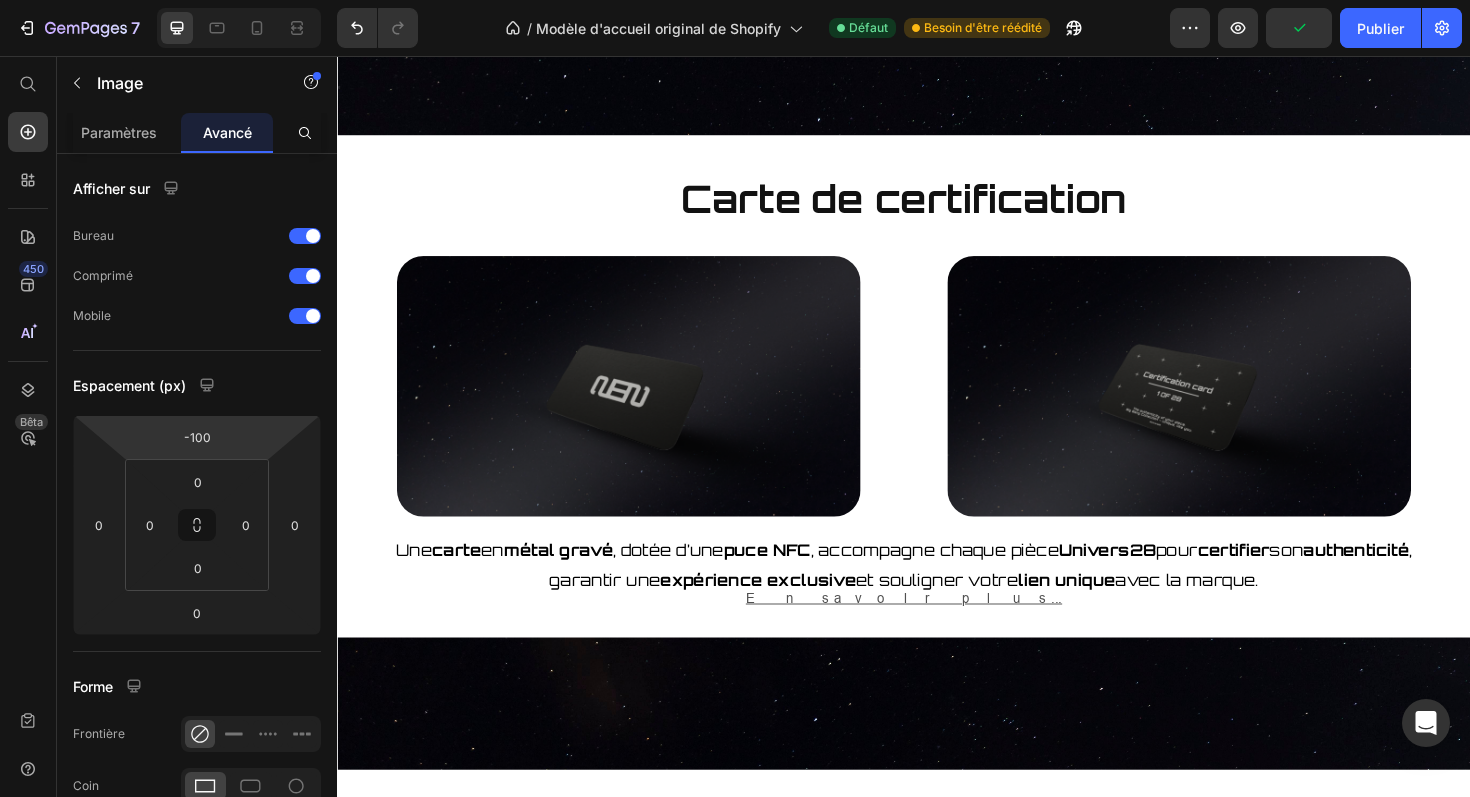 type on "-102" 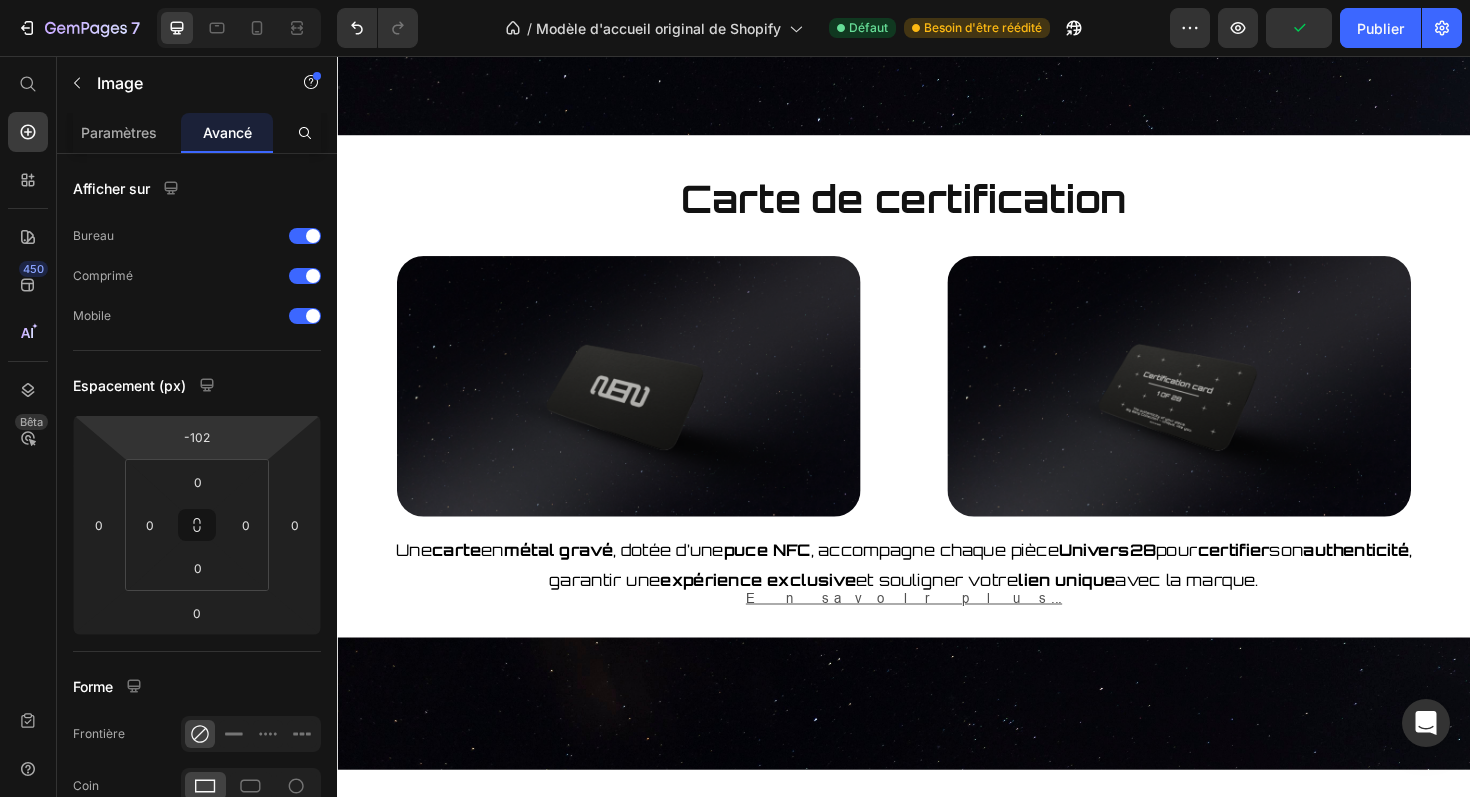 drag, startPoint x: 242, startPoint y: 439, endPoint x: 246, endPoint y: 490, distance: 51.156624 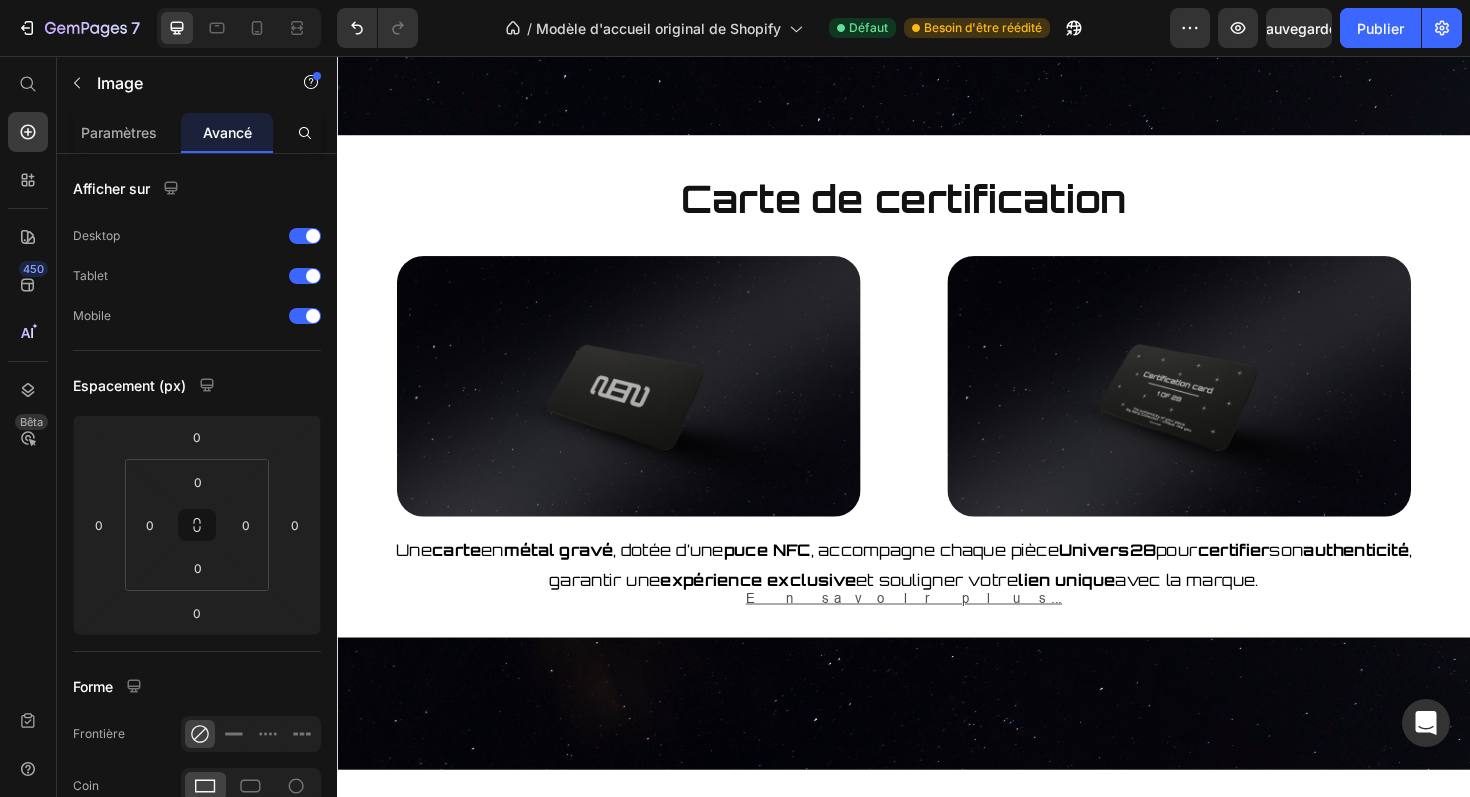 click at bounding box center (534, 20) 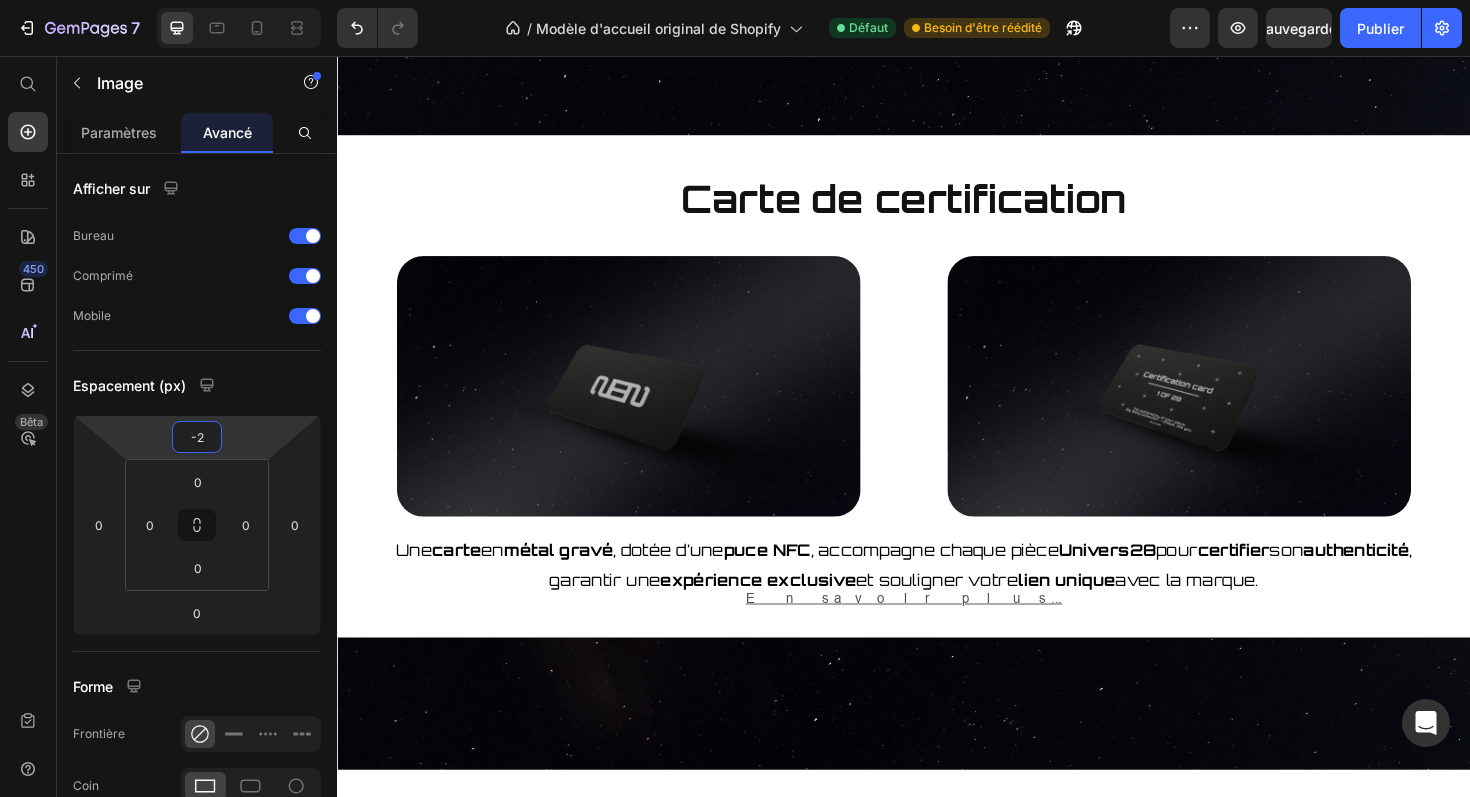 type on "0" 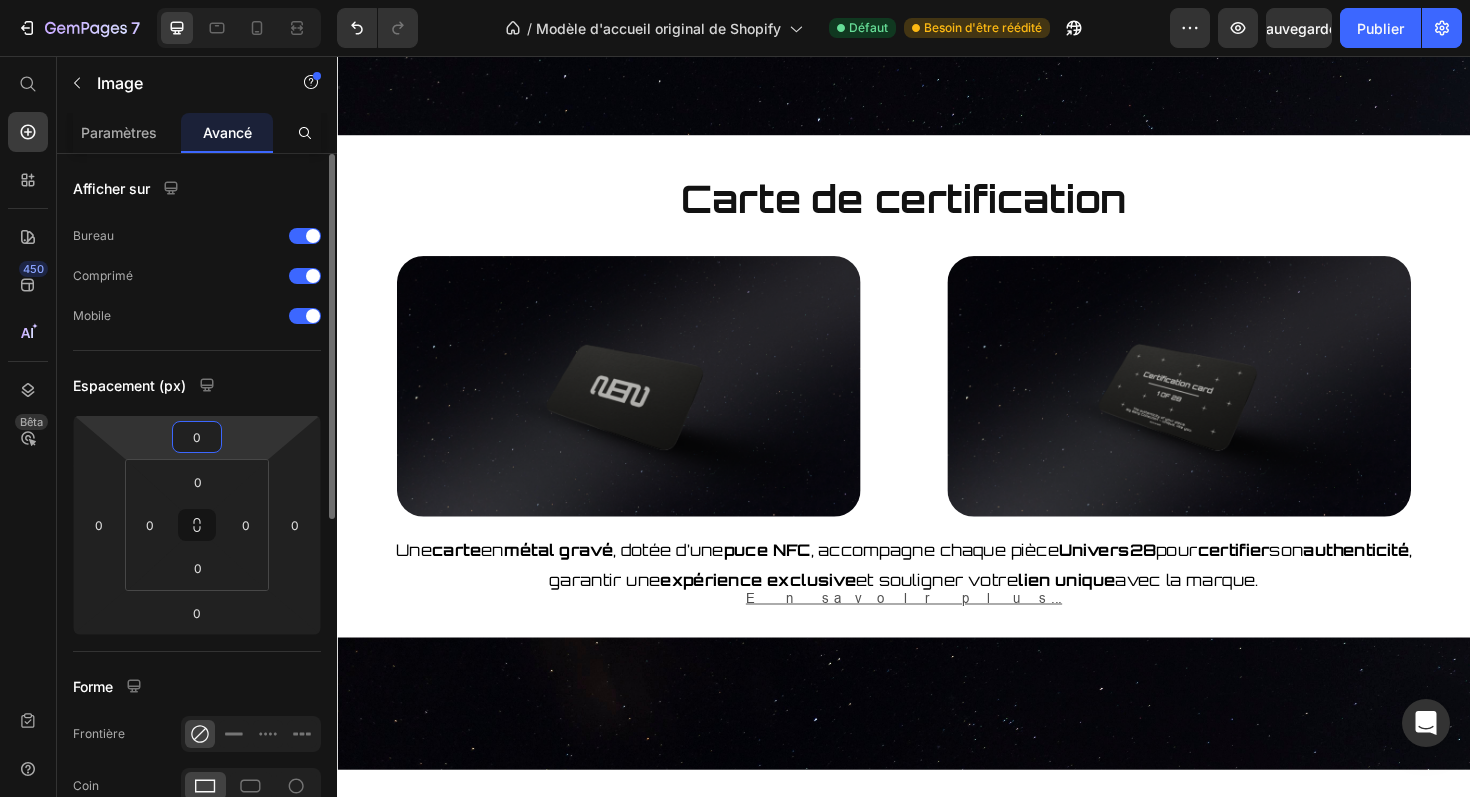 click on "7 / Modèle d'accueil original de Shopify Défaut Besoin d'être réédité Aperçu Sauvegarder Publier 450 Bêta Commencer par Sections Éléments Hero Section Product Detail Brands Trusted Badges Guarantee Product Breakdown How to use Testimonials Compare Bundle FAQs Social Proof Brand Story Product List Collection Blog List Contact Sticky Add to Cart Custom Footer Parcourir la bibliothèque 450 Mise en page
Rangée
Rangée
Rangée
Rangée Texte
Titre
Bloc de texte Bouton
Bouton
Bouton
Collant Retour en haut Médias" at bounding box center [735, 0] 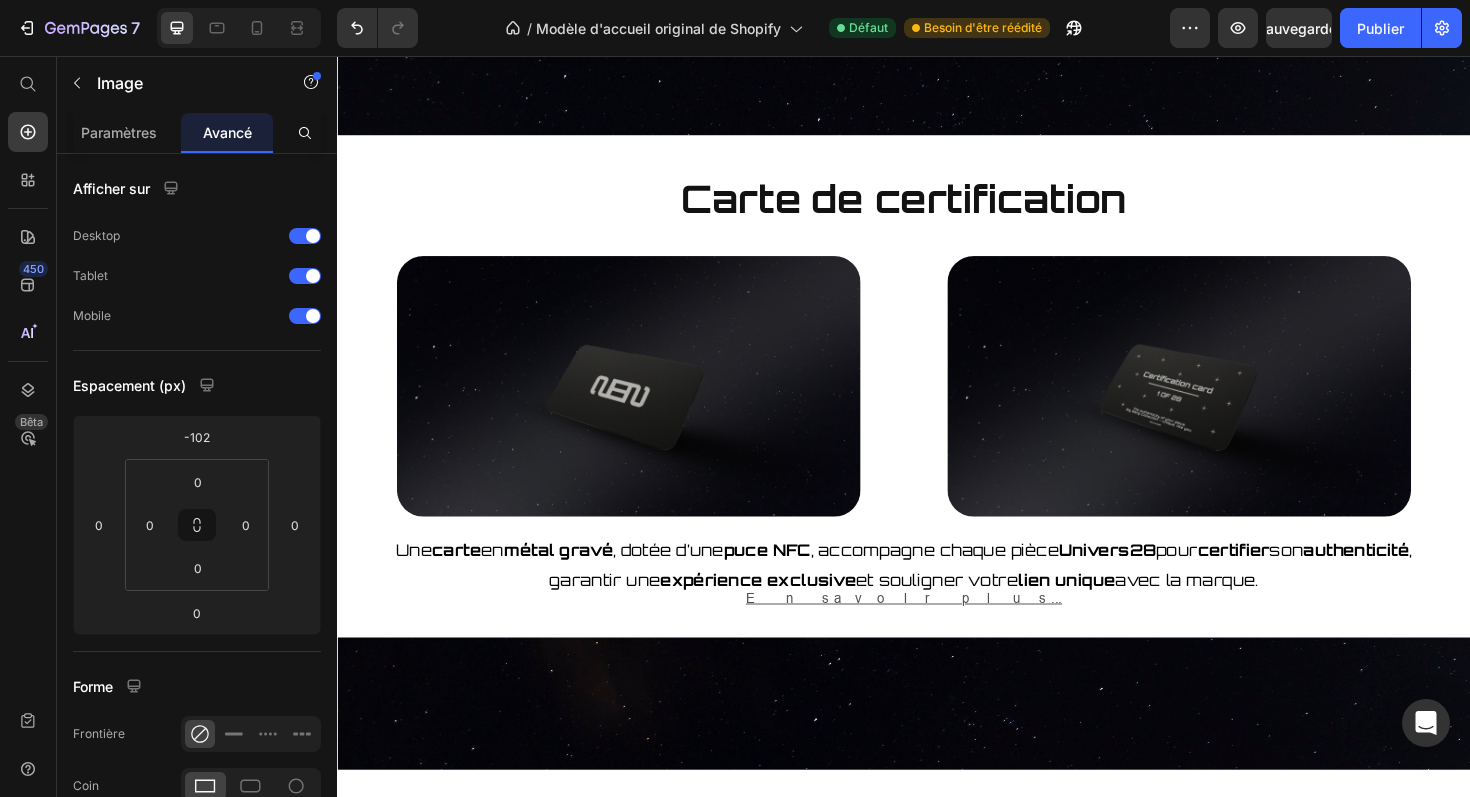 click at bounding box center (937, -82) 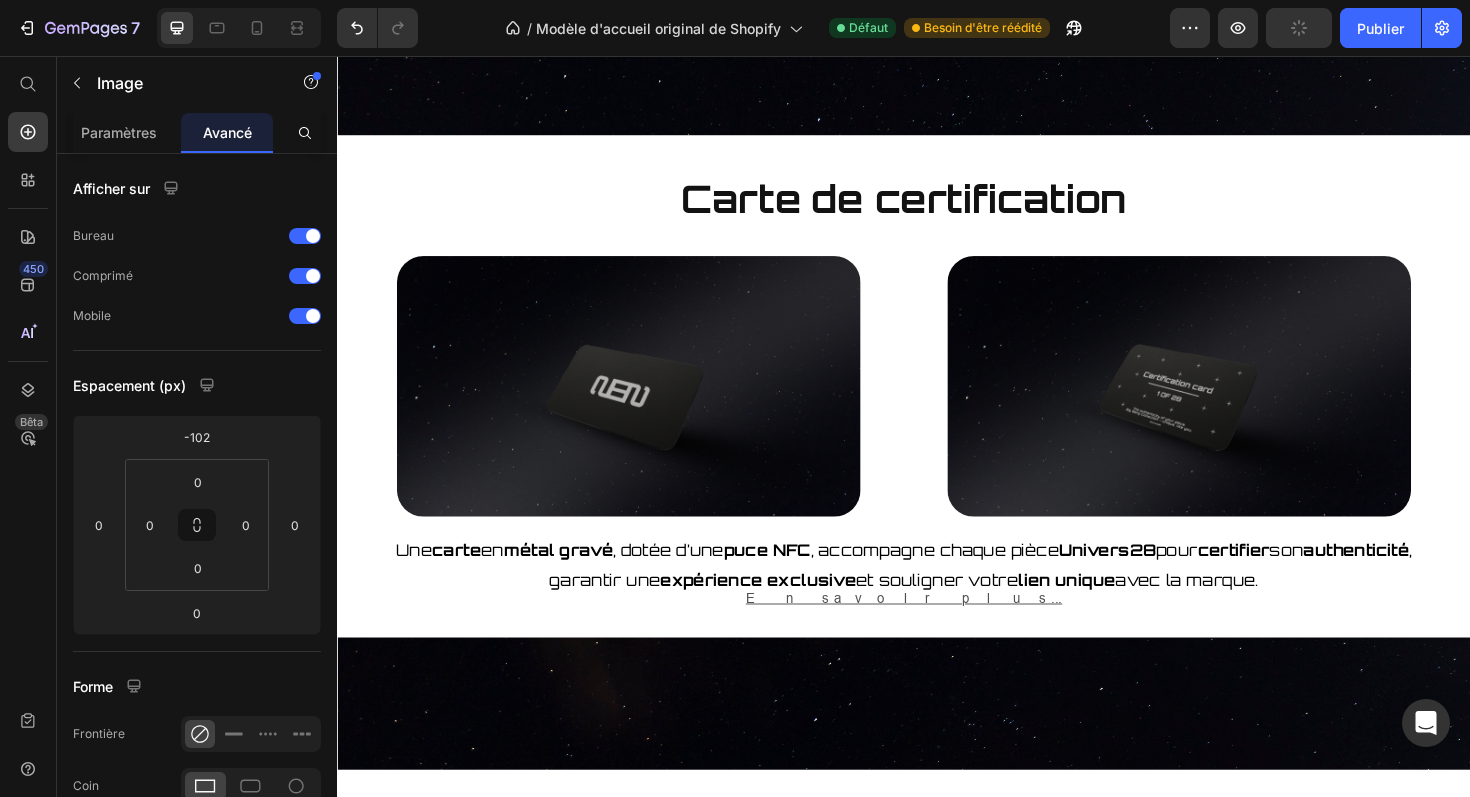 click on "Image" at bounding box center (937, 20) 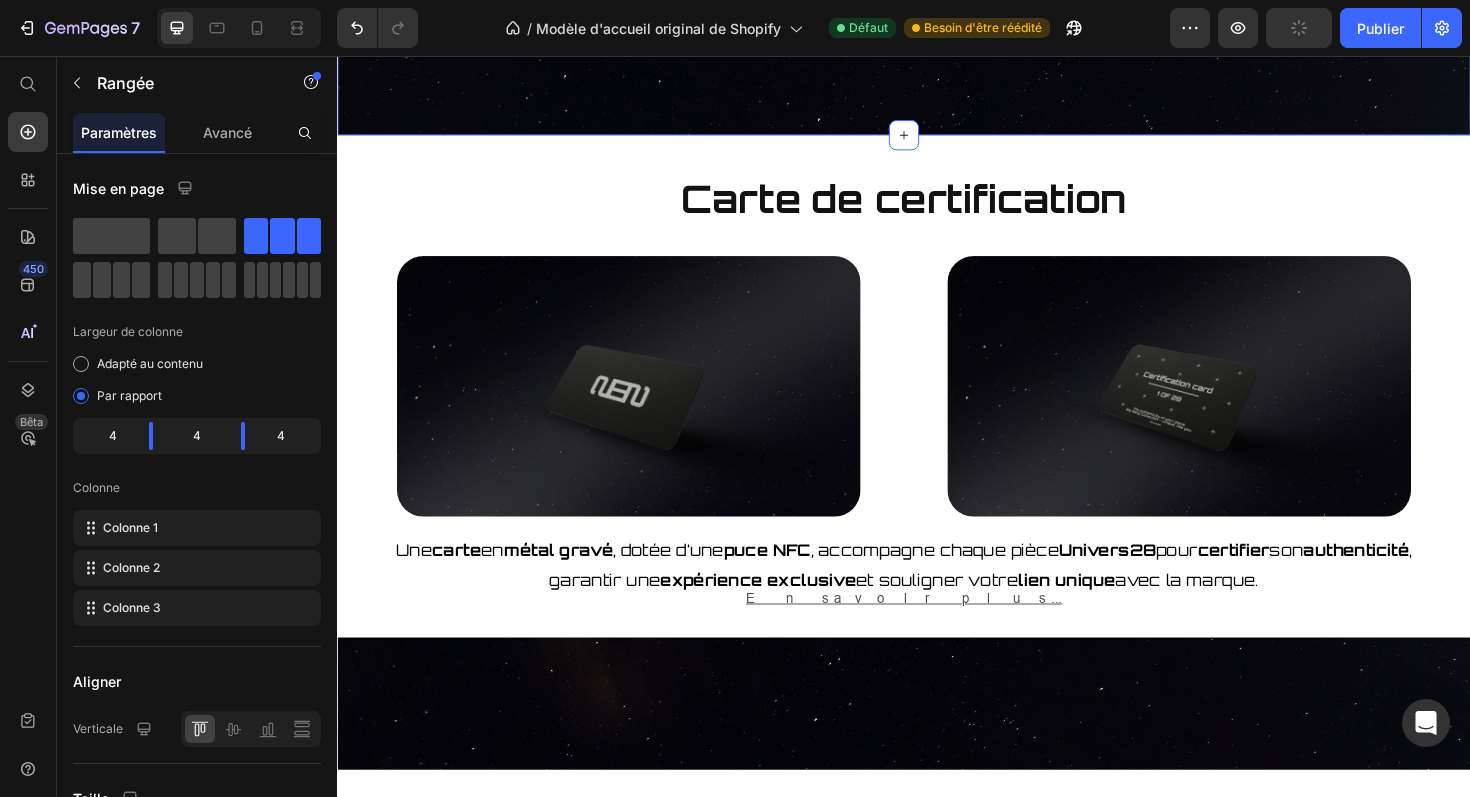 click on "L’Origine au creux du tissu Heading Chaque pièce est née d’un moment fondateur. Vous ne portez pas un vêtement, vous portez un morceaux de l'histoire. Text Block Image Genesis Text Block Le tout premier souffle.  Là où la lumière a osé percer l’obscurité. Text Block Image Primus Text Block L’élément fondamental.  L’équilibre entre simplicité et force. Text Block Image ExpAnsion Text Block Le mouvement éternel.  La matière, la direction, la naissance du sens. Text Block Row Image Image Image Row Section 5   You can create reusable sections Create Theme Section AI Content Write with GemAI What would you like to describe here? Tone and Voice Persuasive Product EXPANSION SWEAT-SHIRT STELLAR LIGHT Show more Generate" at bounding box center [937, -162] 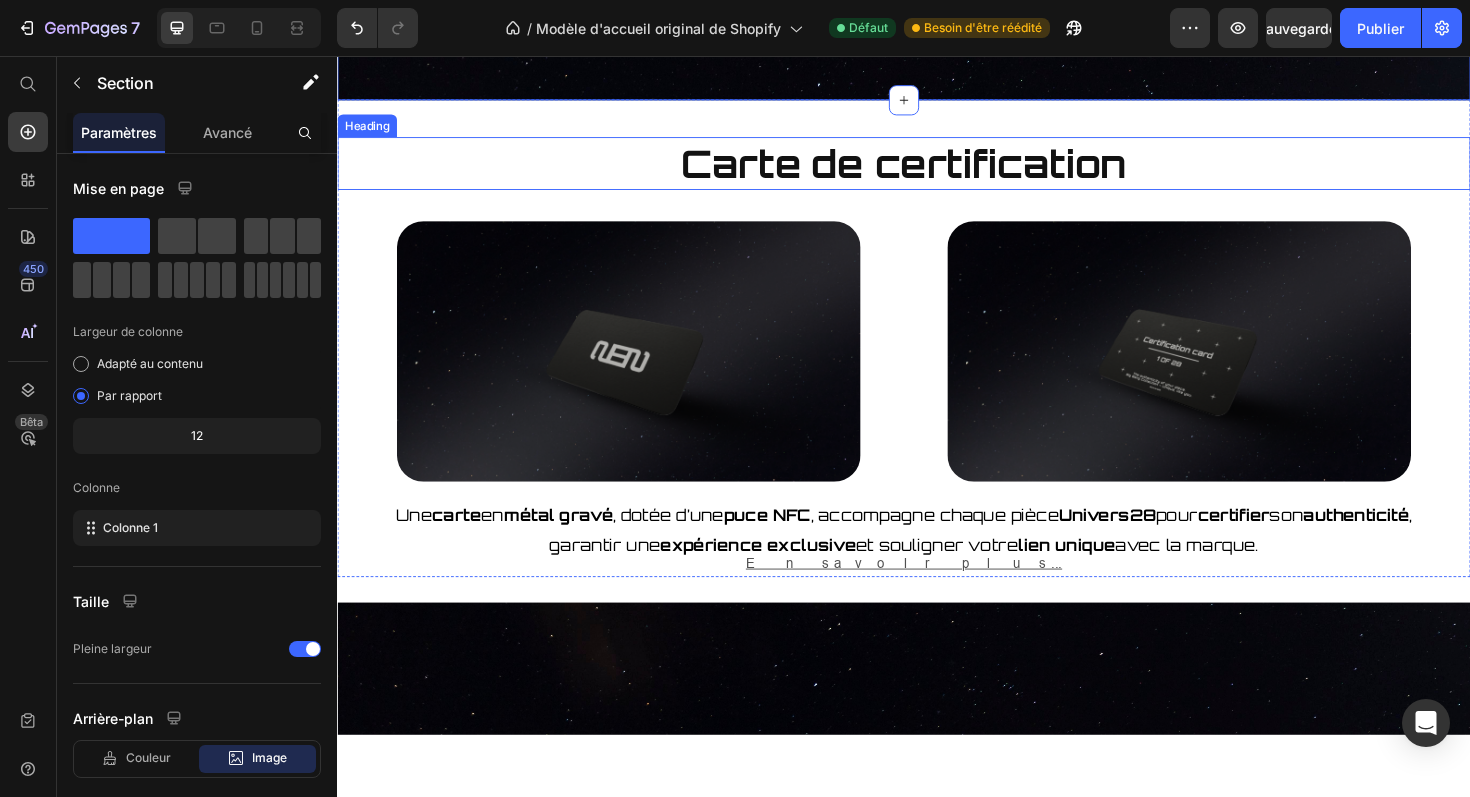 scroll, scrollTop: 2489, scrollLeft: 0, axis: vertical 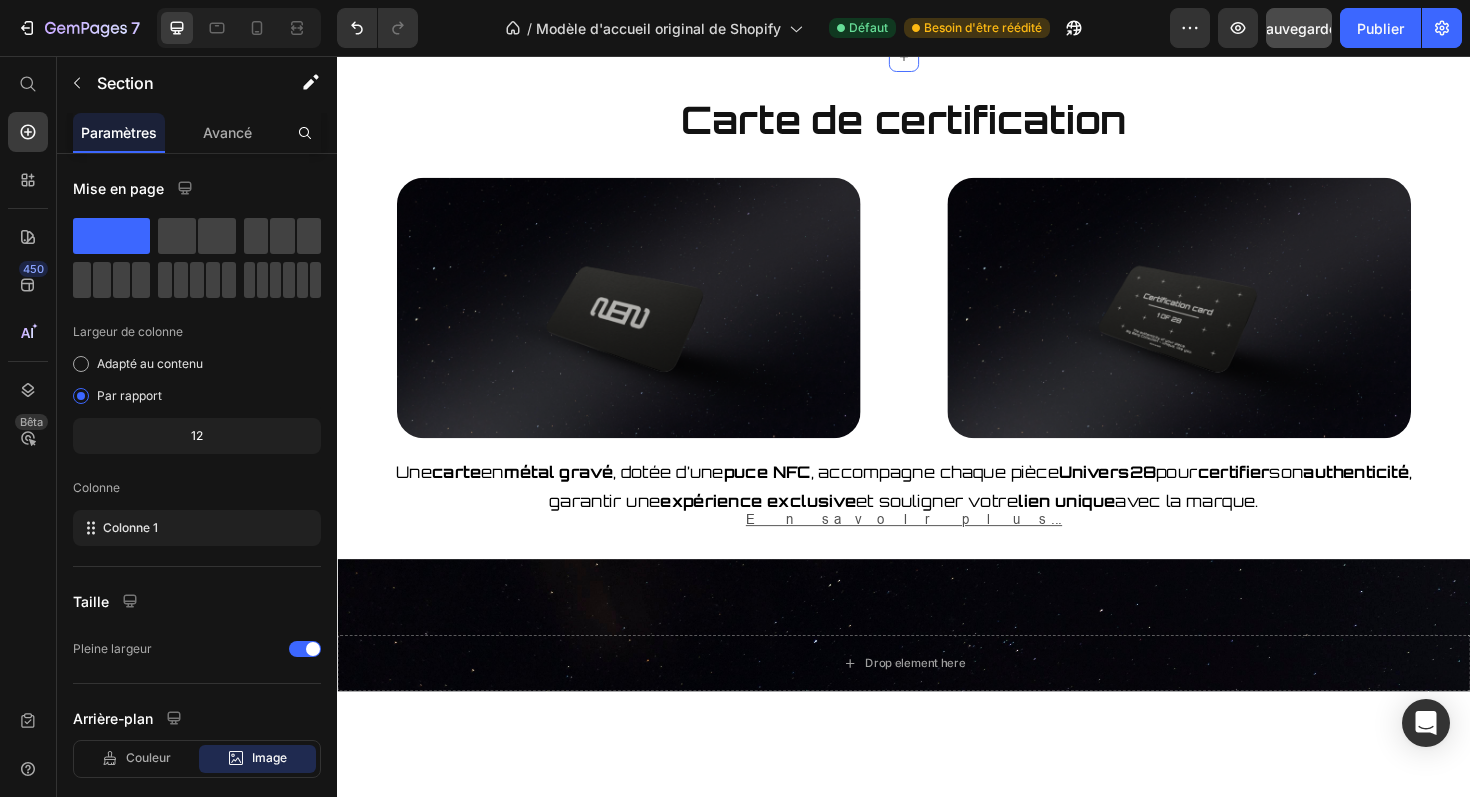 click on "Sauvegarder" 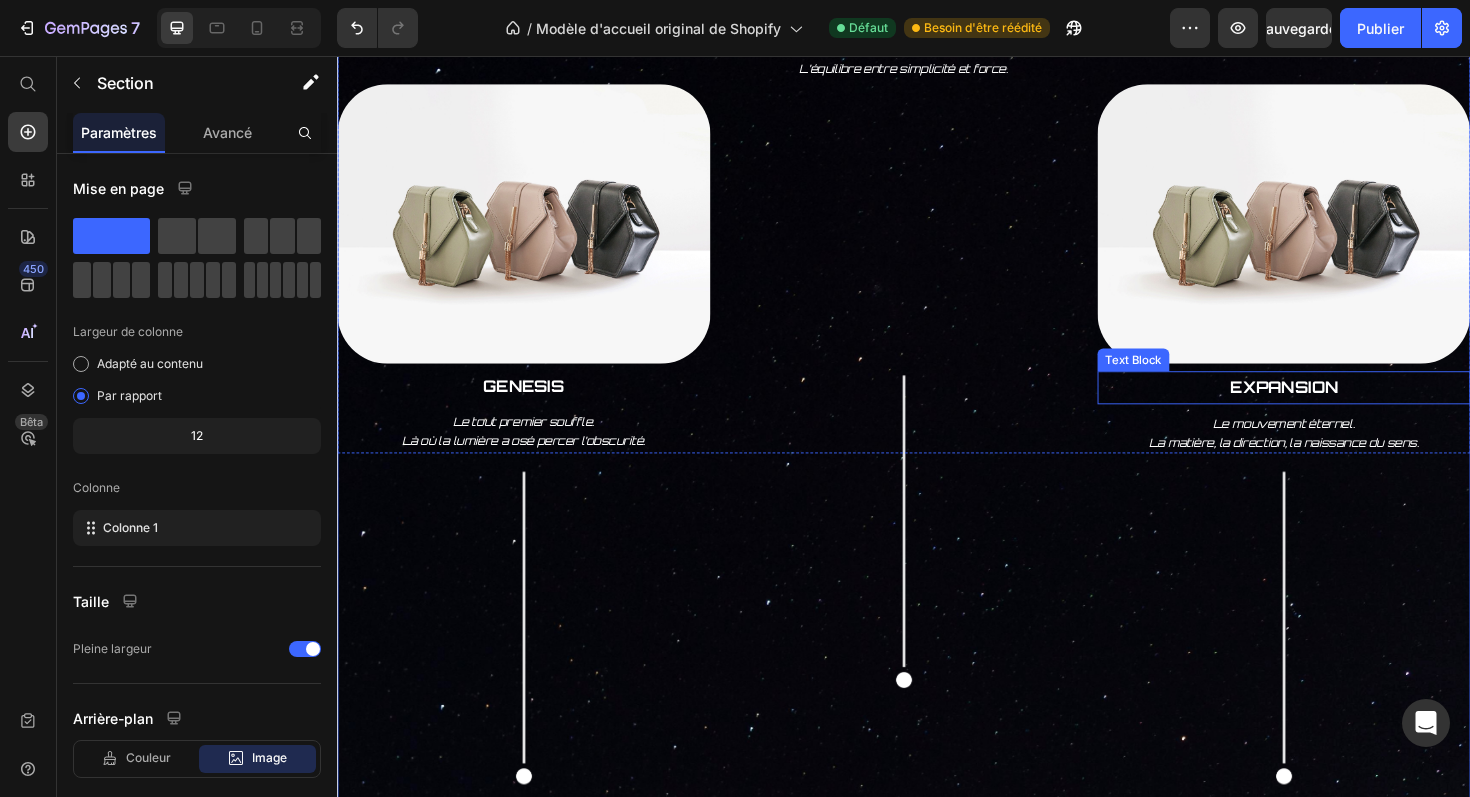 scroll, scrollTop: 2222, scrollLeft: 0, axis: vertical 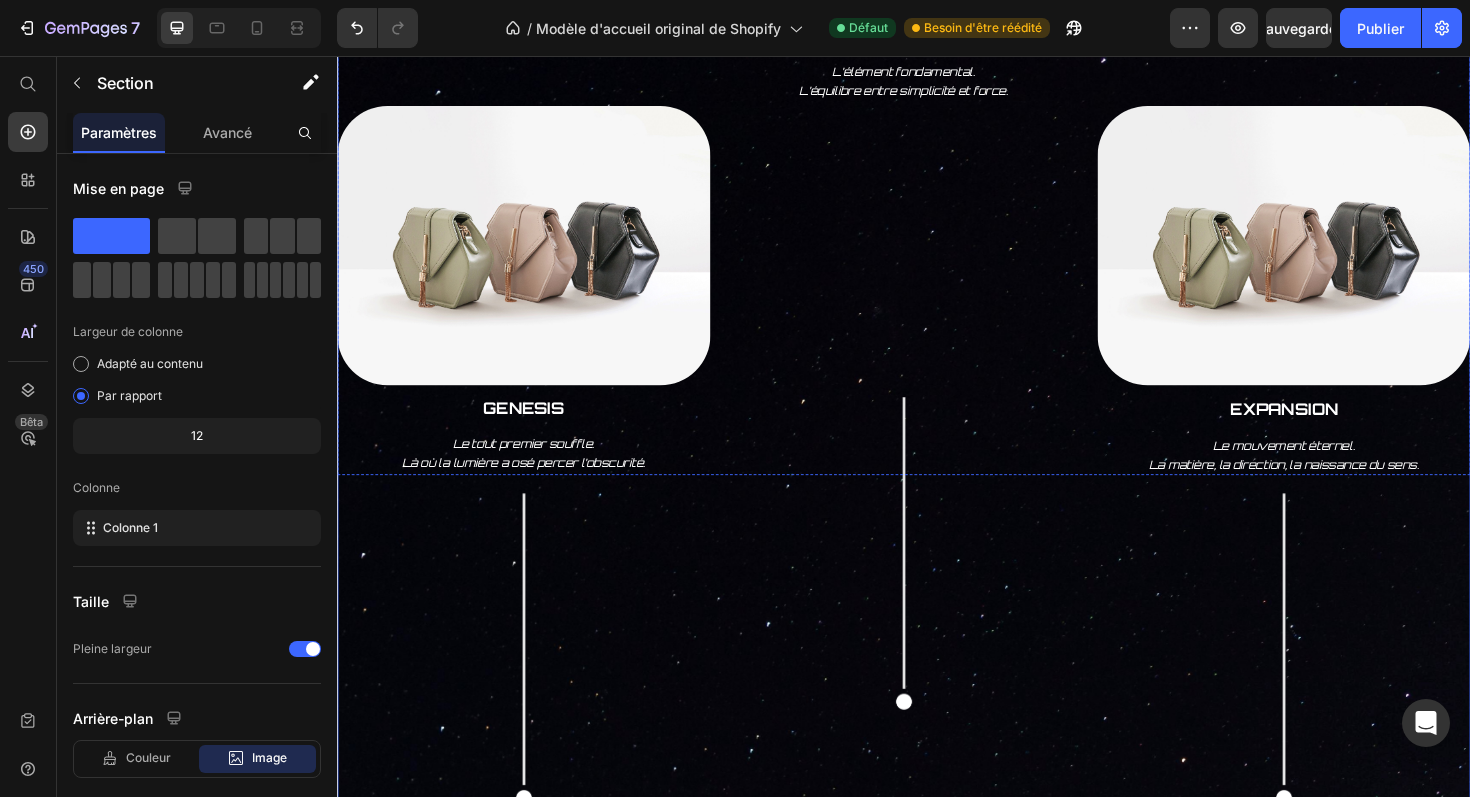 click on "Primus" at bounding box center [937, 34] 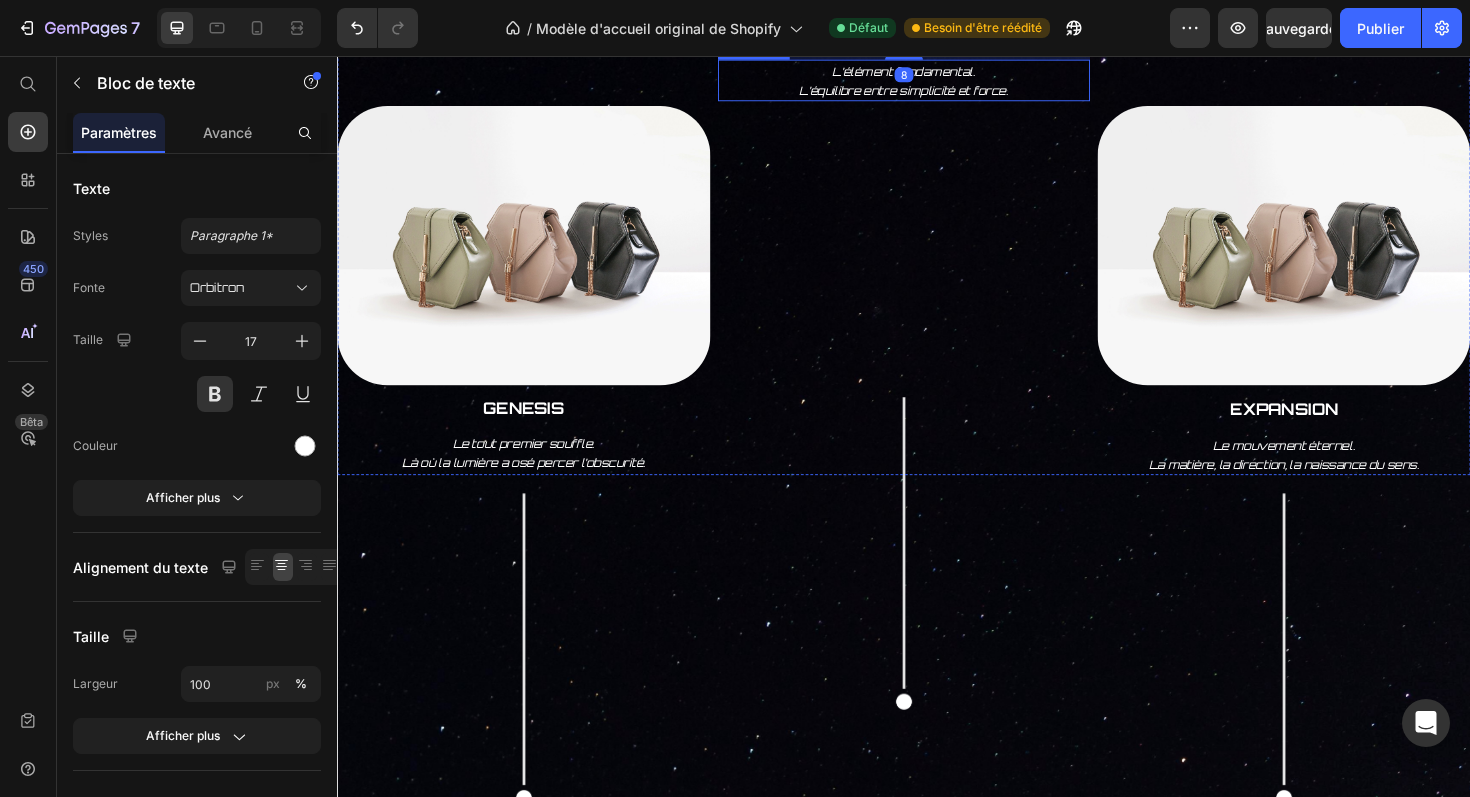 click on "L’élément fondamental." at bounding box center (937, 72) 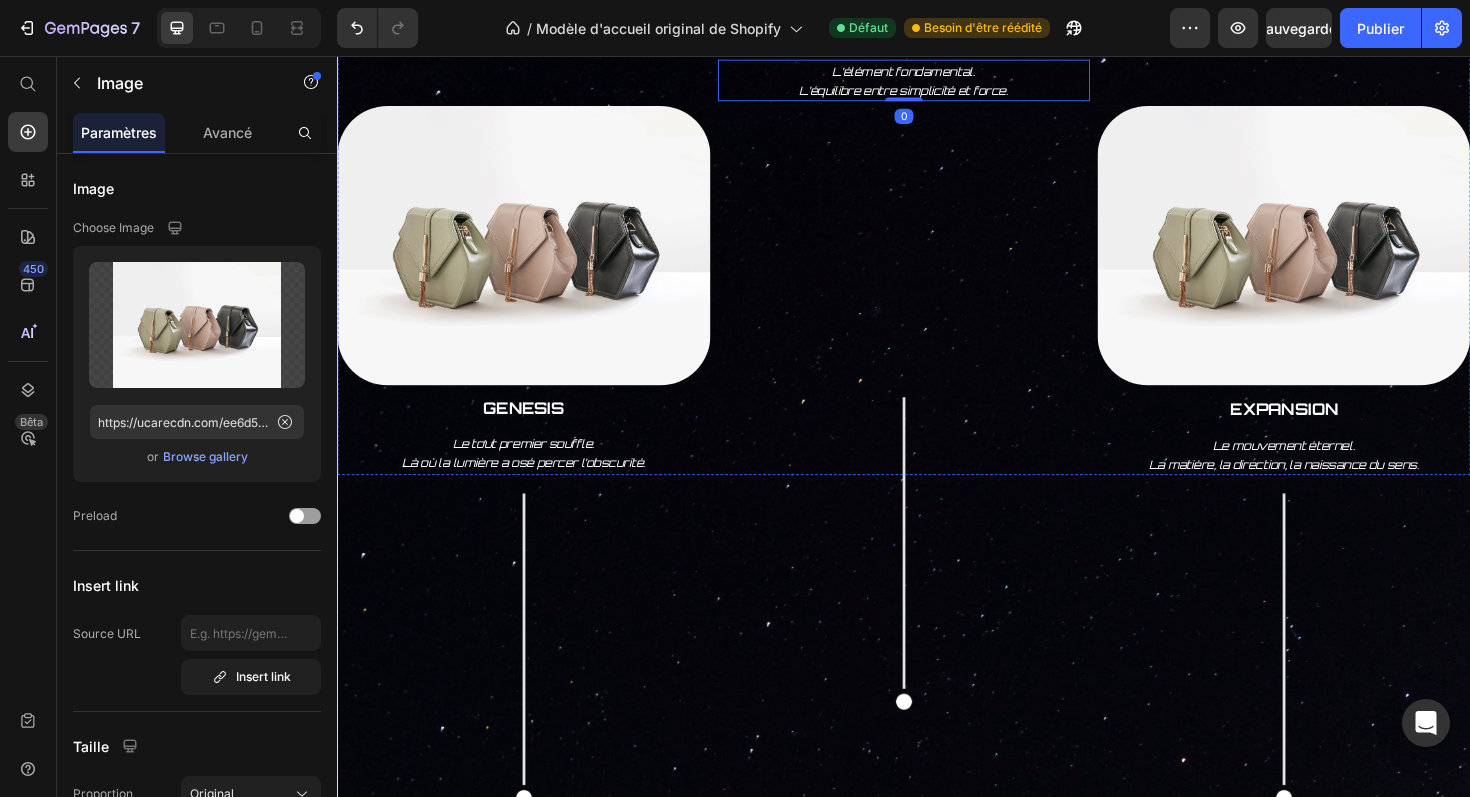 click at bounding box center (937, 9) 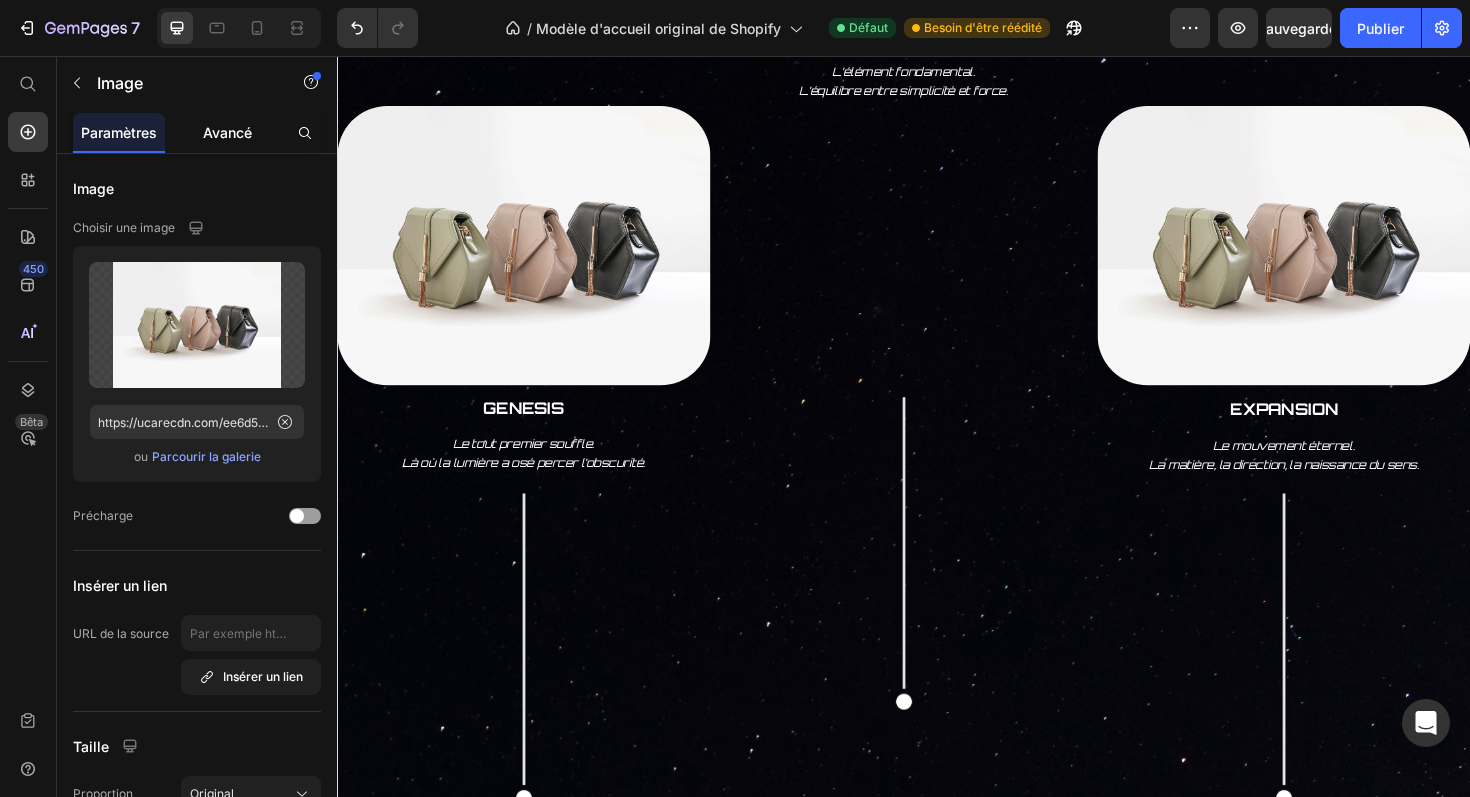 click on "Avancé" 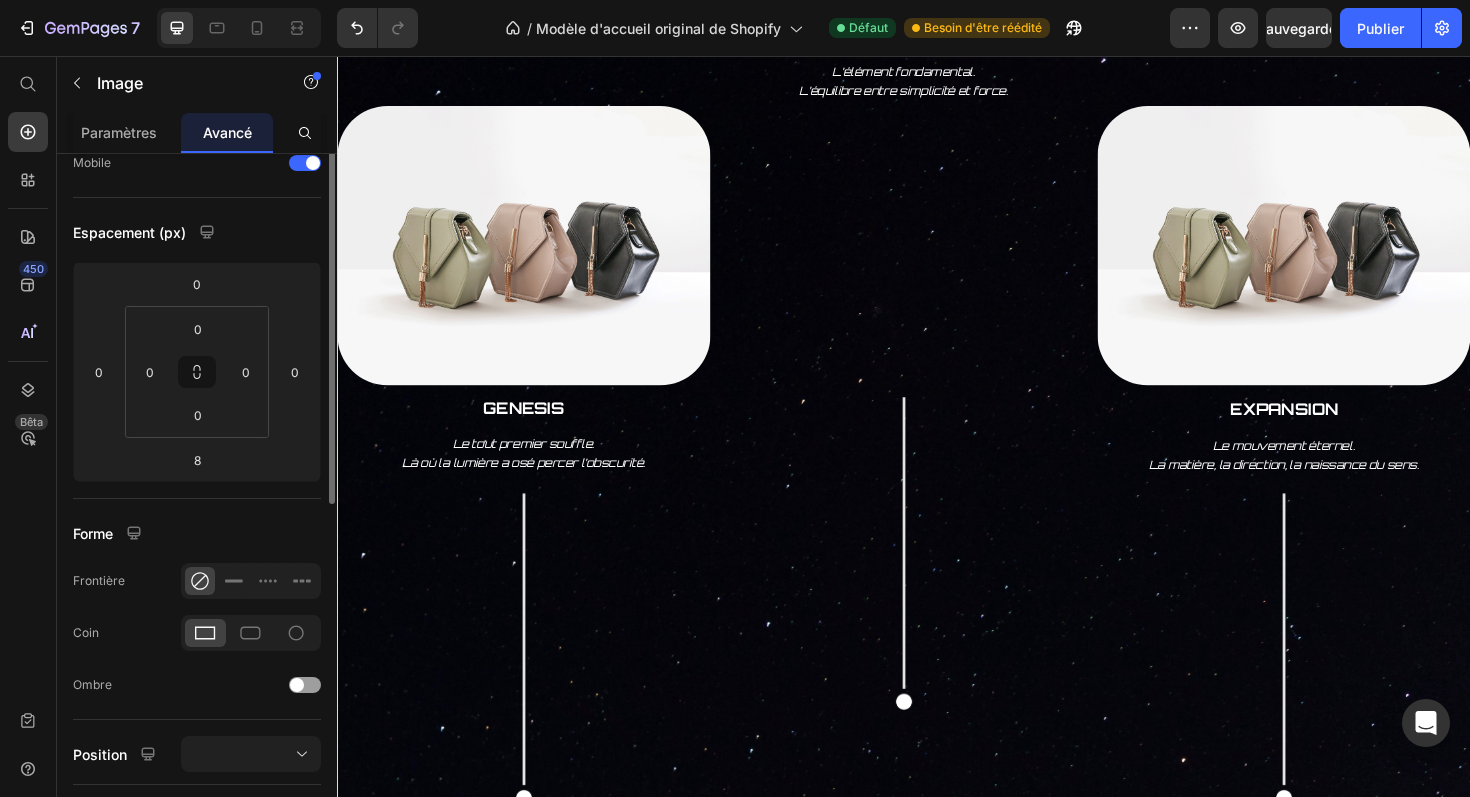 scroll, scrollTop: 0, scrollLeft: 0, axis: both 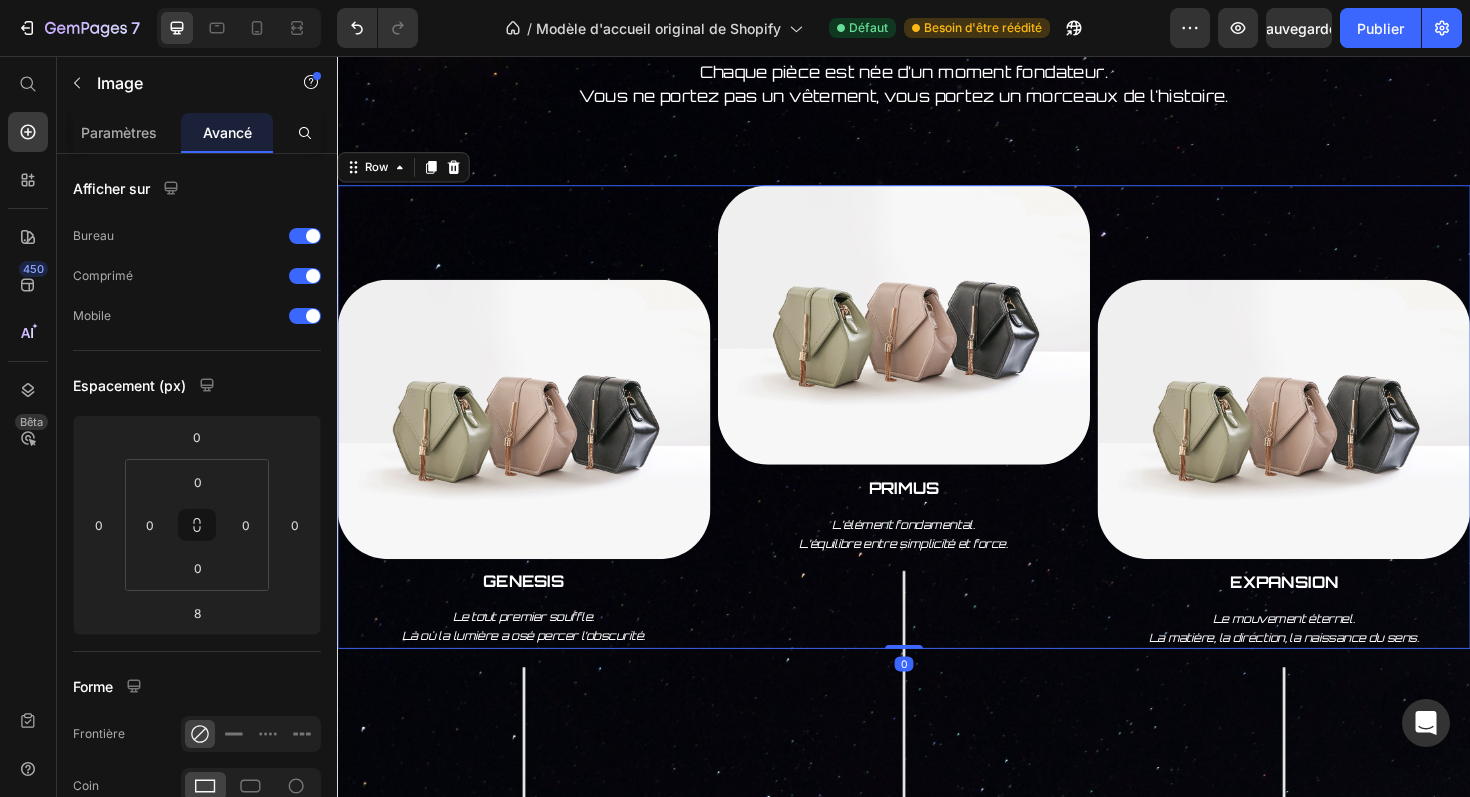 click on "Image Genesis Text Block Le tout premier souffle.  Là où la lumière a osé percer l’obscurité. Text Block" at bounding box center (534, 438) 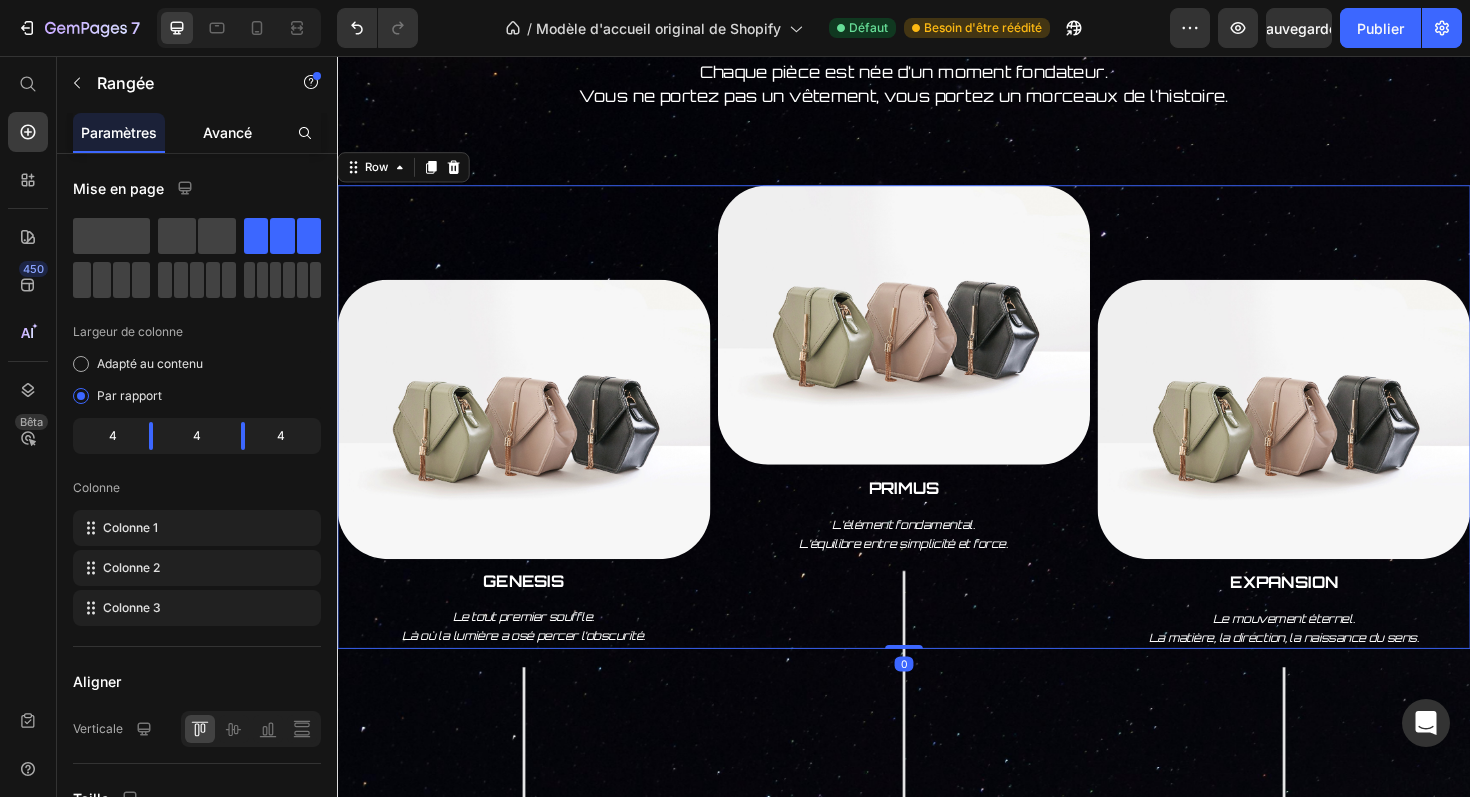 click on "Avancé" at bounding box center (227, 132) 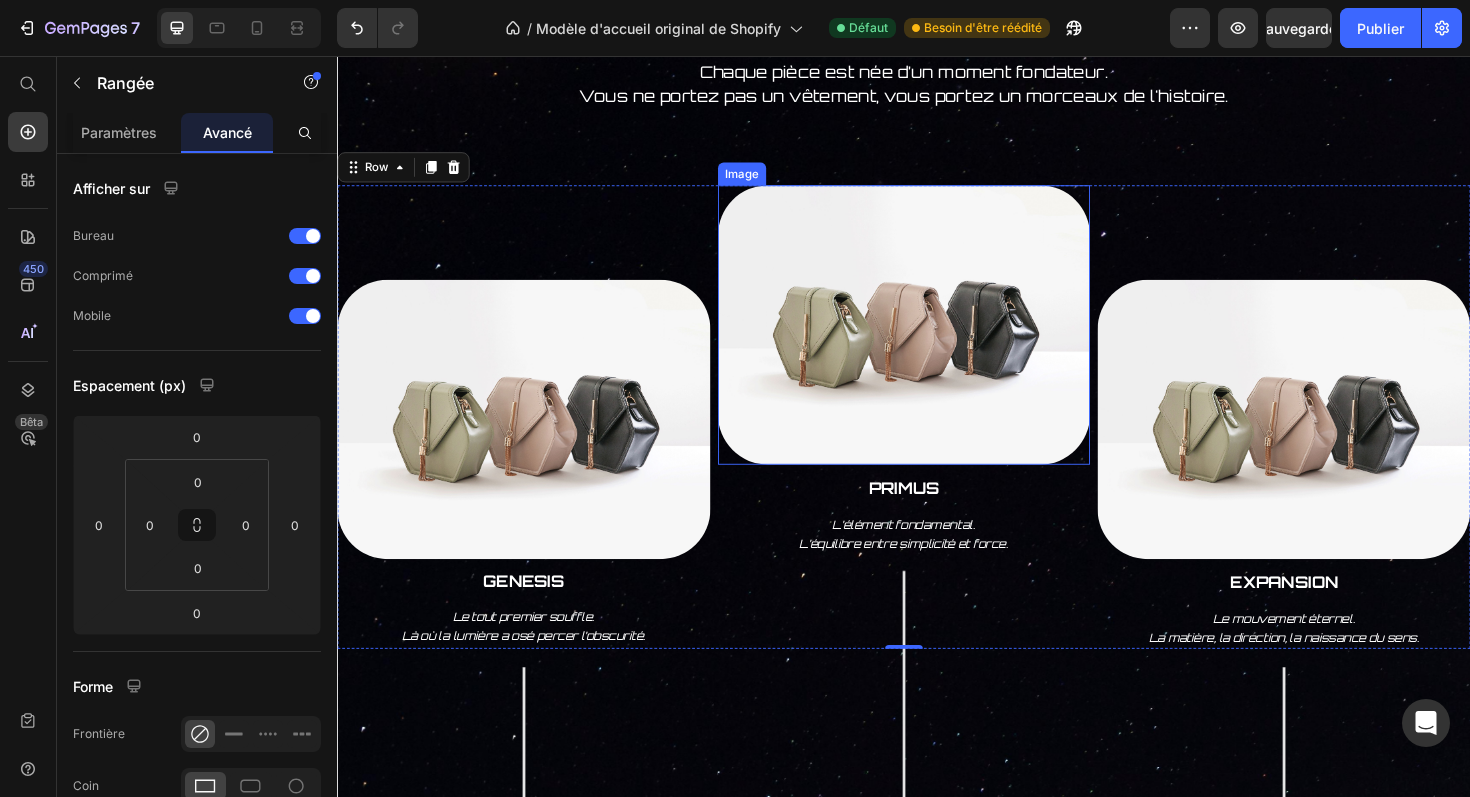 click at bounding box center [937, 341] 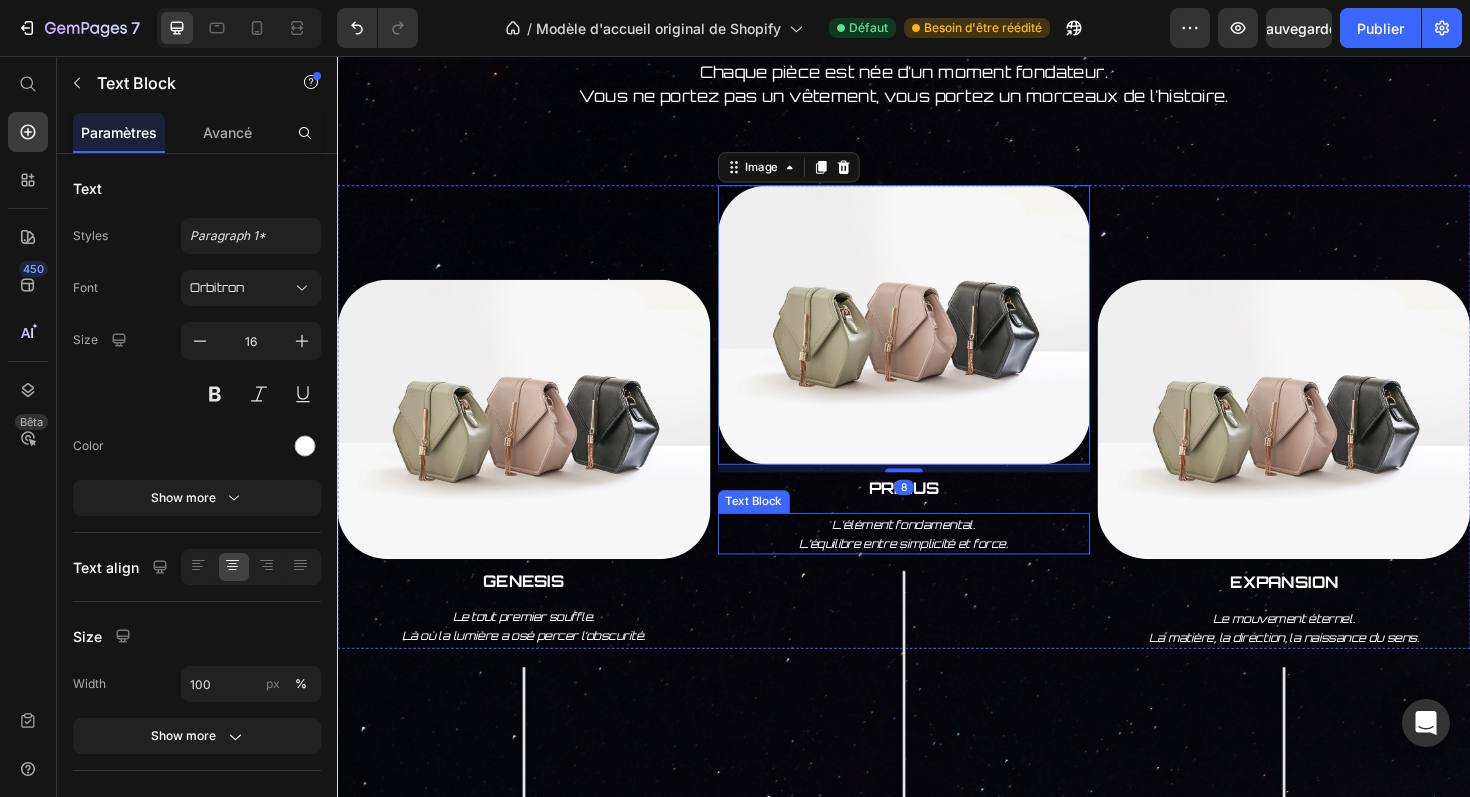 click on "L’élément fondamental." at bounding box center [937, 552] 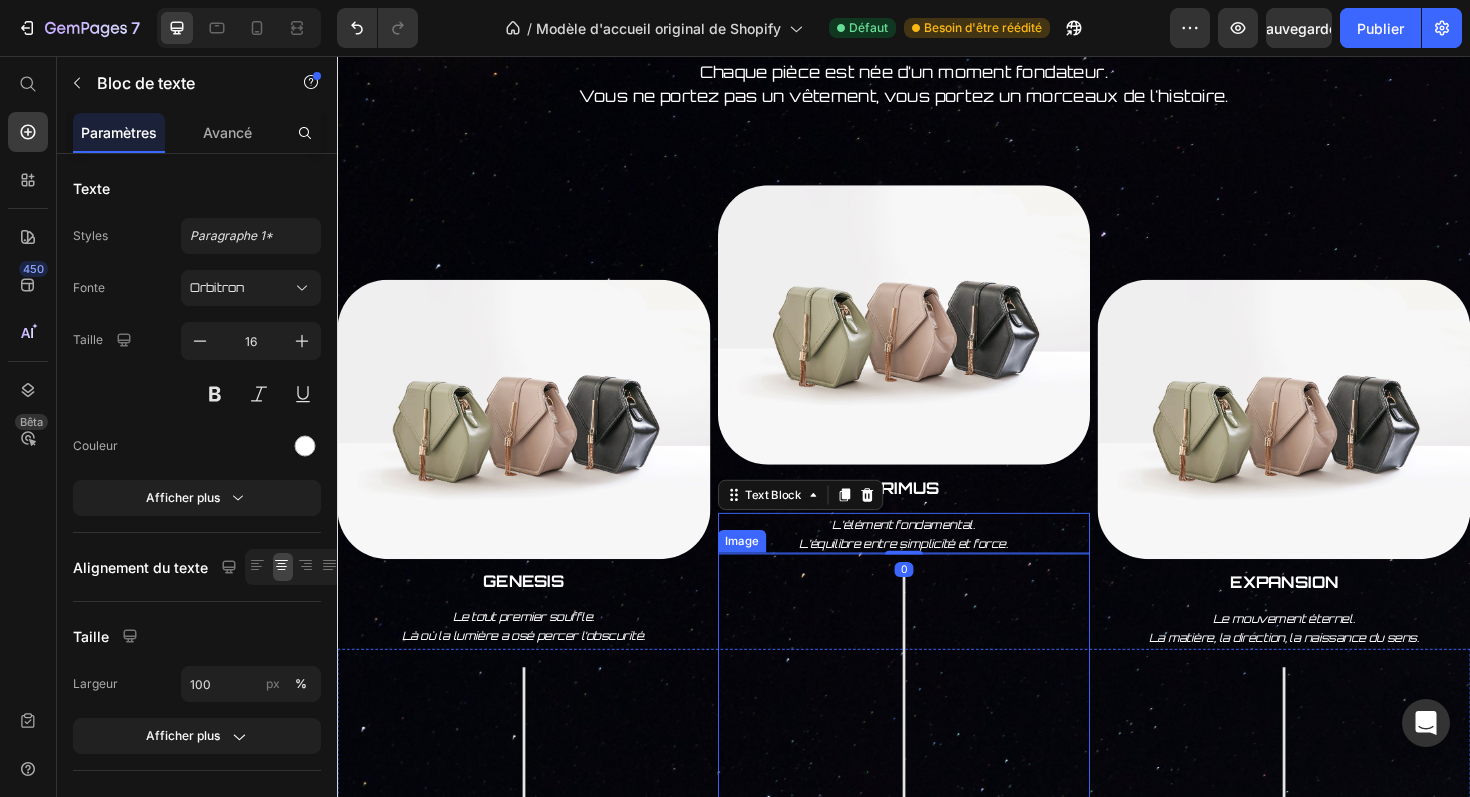click at bounding box center (937, 779) 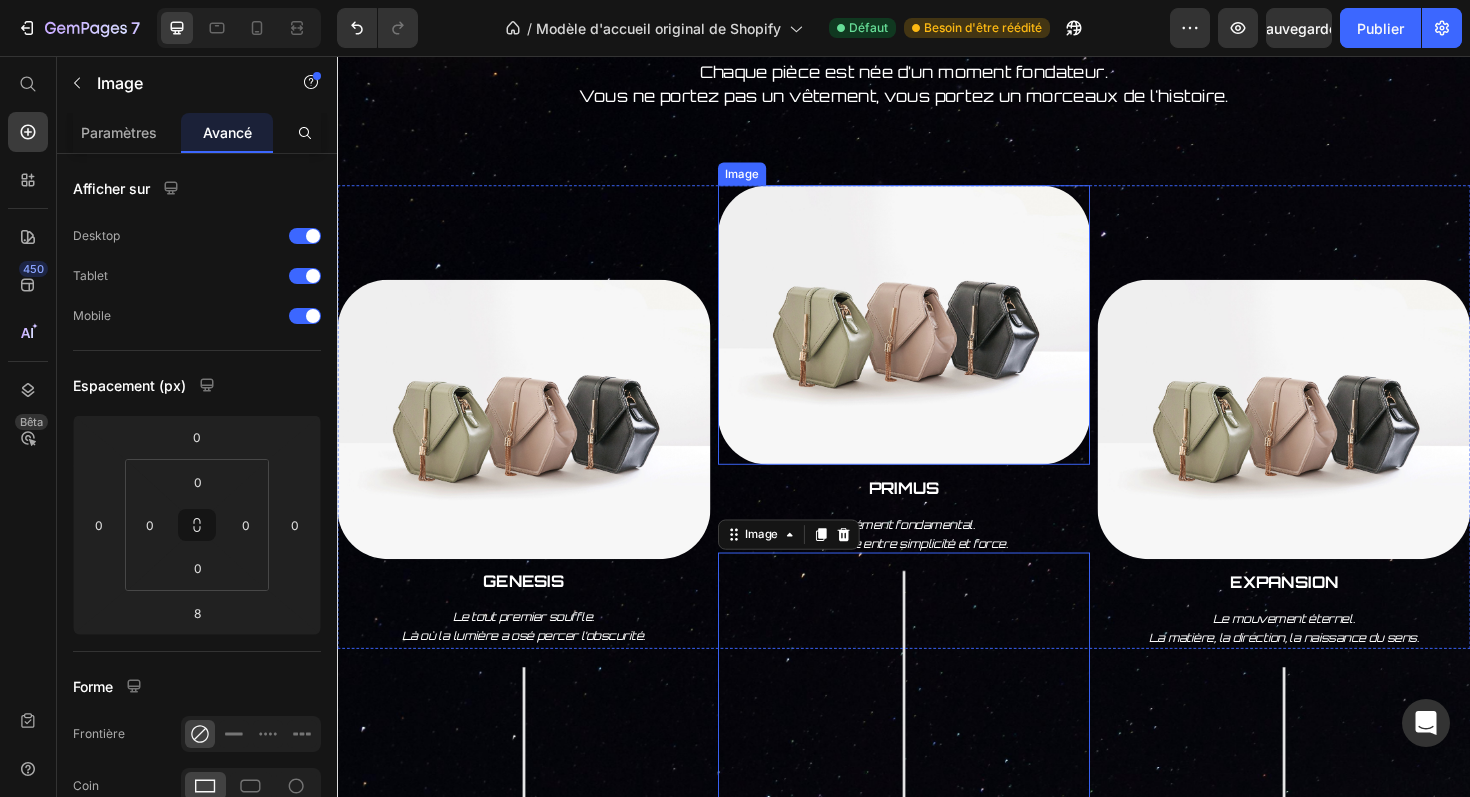 click at bounding box center [937, 341] 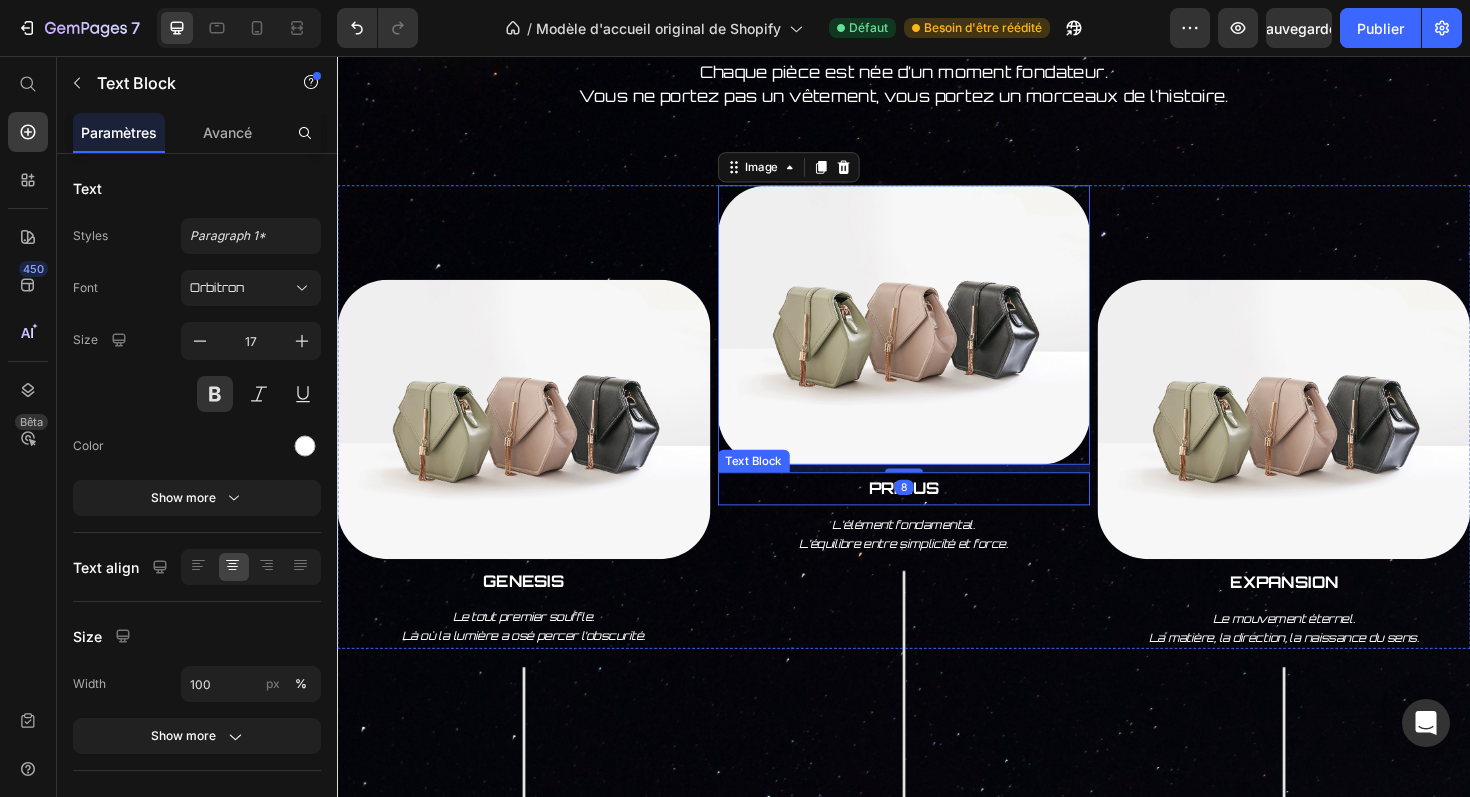 click on "Primus" at bounding box center [937, 514] 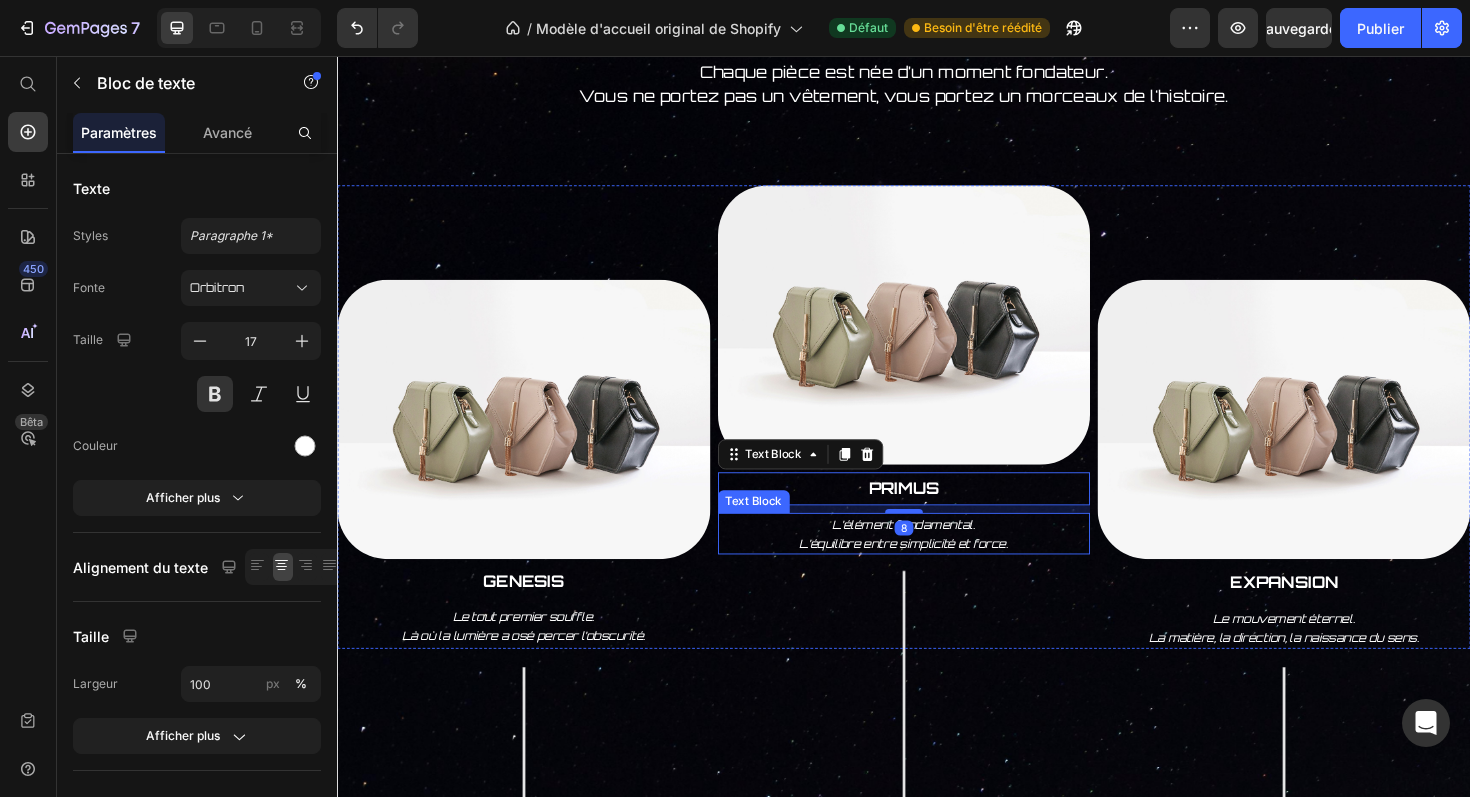 click on "L’élément fondamental." at bounding box center (937, 552) 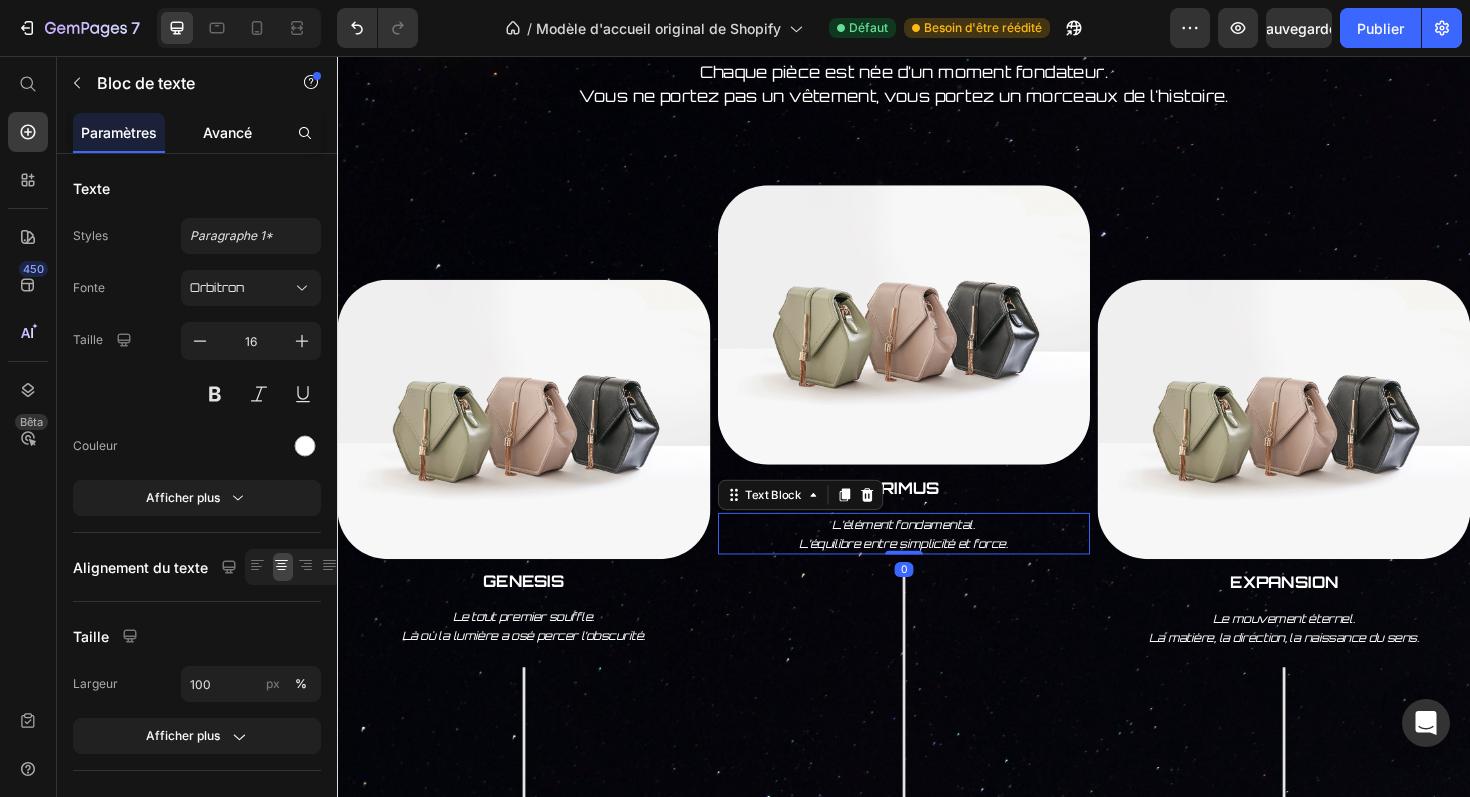 click on "Avancé" at bounding box center [227, 132] 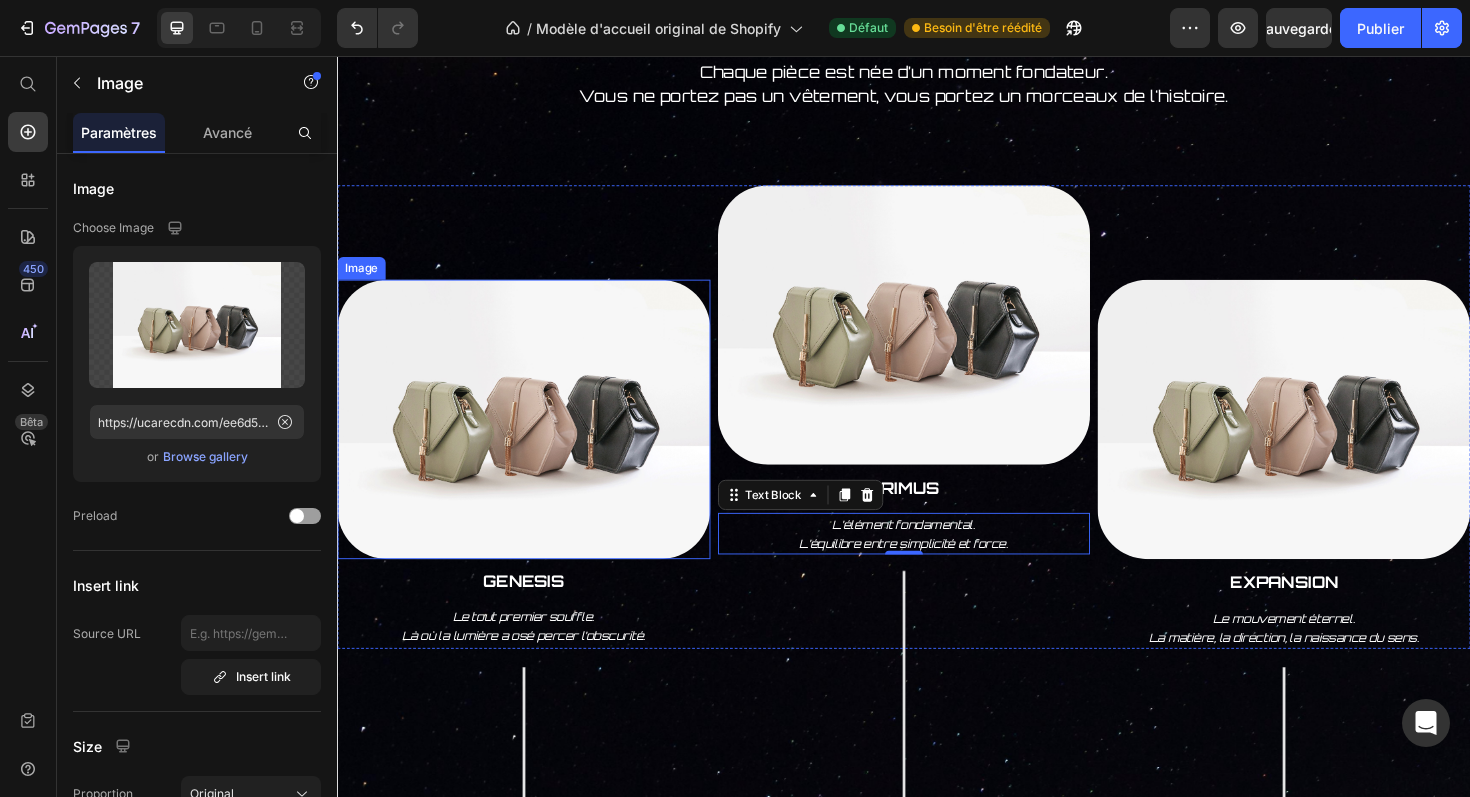 click at bounding box center (534, 441) 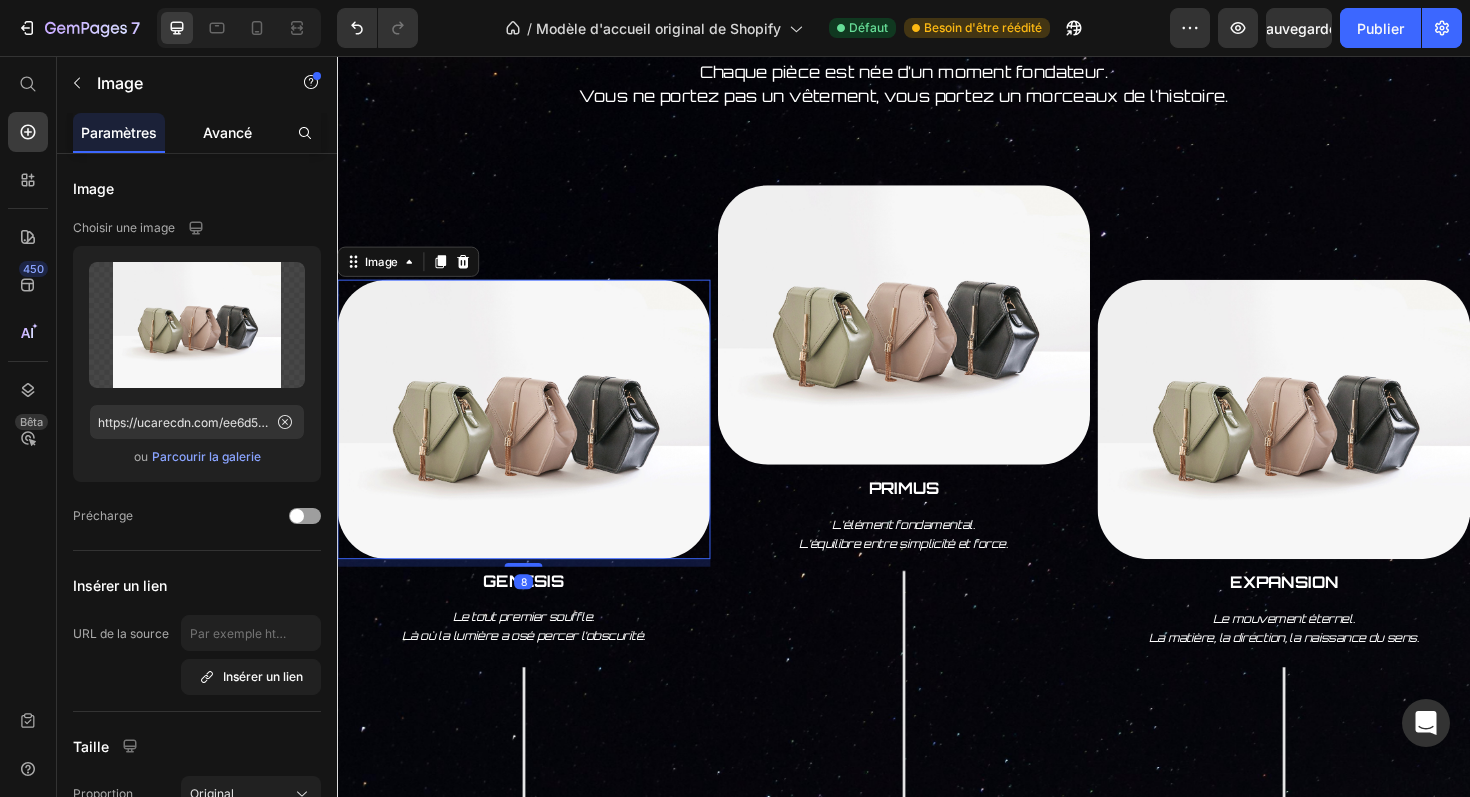 click on "Avancé" 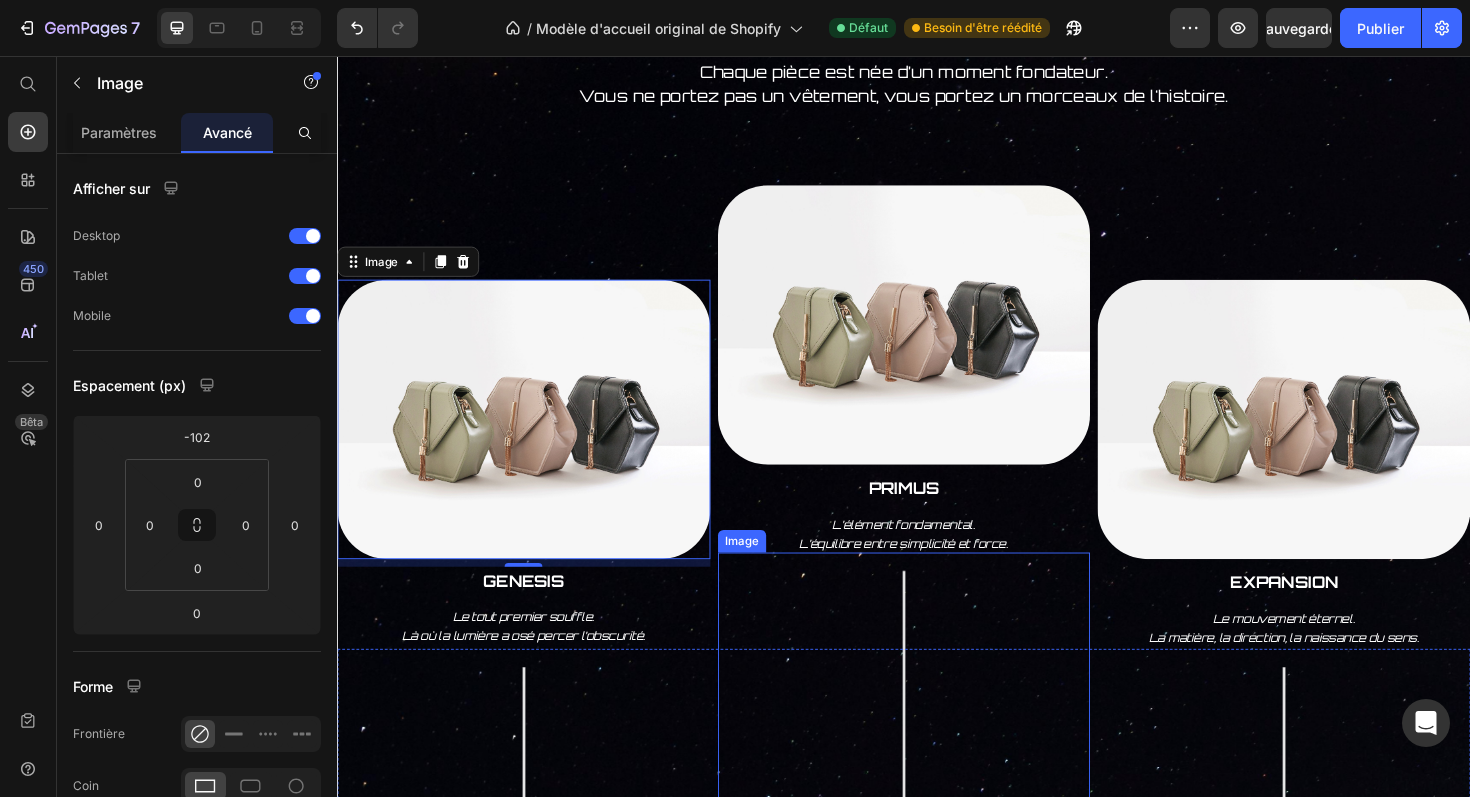click at bounding box center (937, 779) 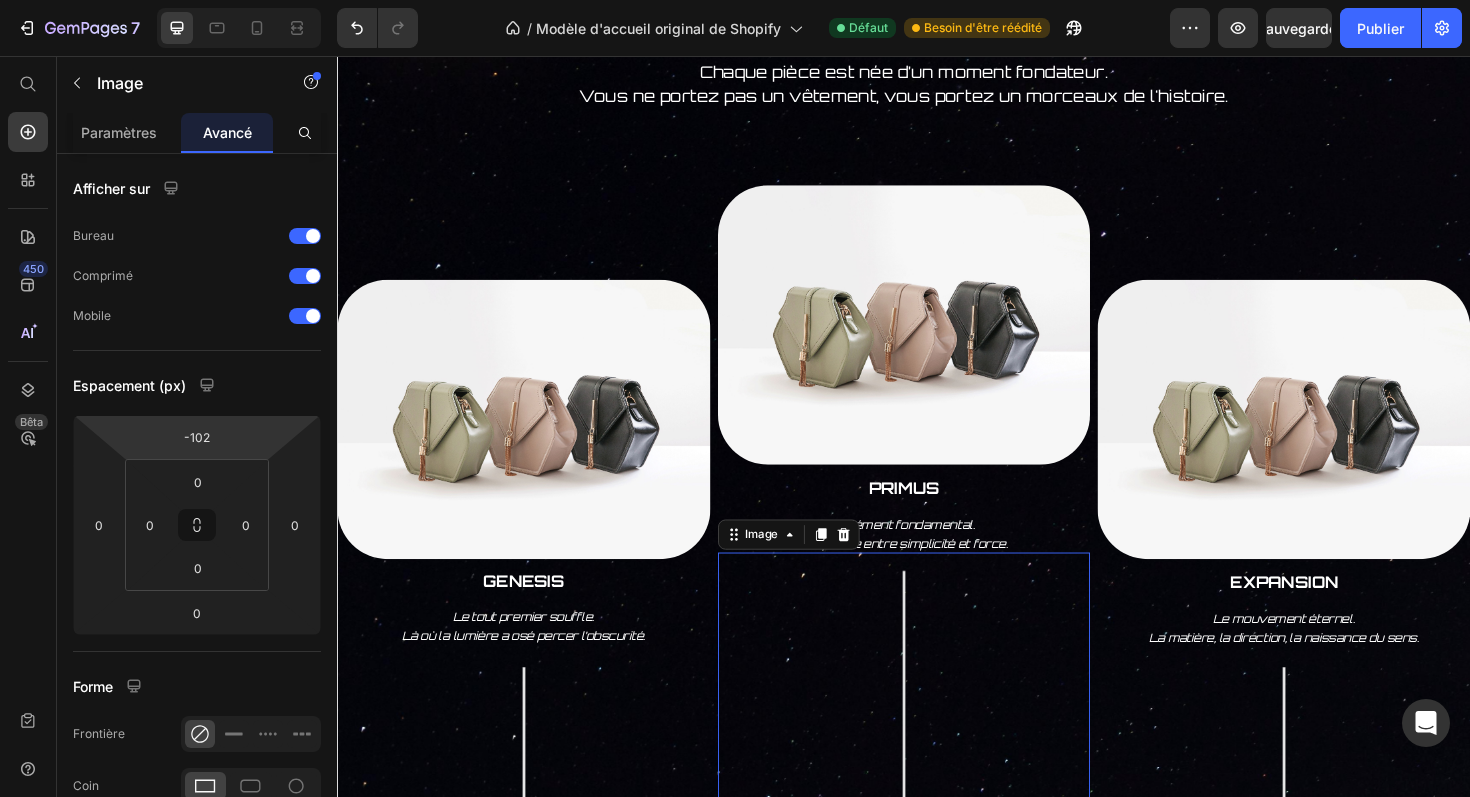 click on "7 / Modèle d'accueil original de Shopify Défaut Besoin d'être réédité Aperçu Sauvegarder Publier 450 Bêta Commencer par Sections Éléments Hero Section Product Detail Brands Trusted Badges Guarantee Product Breakdown How to use Testimonials Compare Bundle FAQs Social Proof Brand Story Product List Collection Blog List Contact Sticky Add to Cart Custom Footer Parcourir la bibliothèque 450 Mise en page
Rangée
Rangée
Rangée
Rangée Texte
Titre
Bloc de texte Bouton
Bouton
Bouton
Collant Retour en haut Médias" at bounding box center [735, 0] 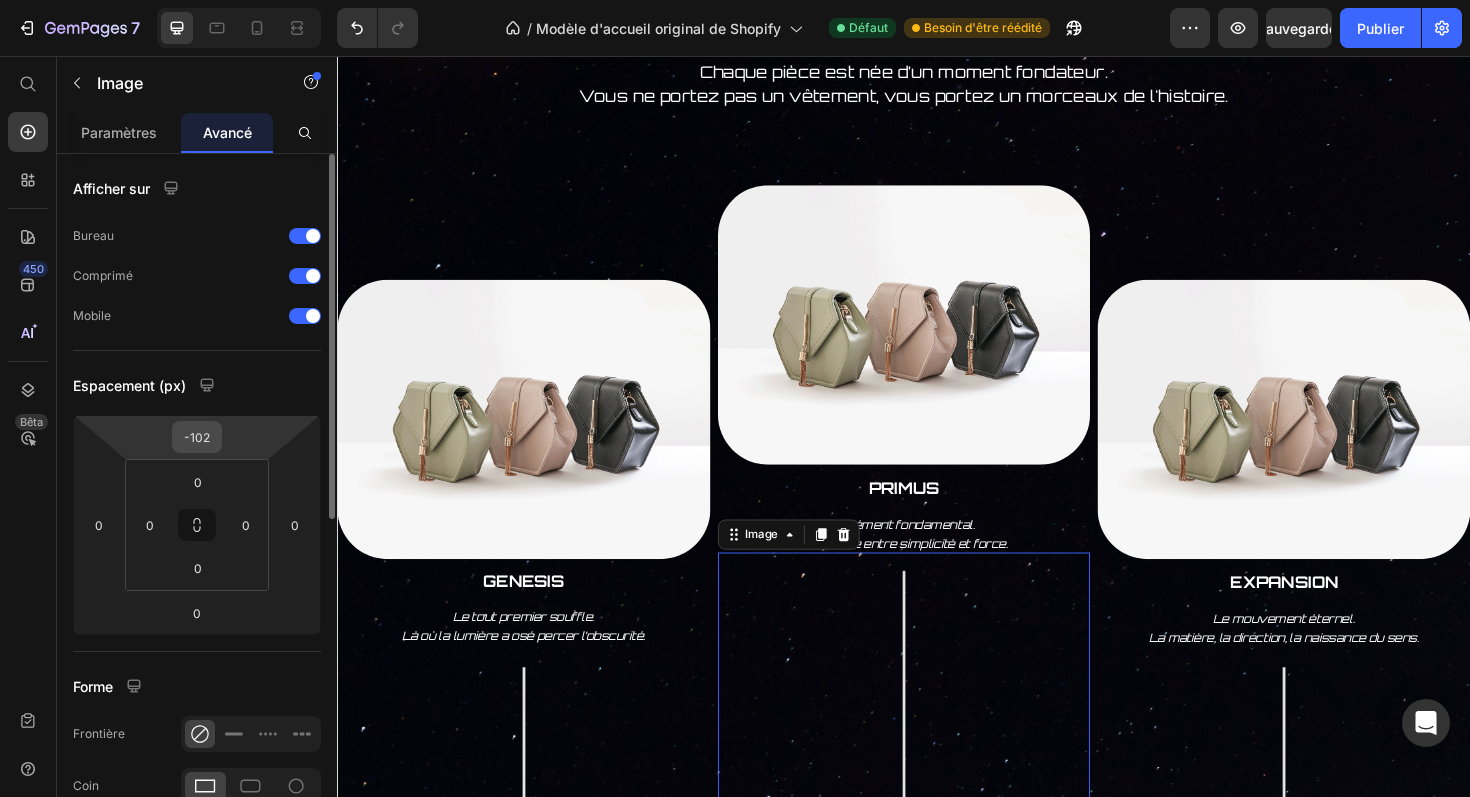 click on "-102" at bounding box center (197, 437) 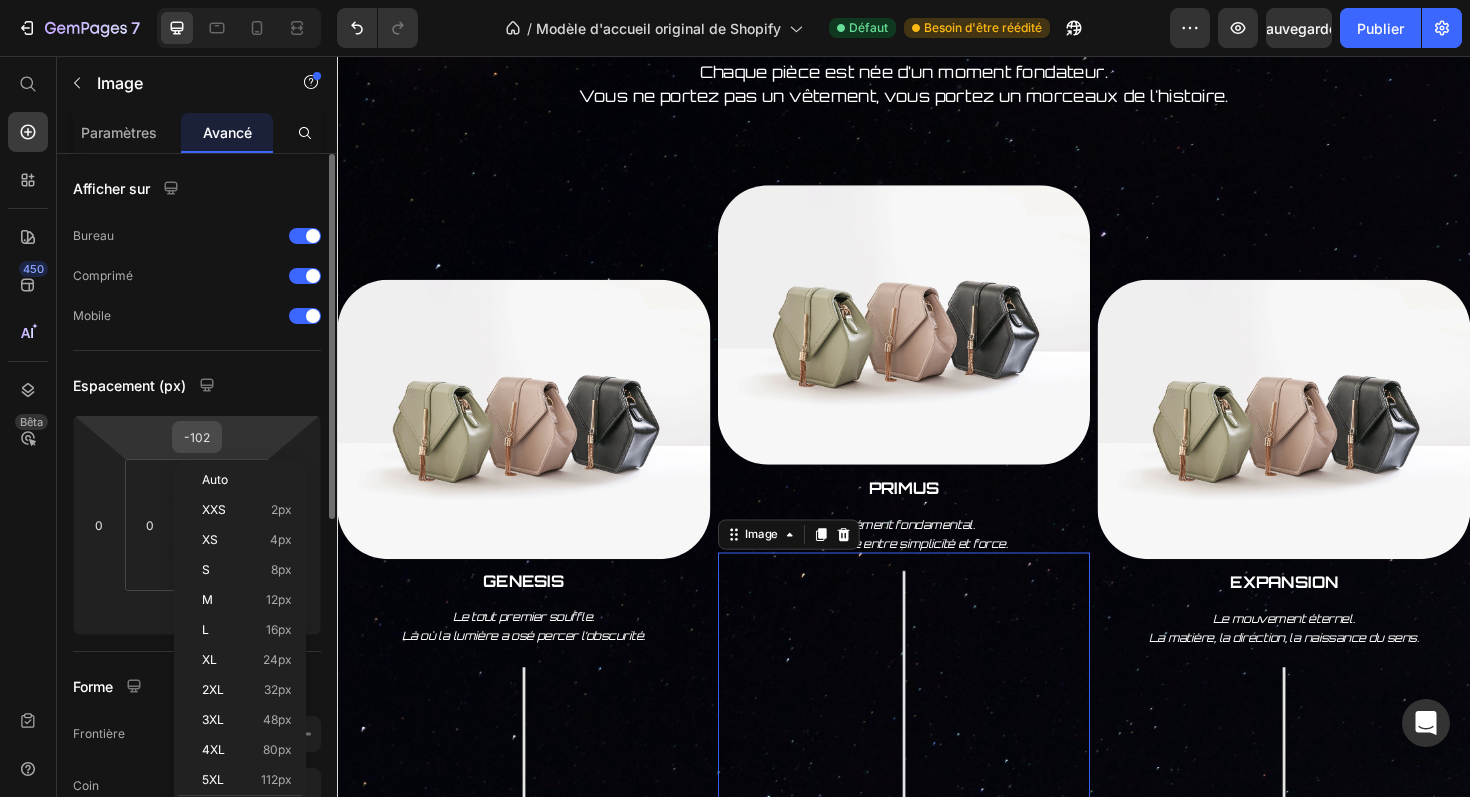 click on "-102" at bounding box center [197, 437] 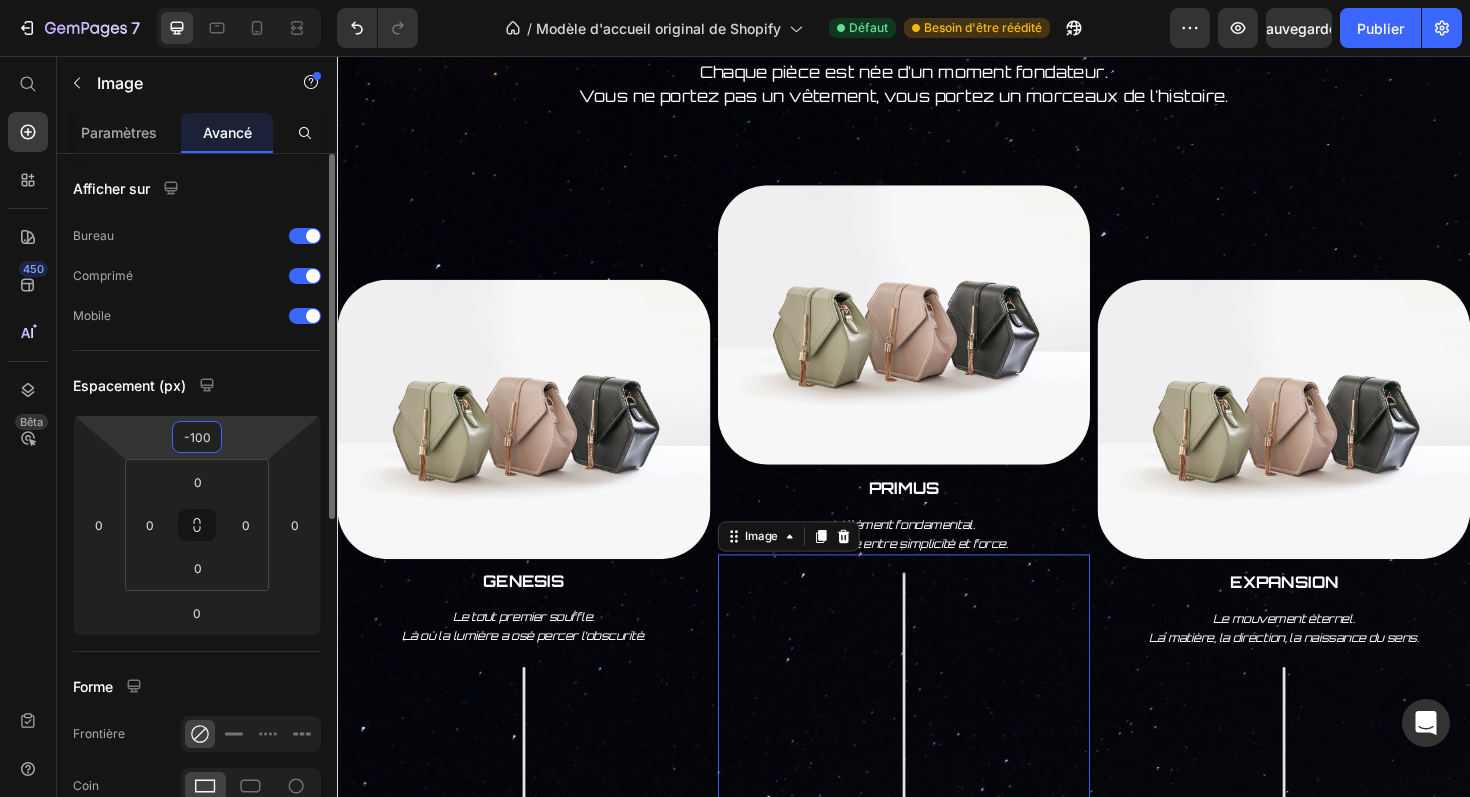 type on "-100" 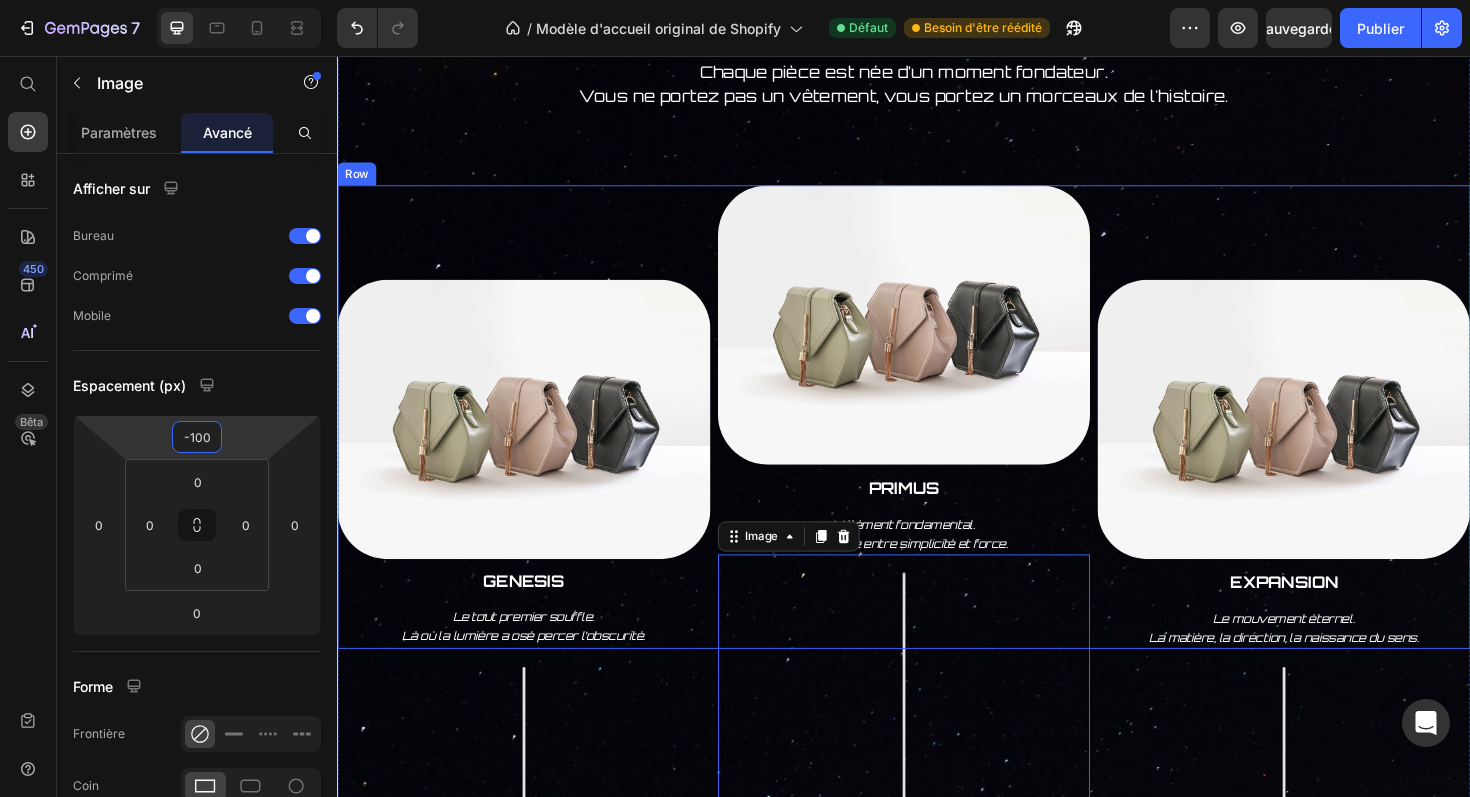 click on "Image ExpAnsion Text Block Le mouvement éternel.  La matière, la direction, la naissance du sens. Text Block" at bounding box center (1339, 438) 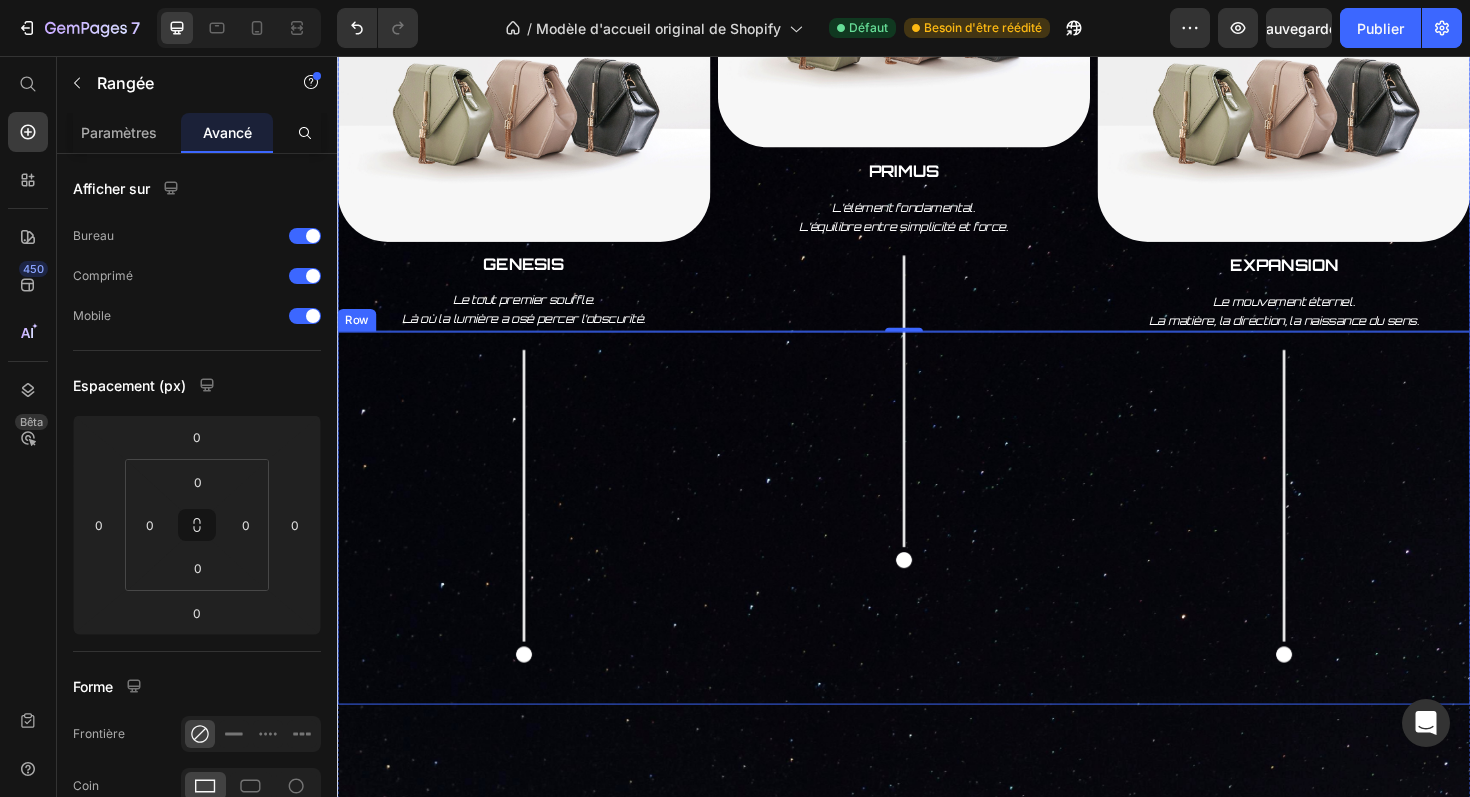 scroll, scrollTop: 2393, scrollLeft: 0, axis: vertical 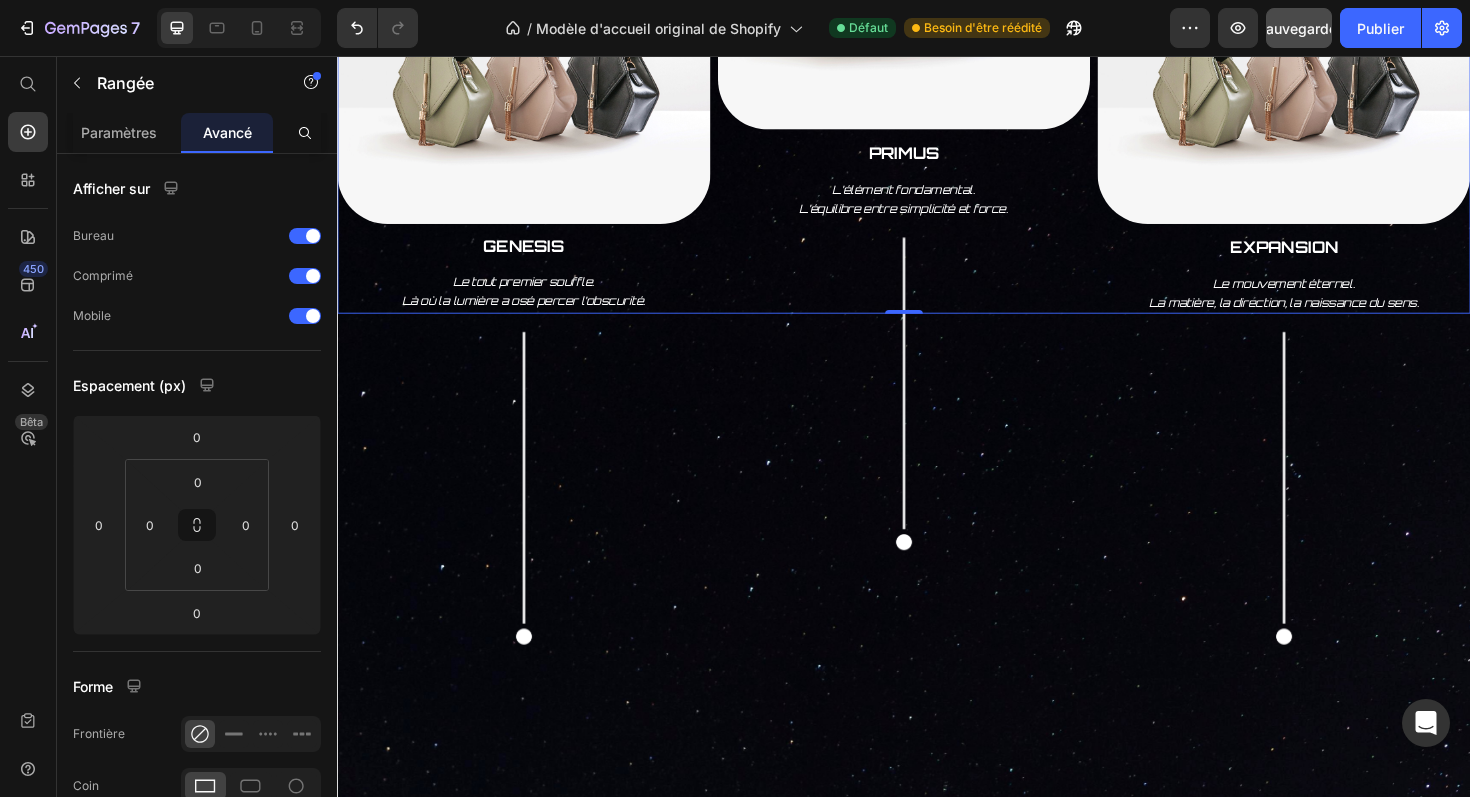click on "Sauvegarder" at bounding box center [1299, 28] 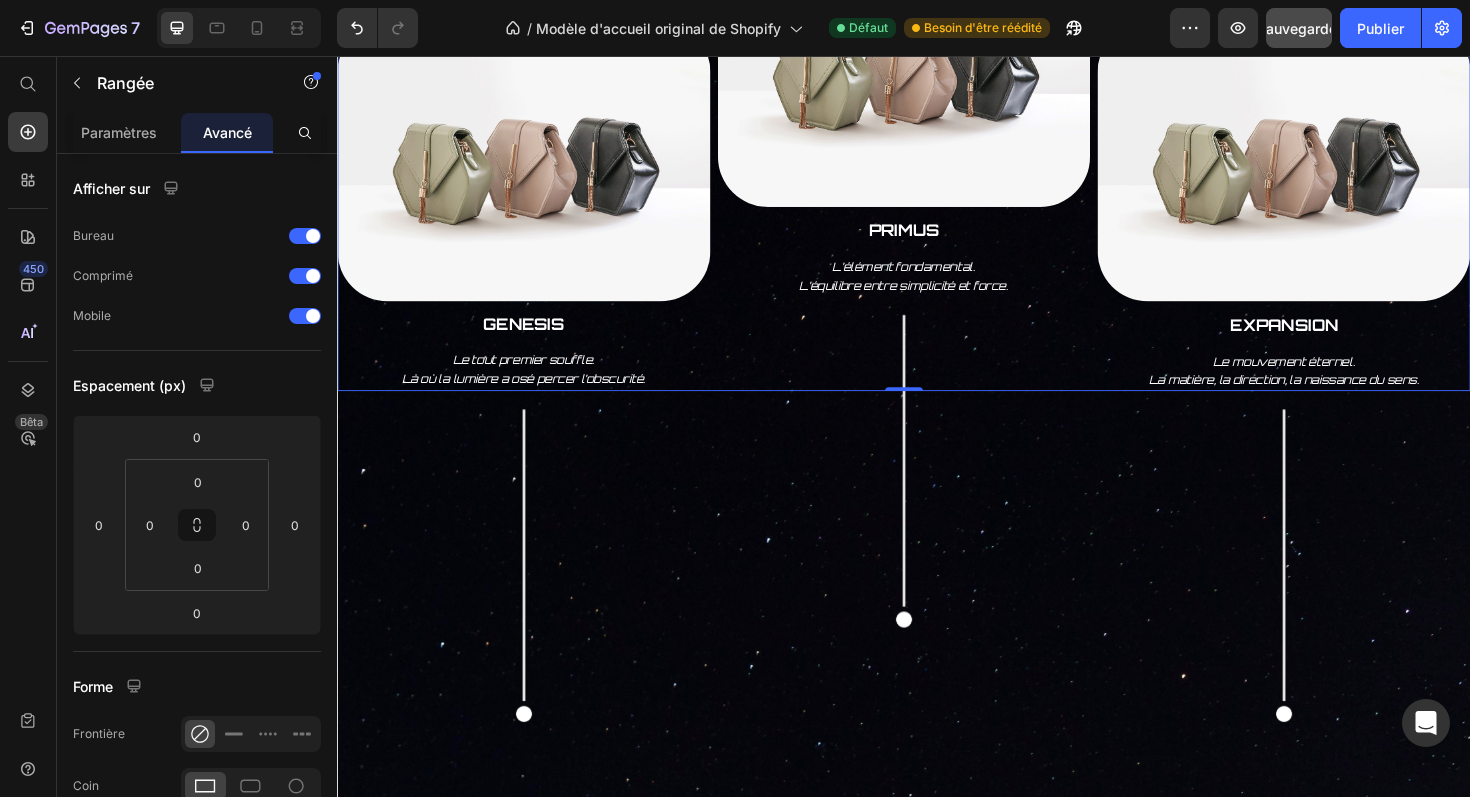scroll, scrollTop: 2310, scrollLeft: 0, axis: vertical 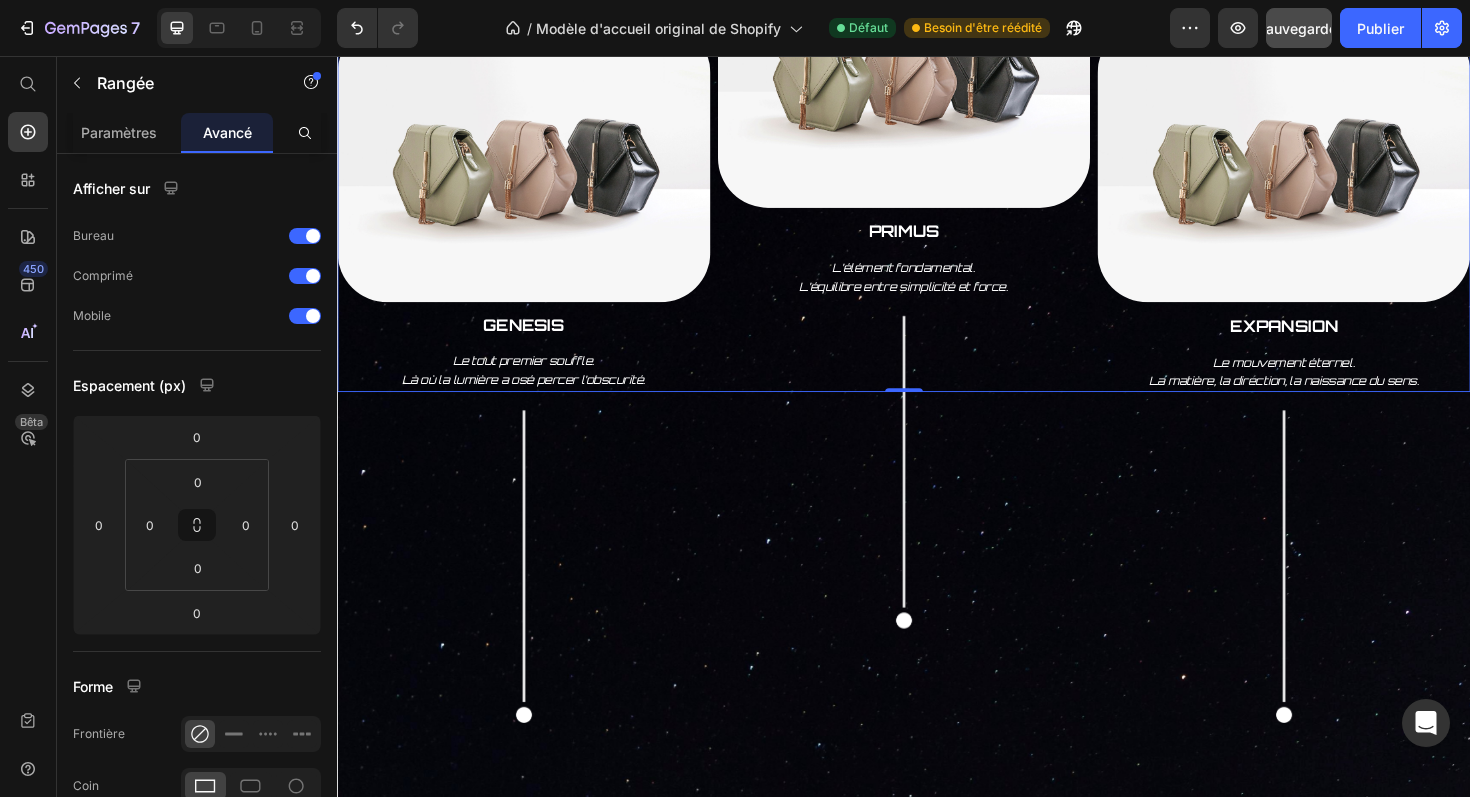 click at bounding box center [937, 509] 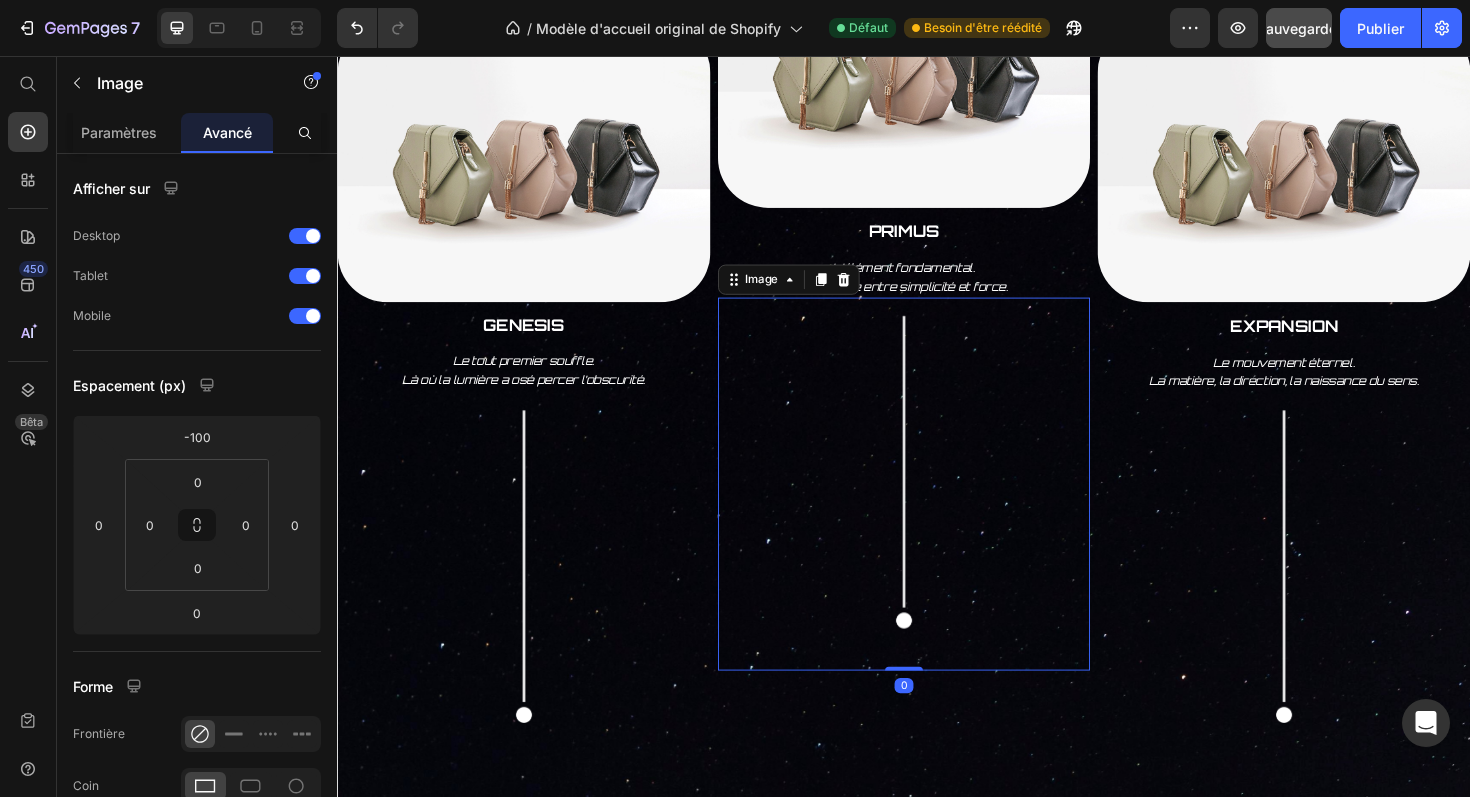 scroll, scrollTop: 2499, scrollLeft: 0, axis: vertical 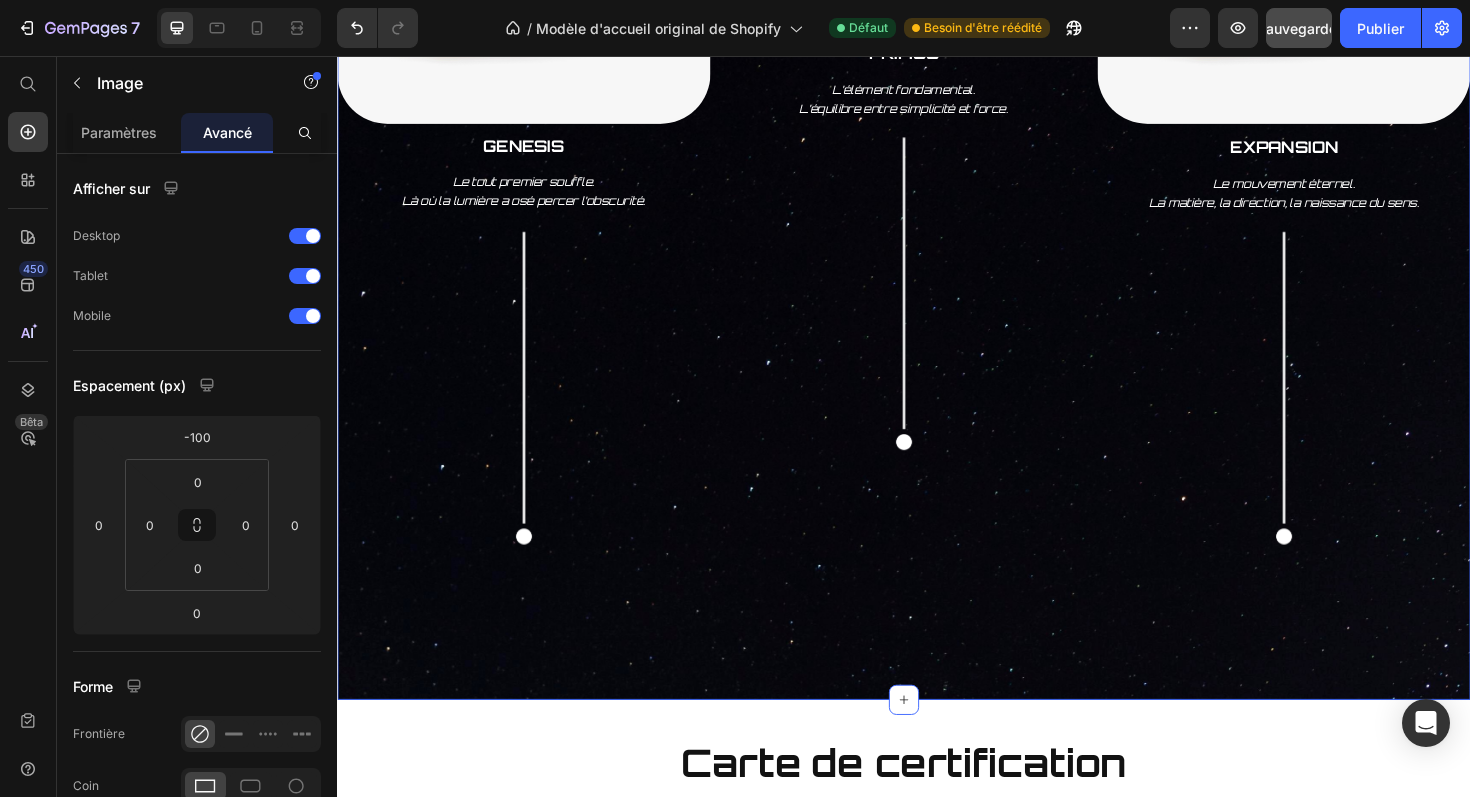 click on "L’Origine au creux du tissu Heading Chaque pièce est née d’un moment fondateur. Vous ne portez pas un vêtement, vous portez un morceaux de l'histoire. Text Block Image Genesis Text Block Le tout premier souffle.  Là où la lumière a osé percer l’obscurité. Text Block Image Primus Text Block L’élément fondamental.  L’équilibre entre simplicité et force. Text Block Image ExpAnsion Text Block Le mouvement éternel.  La matière, la direction, la naissance du sens. Text Block Row Image Image   0 Image Row Section 5" at bounding box center [937, 90] 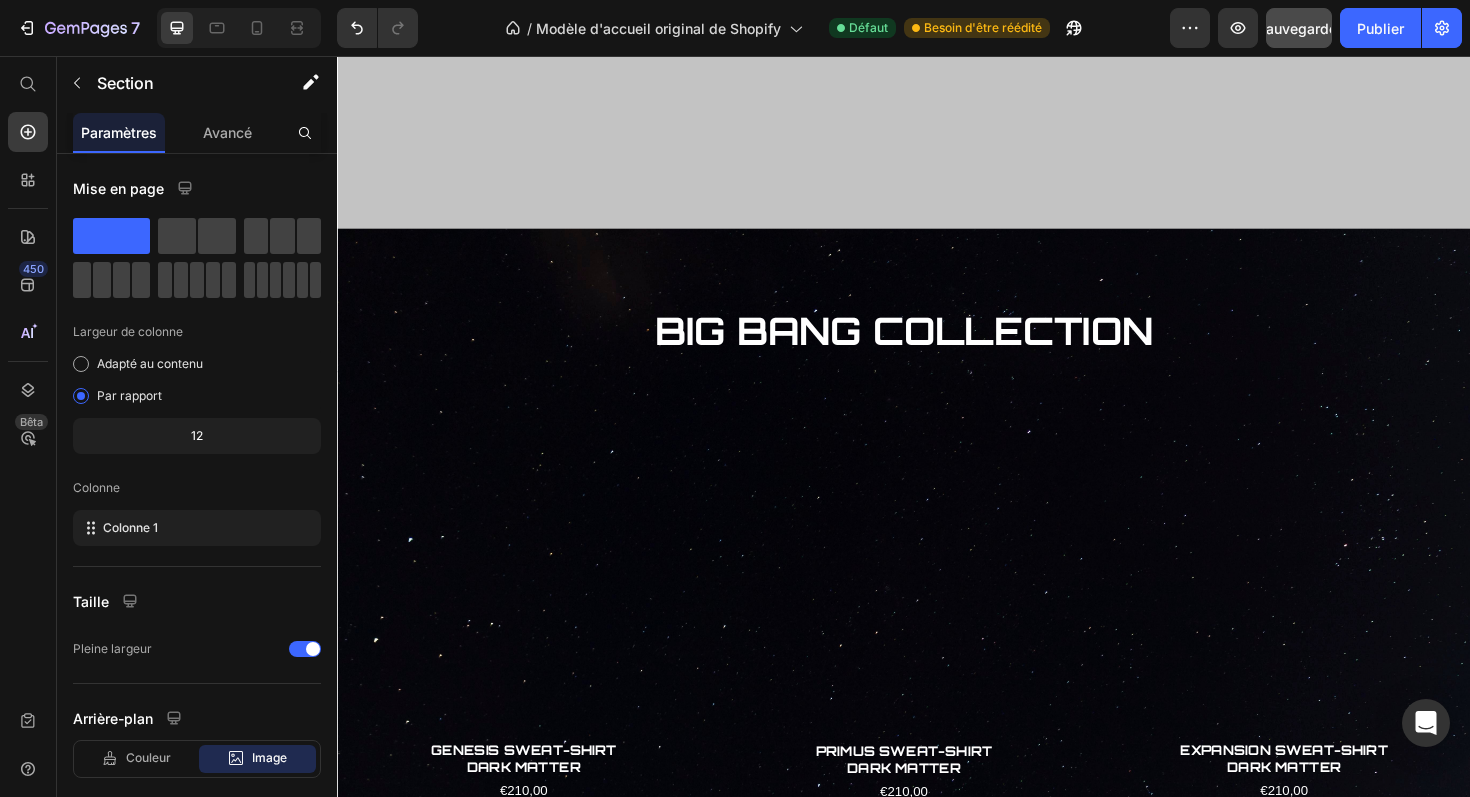 scroll, scrollTop: 518, scrollLeft: 0, axis: vertical 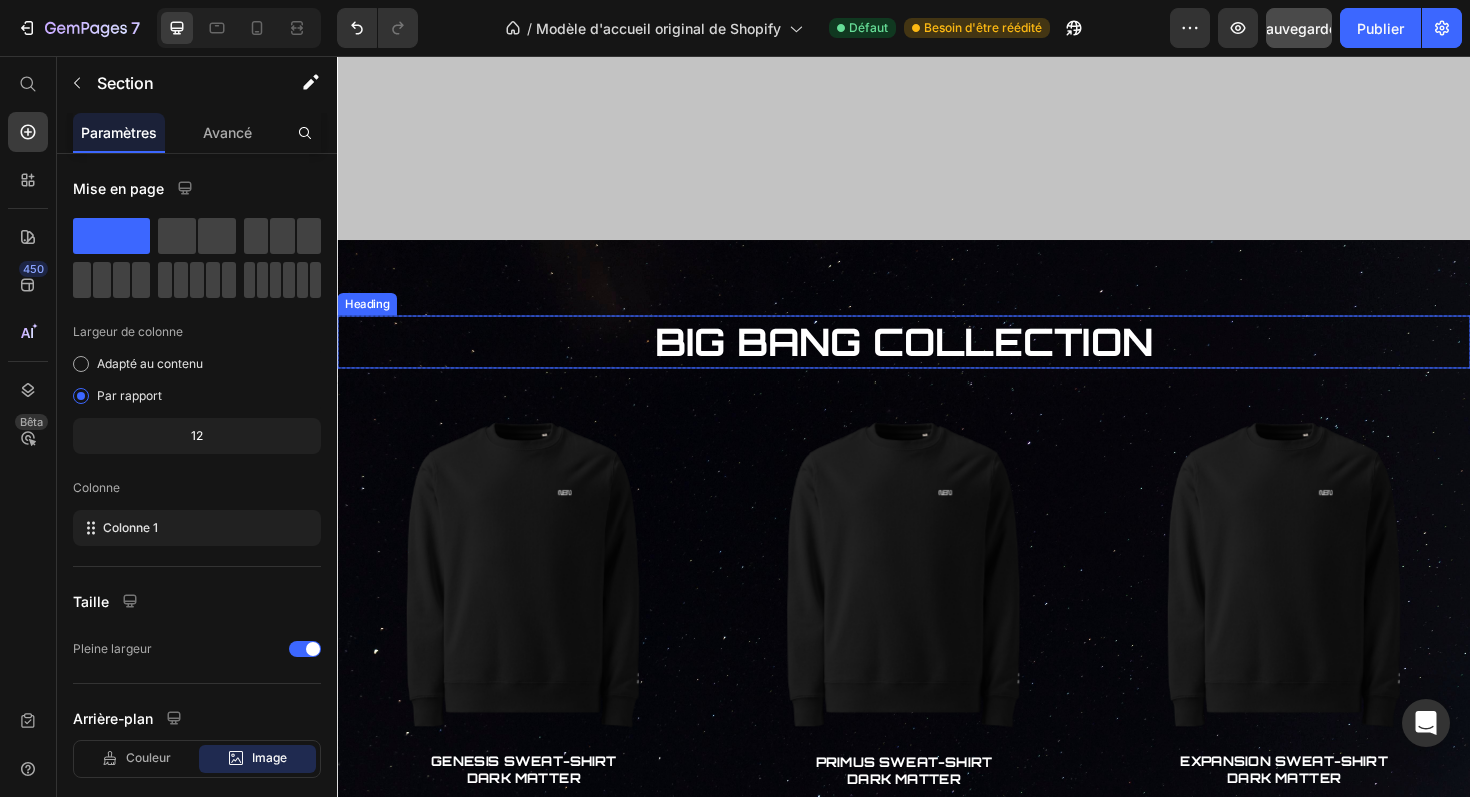 click on "BIG BANG COLLECTION" at bounding box center (937, 359) 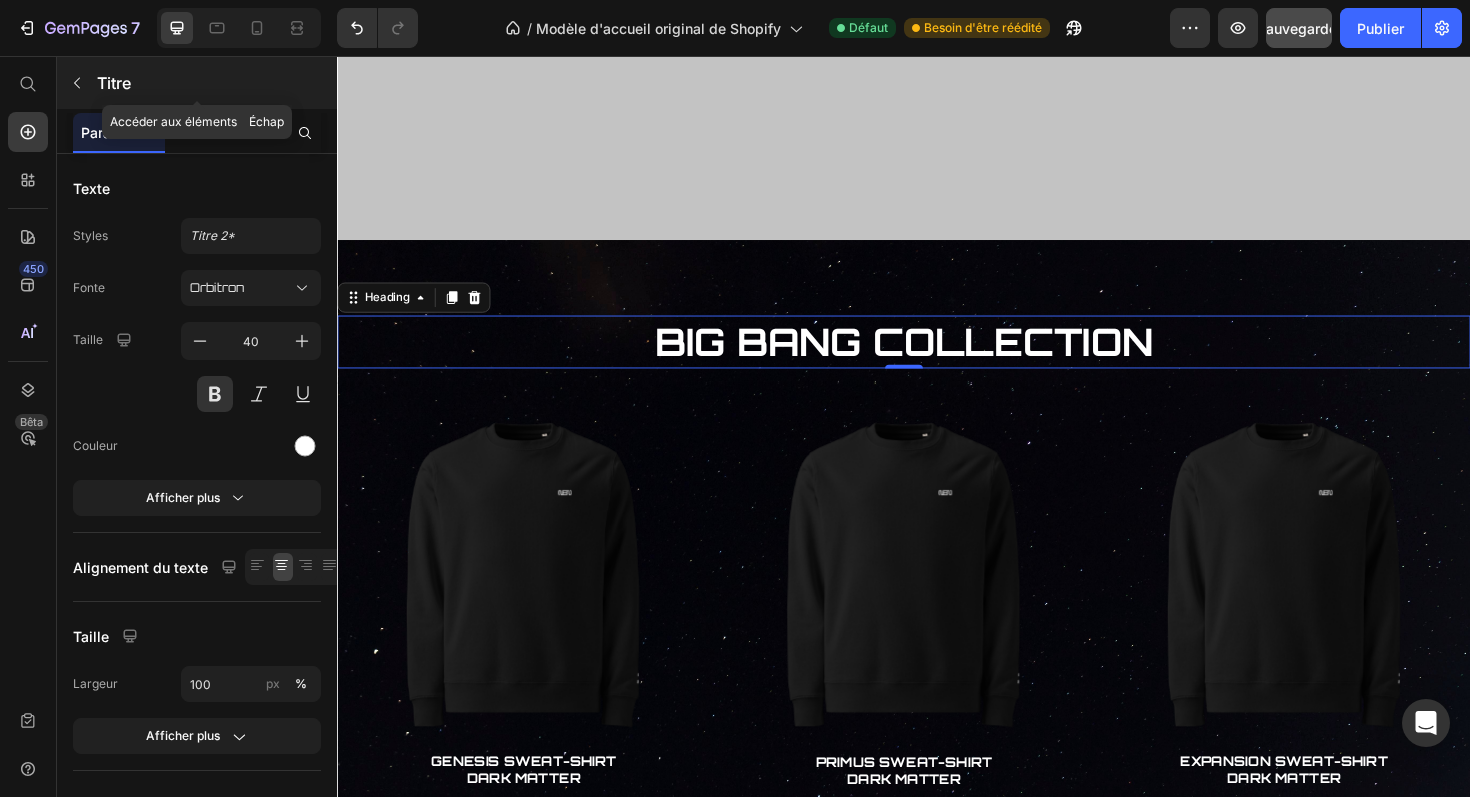 click on "Titre" at bounding box center (114, 83) 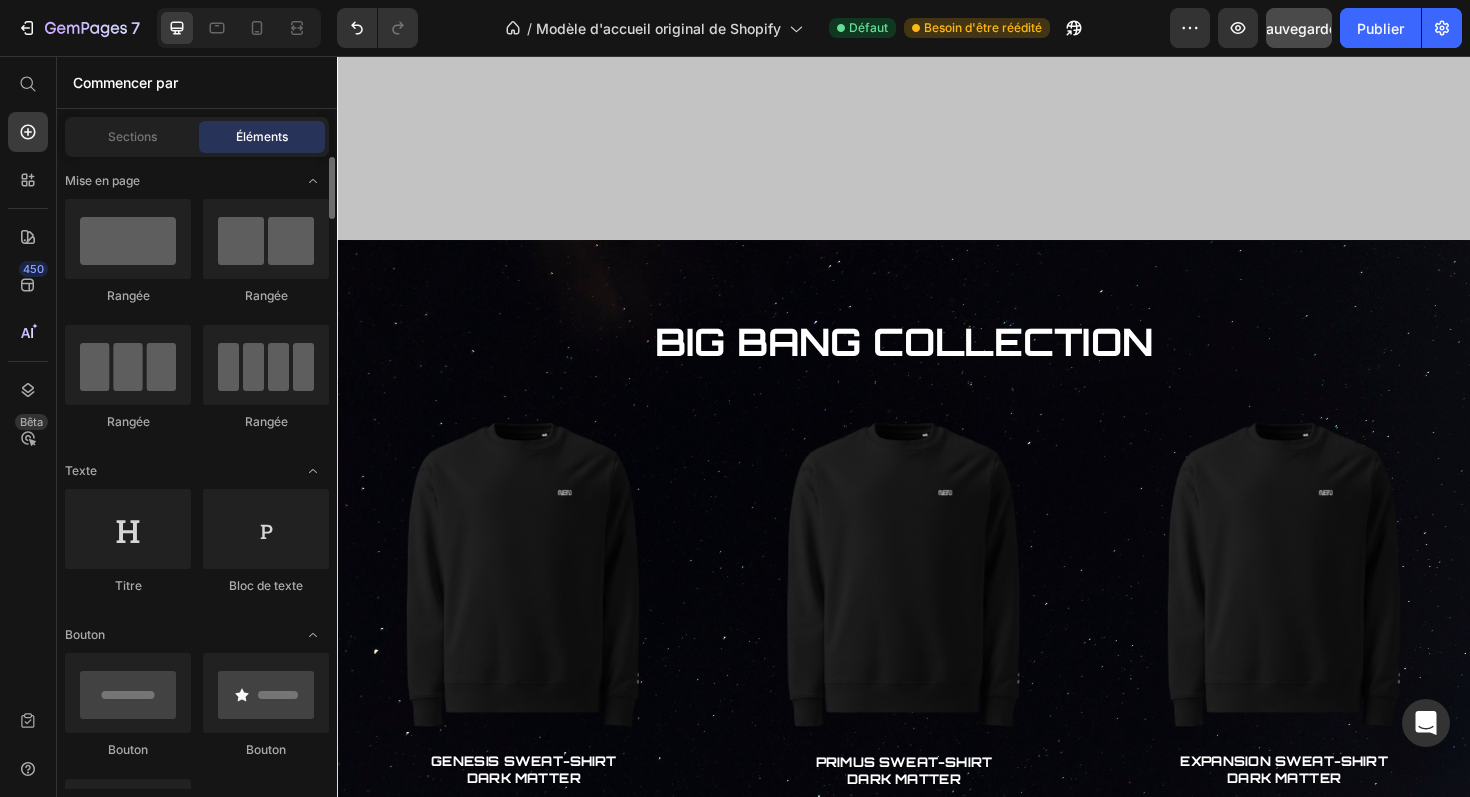 scroll, scrollTop: 0, scrollLeft: 0, axis: both 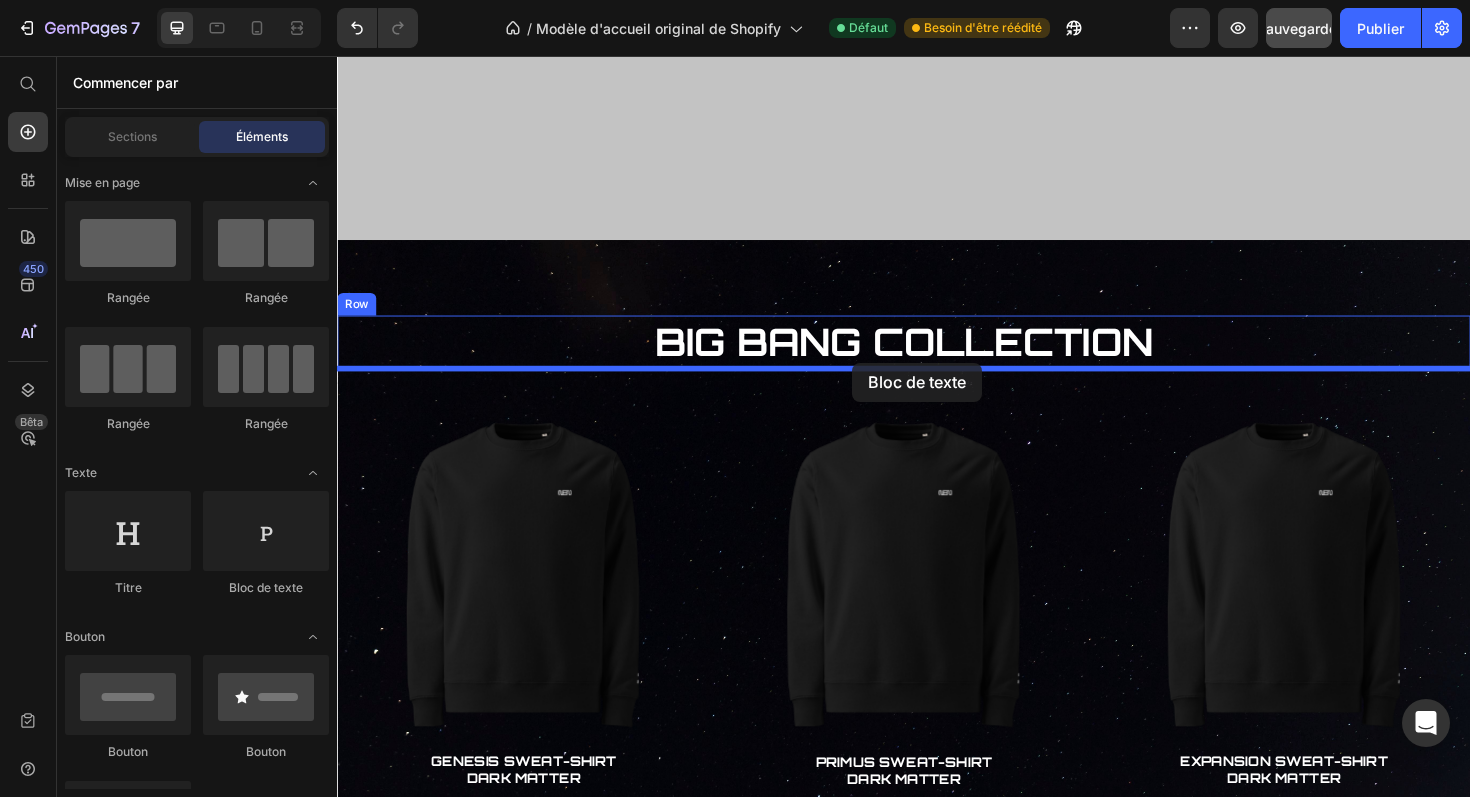 drag, startPoint x: 582, startPoint y: 569, endPoint x: 881, endPoint y: 381, distance: 353.1926 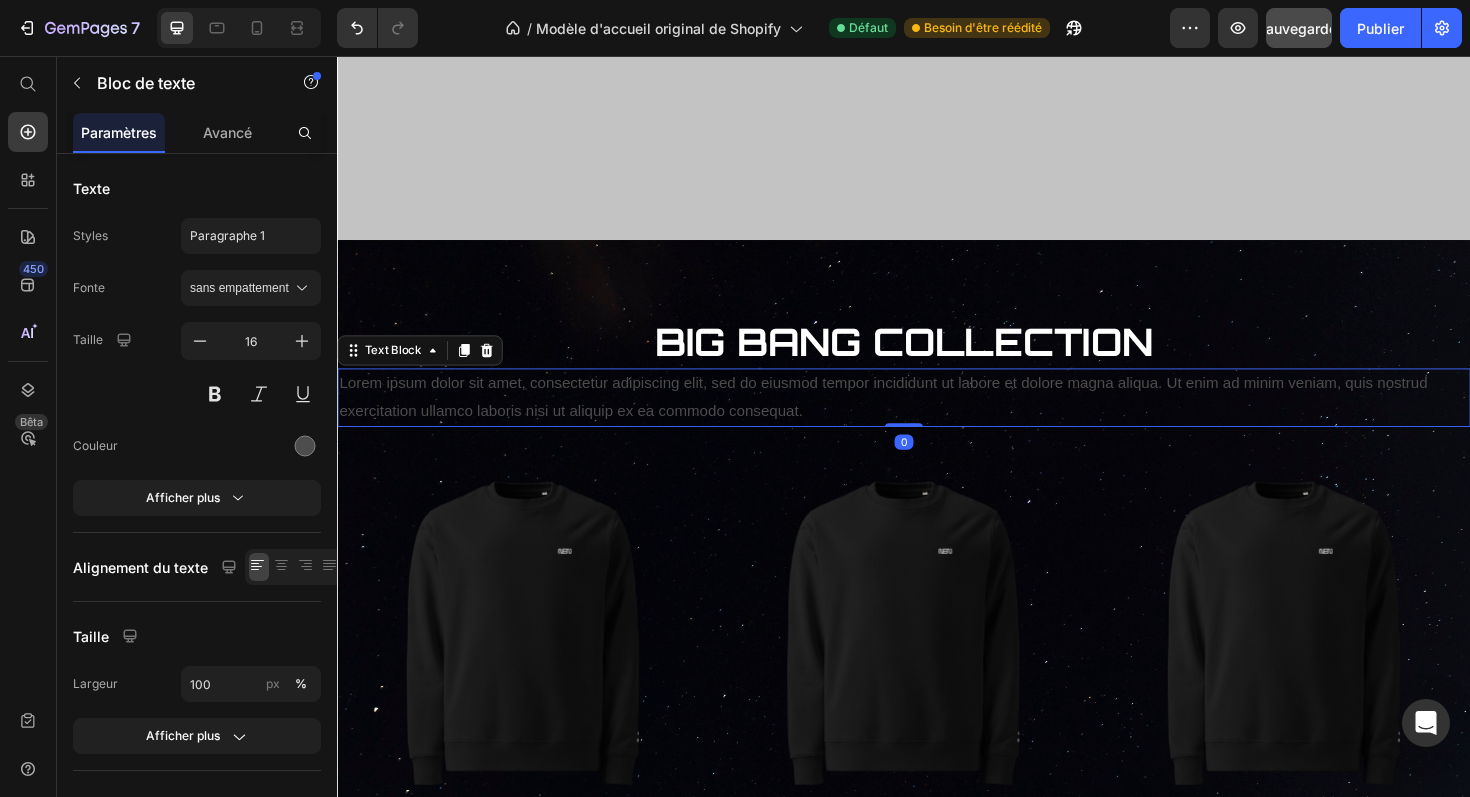 click on "Lorem ipsum dolor sit amet, consectetur adipiscing elit, sed do eiusmod tempor incididunt ut labore et dolore magna aliqua. Ut enim ad minim veniam, quis nostrud exercitation ullamco laboris nisi ut aliquip ex ea commodo consequat." at bounding box center (937, 418) 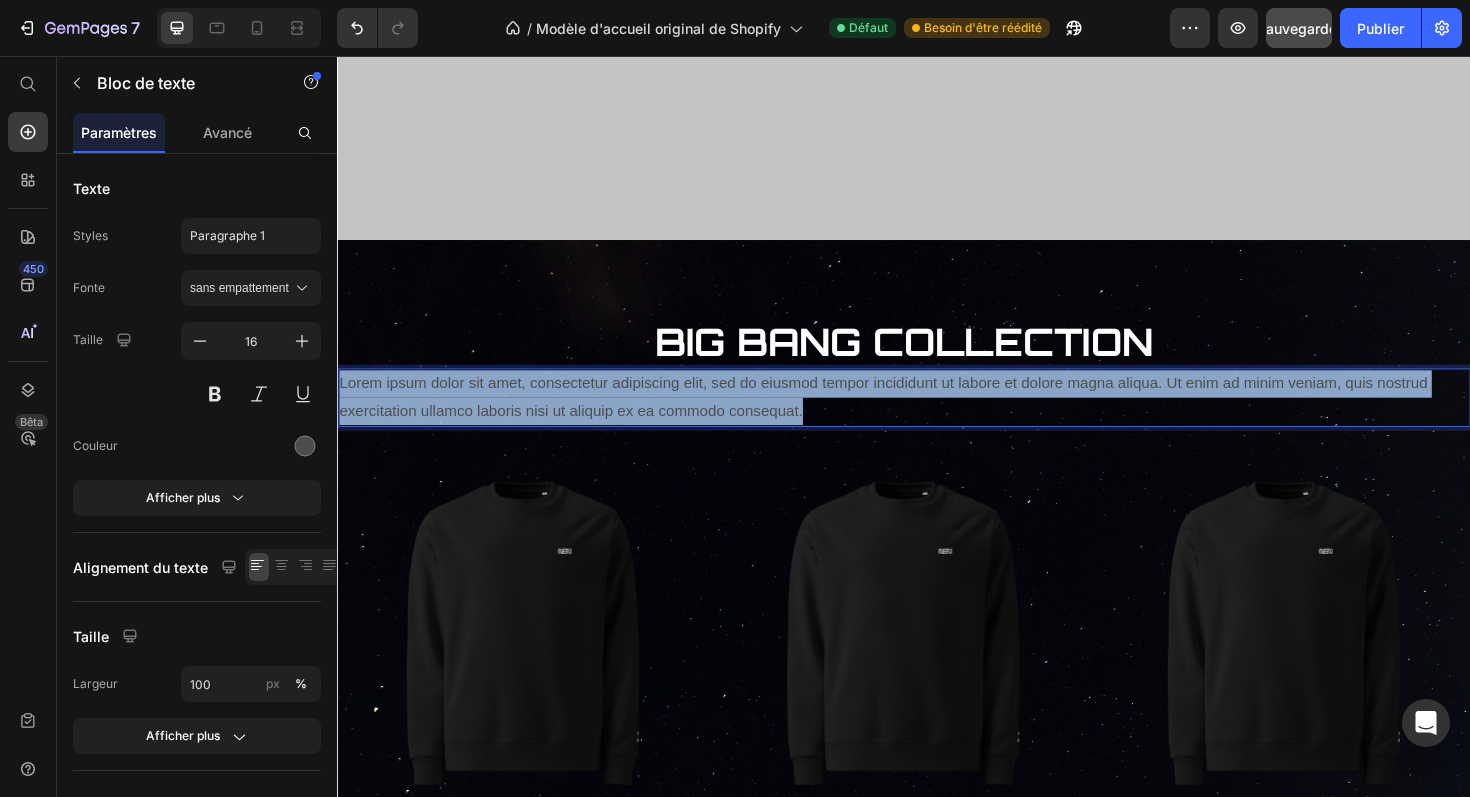 click on "Lorem ipsum dolor sit amet, consectetur adipiscing elit, sed do eiusmod tempor incididunt ut labore et dolore magna aliqua. Ut enim ad minim veniam, quis nostrud exercitation ullamco laboris nisi ut aliquip ex ea commodo consequat." at bounding box center [937, 418] 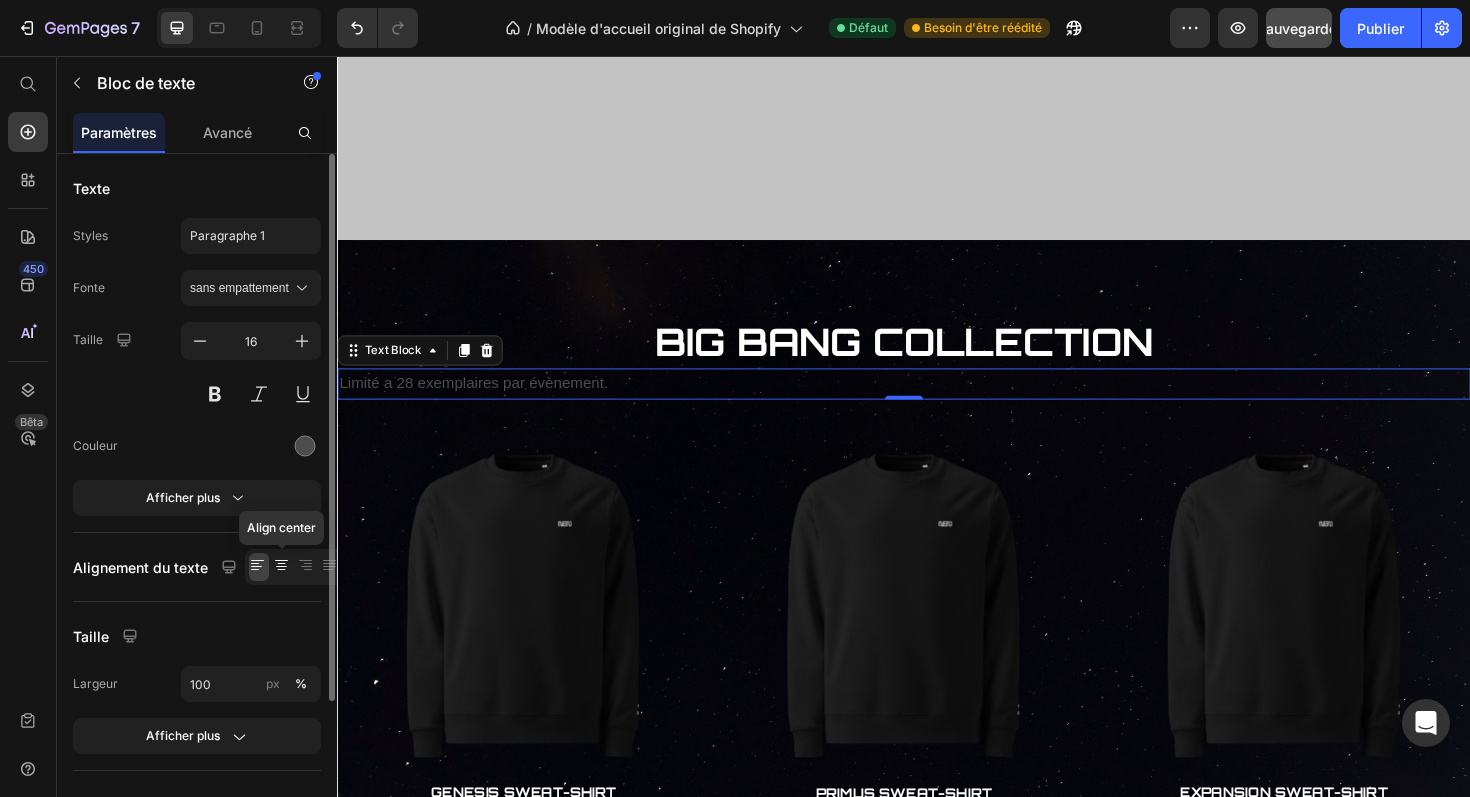 click 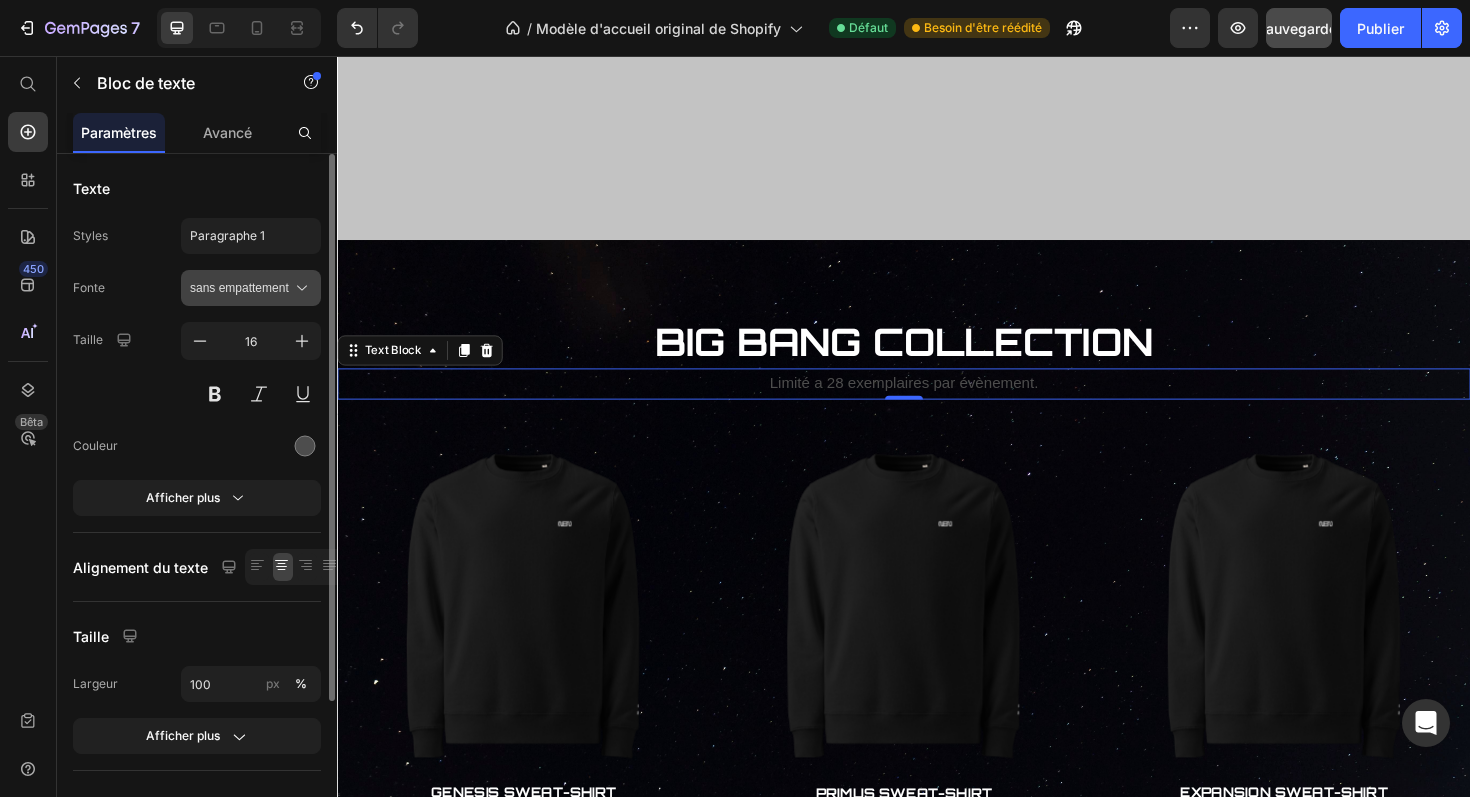 click on "sans empattement" at bounding box center (241, 288) 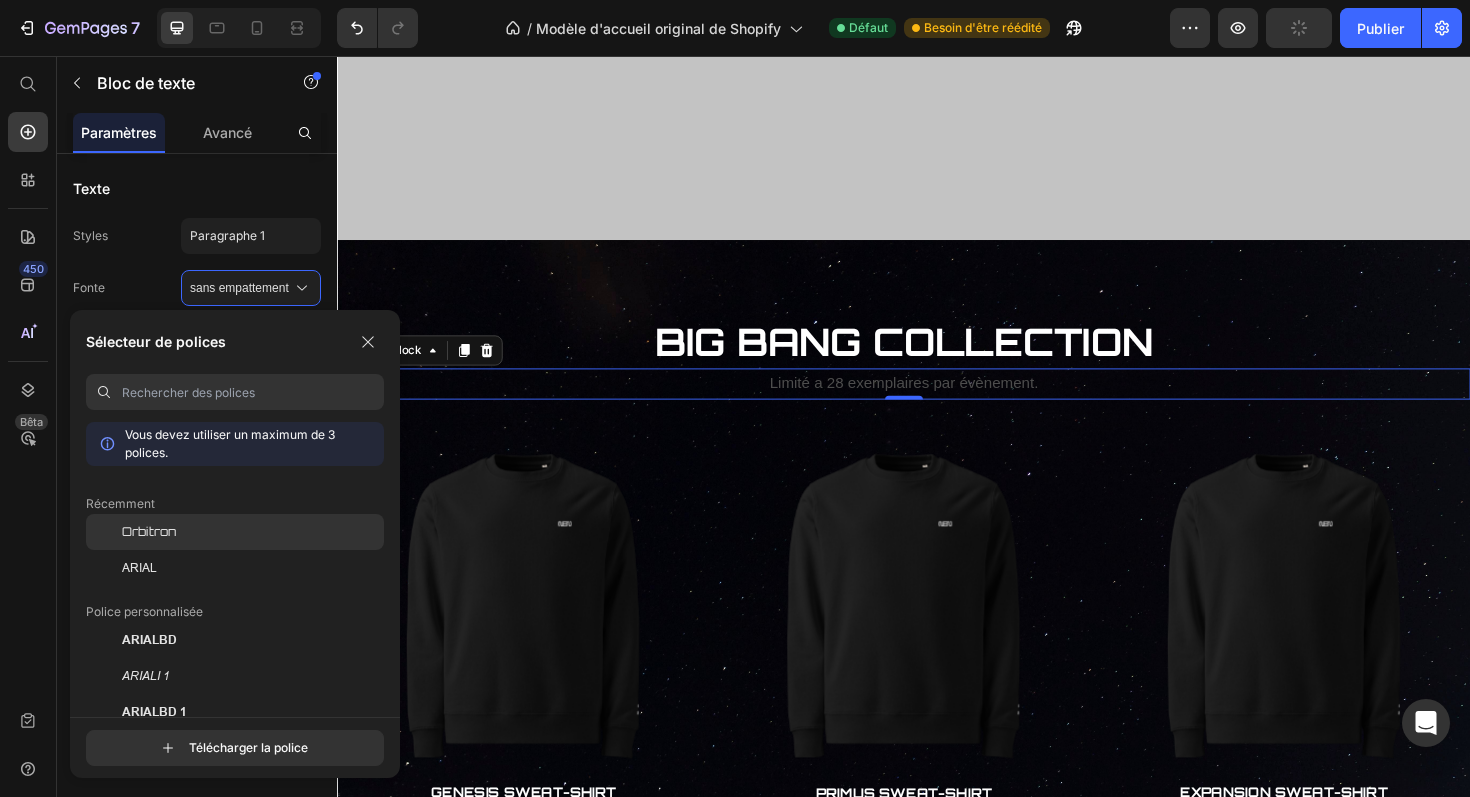 click on "Orbitron" 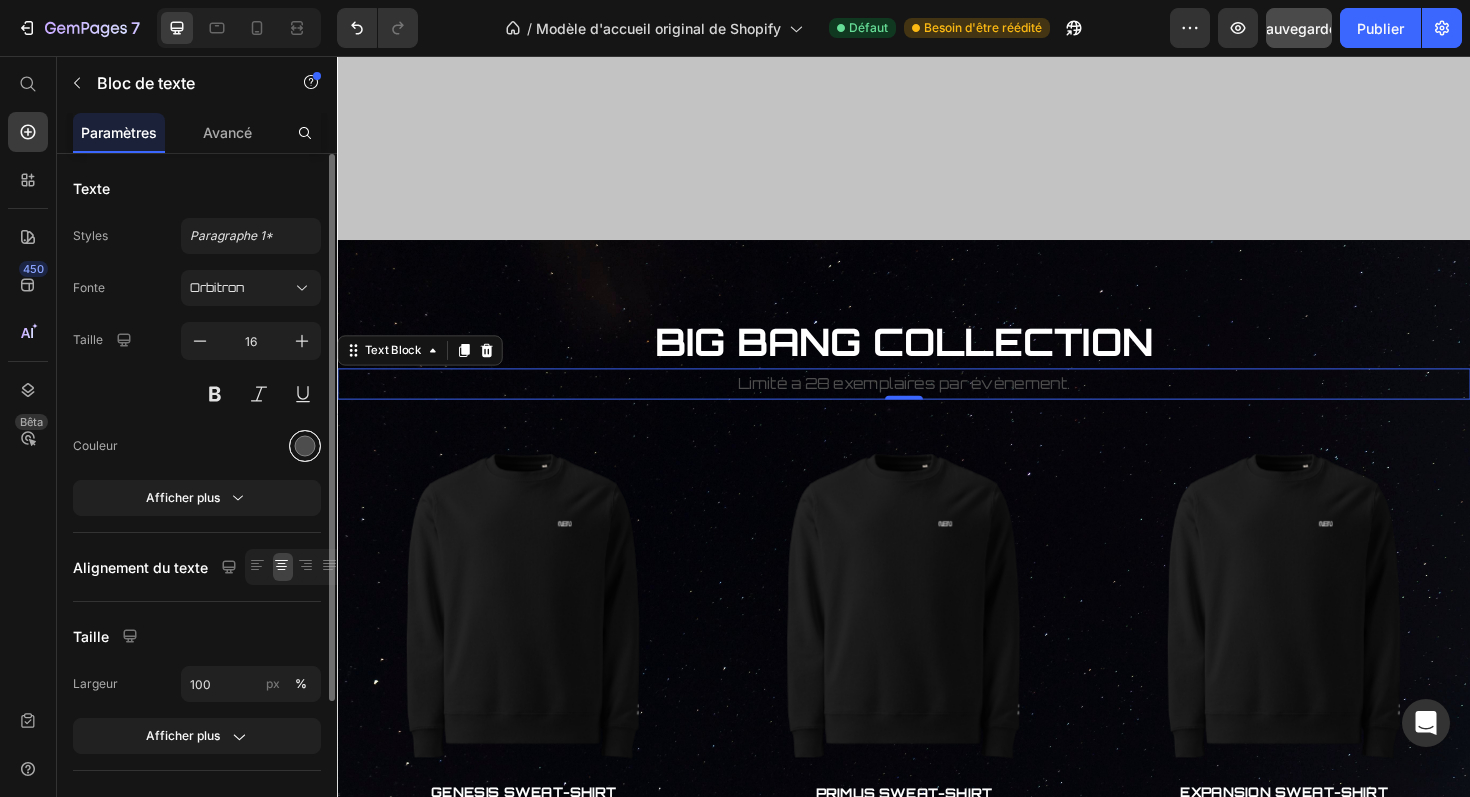 click at bounding box center [305, 446] 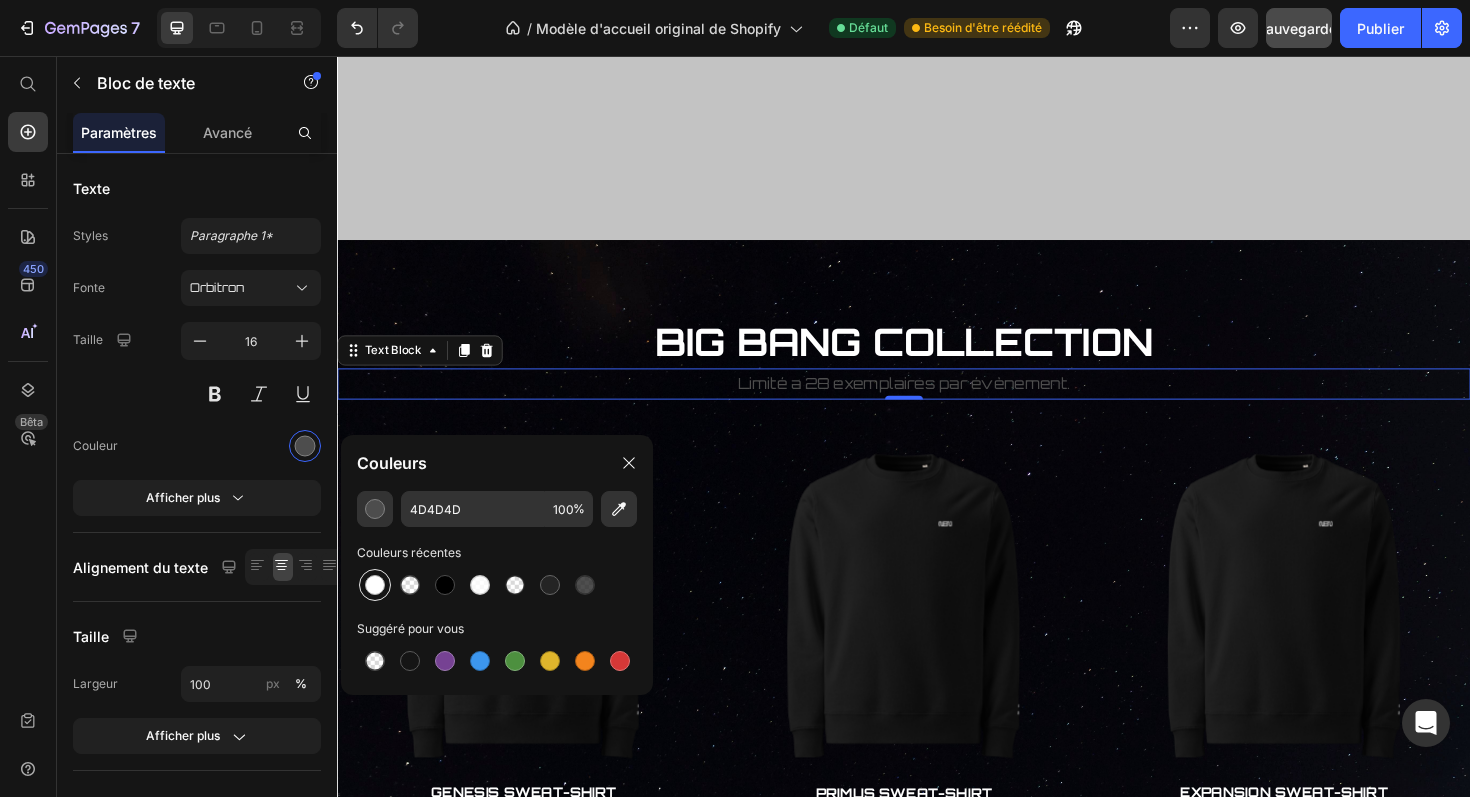 click at bounding box center [375, 585] 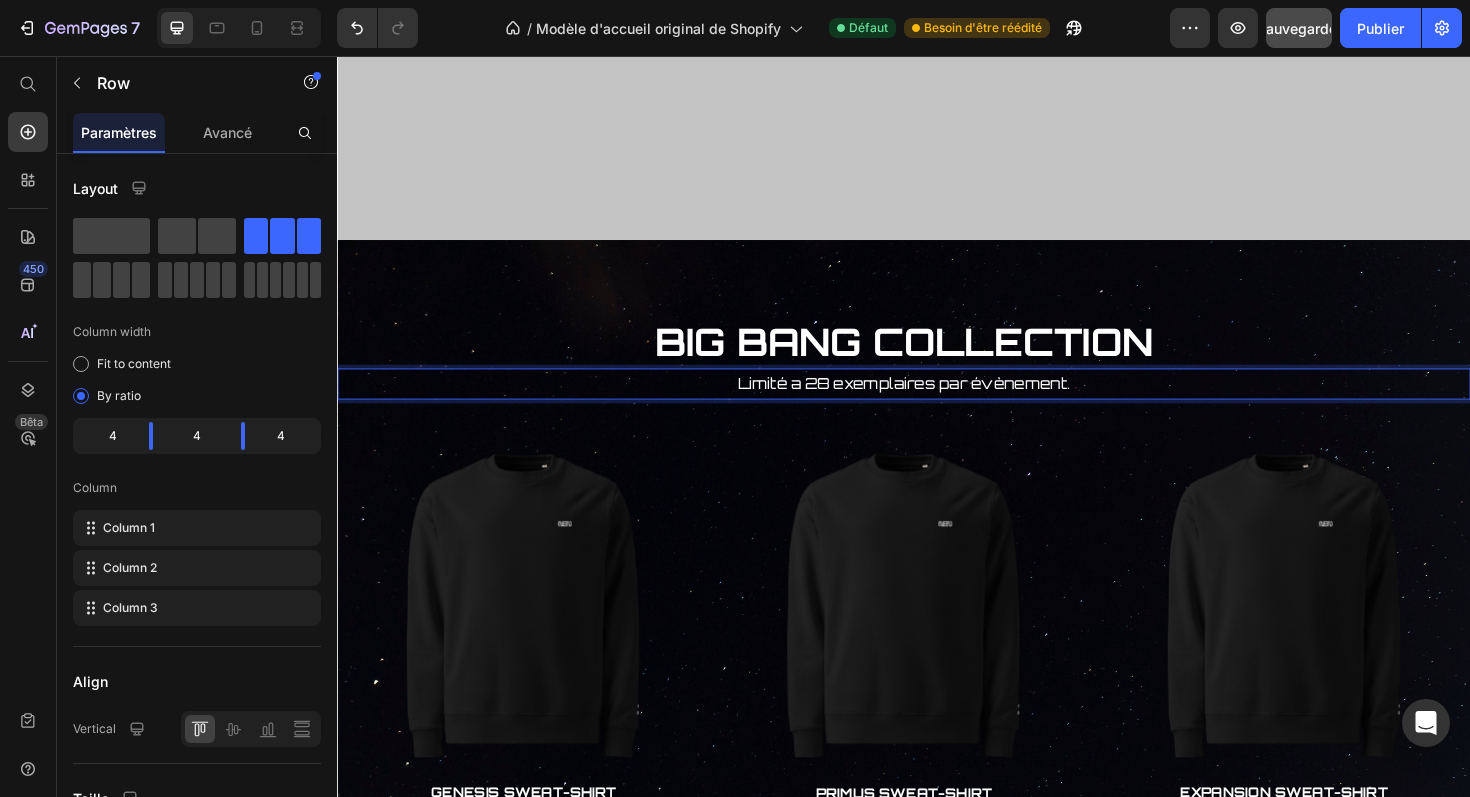 click on "Product Images GENESIS SWEAT-SHIRT DARK MATTER Product Title €210,00 Product Price Product Product Images PRIMUS SWEAT-SHIRT DARK MATTER Product Title €210,00 Product Price Product Product Images EXPANSION SWEAT-SHIRT DARK MATTER Product Title €210,00 Product Price Product Row" at bounding box center (937, 691) 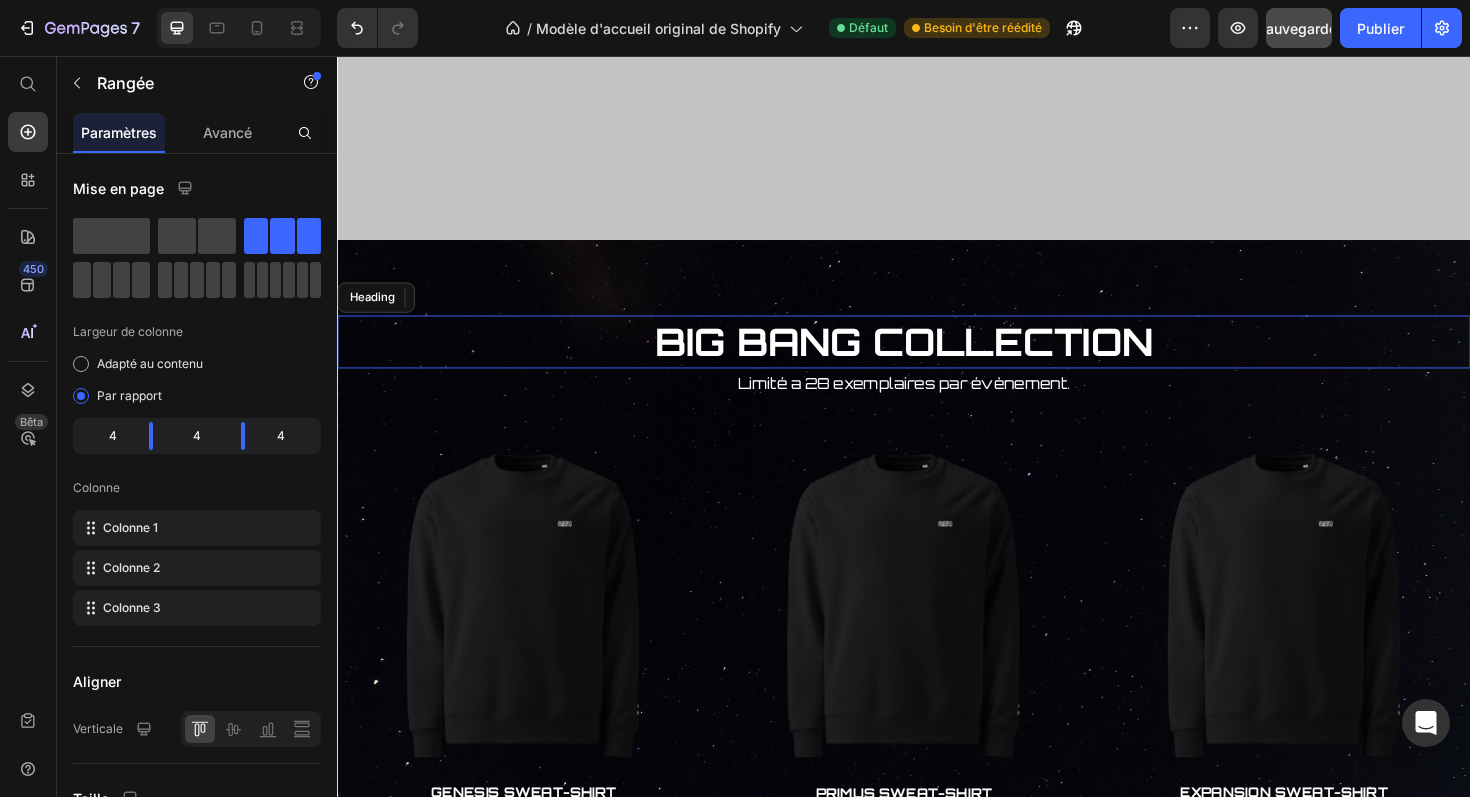 click on "BIG BANG COLLECTION" at bounding box center [937, 359] 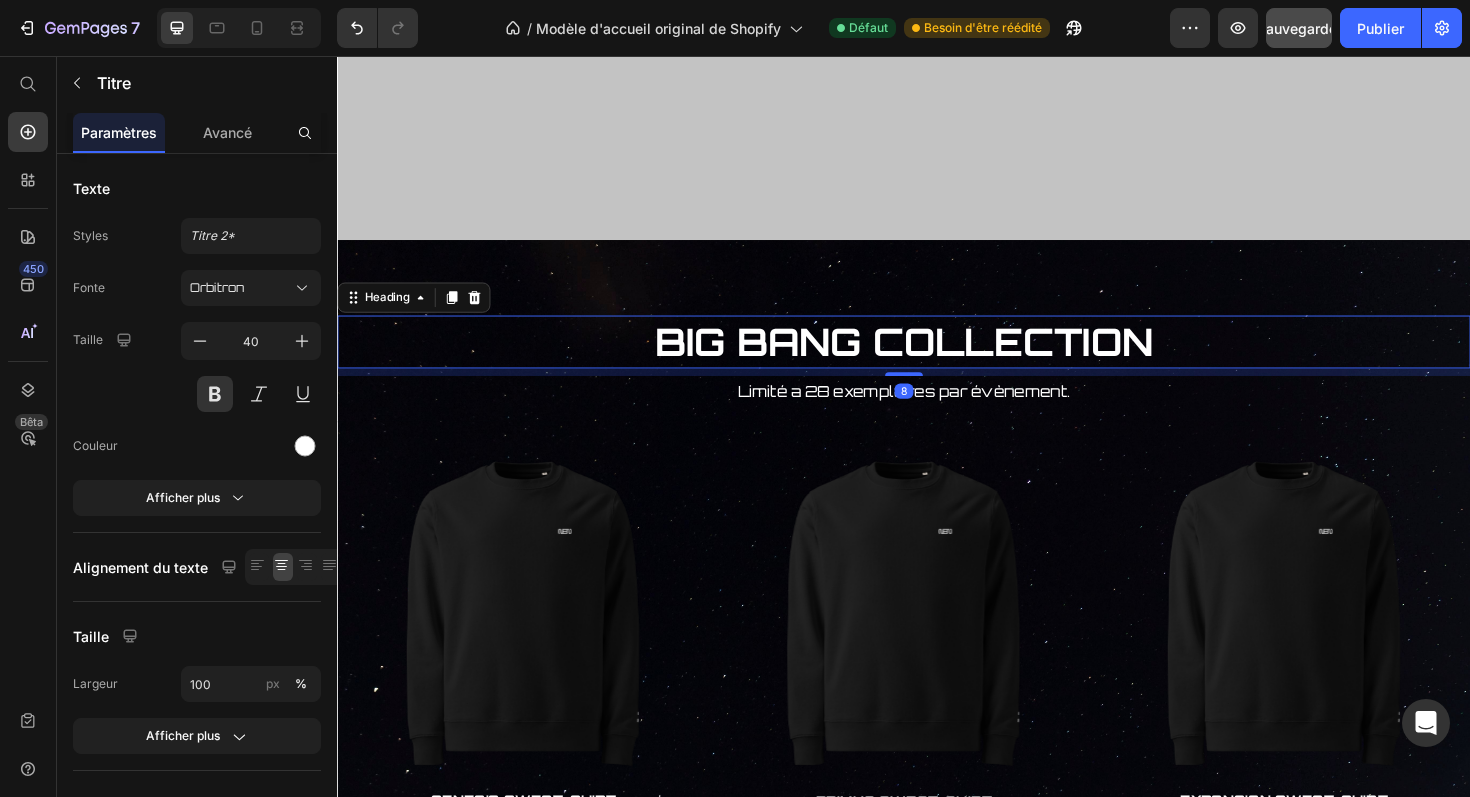 click at bounding box center (937, 393) 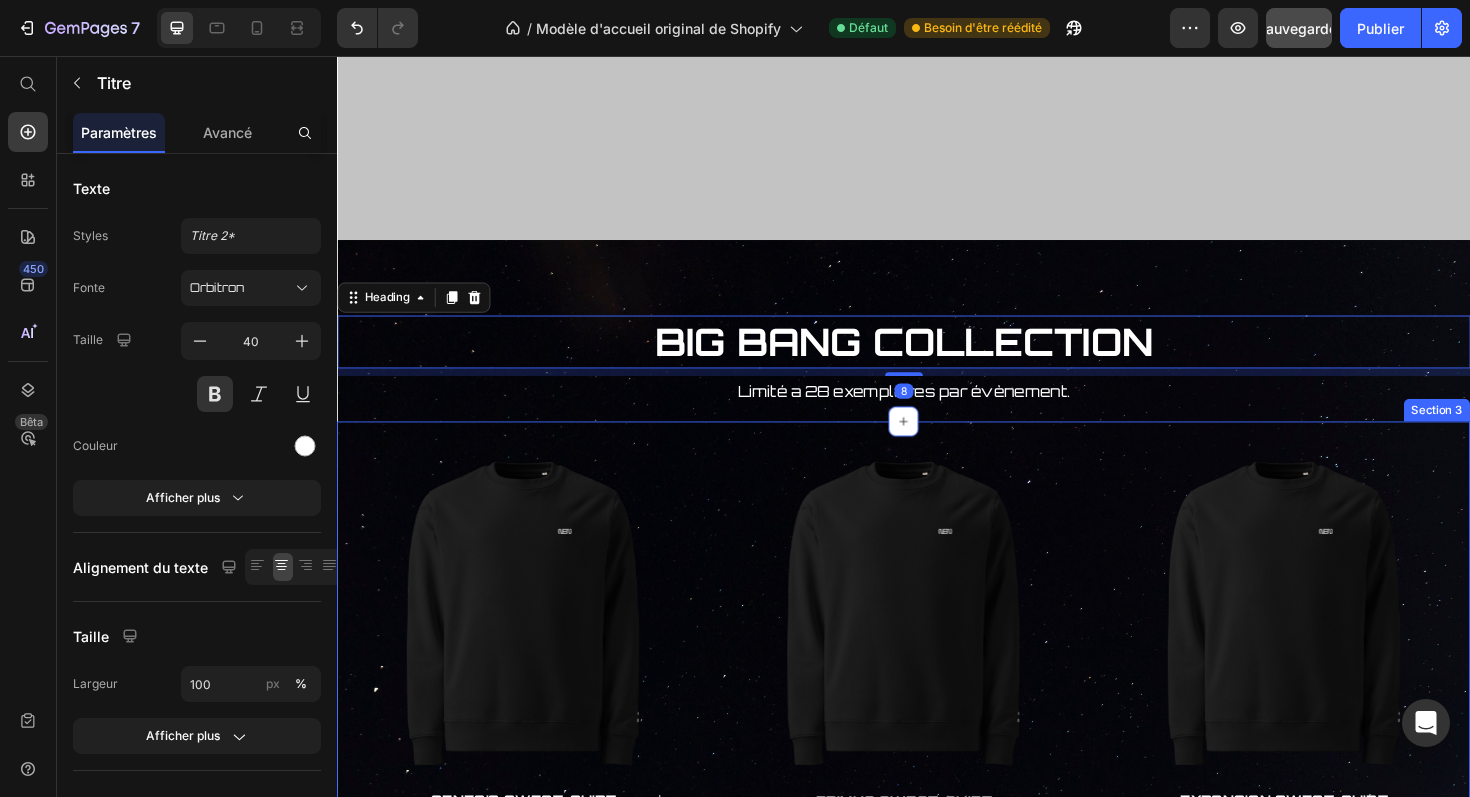 click on "Product Images GENESIS SWEAT-SHIRT DARK MATTER Product Title €210,00 Product Price Product Product Images PRIMUS SWEAT-SHIRT DARK MATTER Product Title €210,00 Product Price Product Product Images EXPANSION SWEAT-SHIRT DARK MATTER Product Title €210,00 Product Price Product Row Row Section 3" at bounding box center [937, 699] 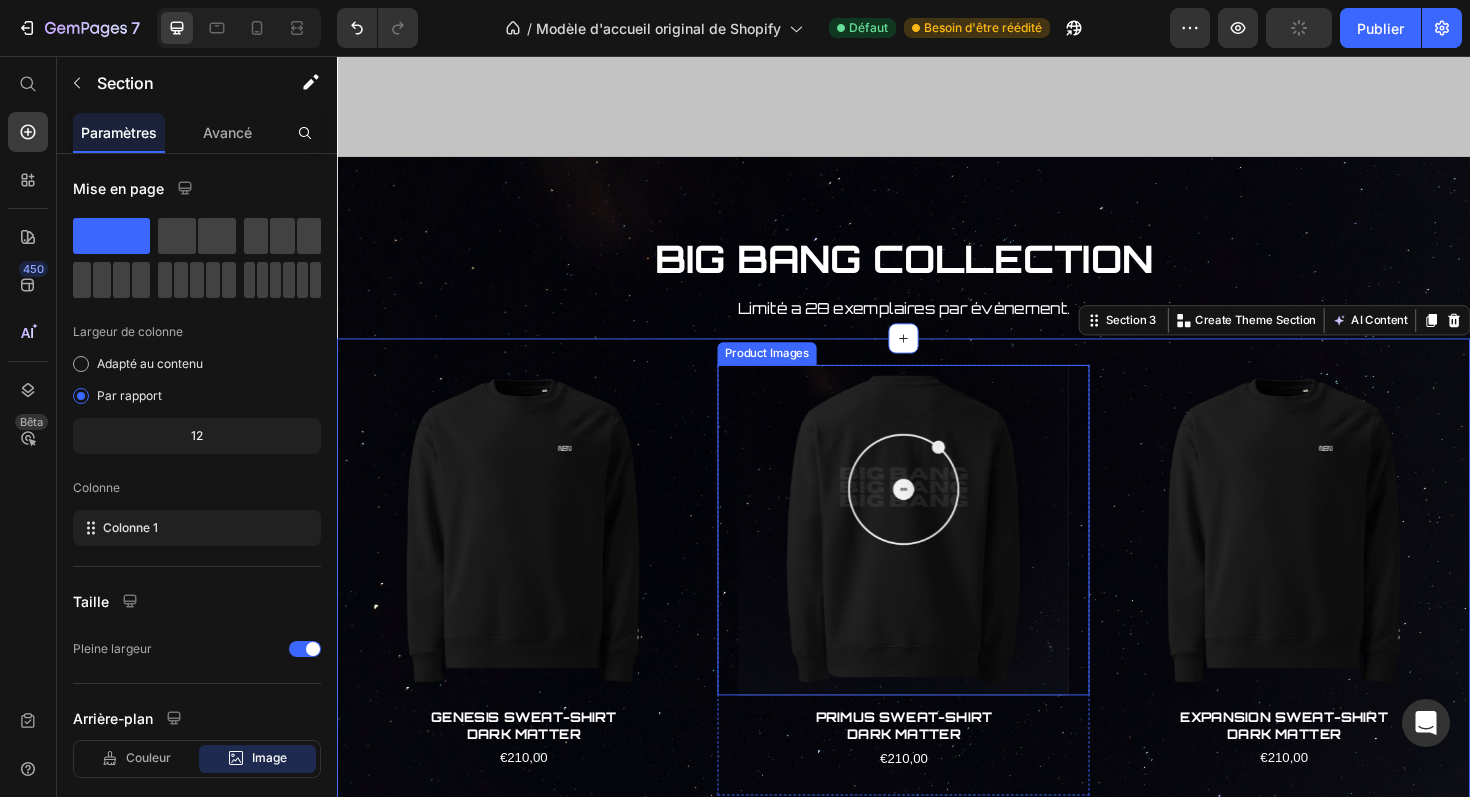 scroll, scrollTop: 629, scrollLeft: 0, axis: vertical 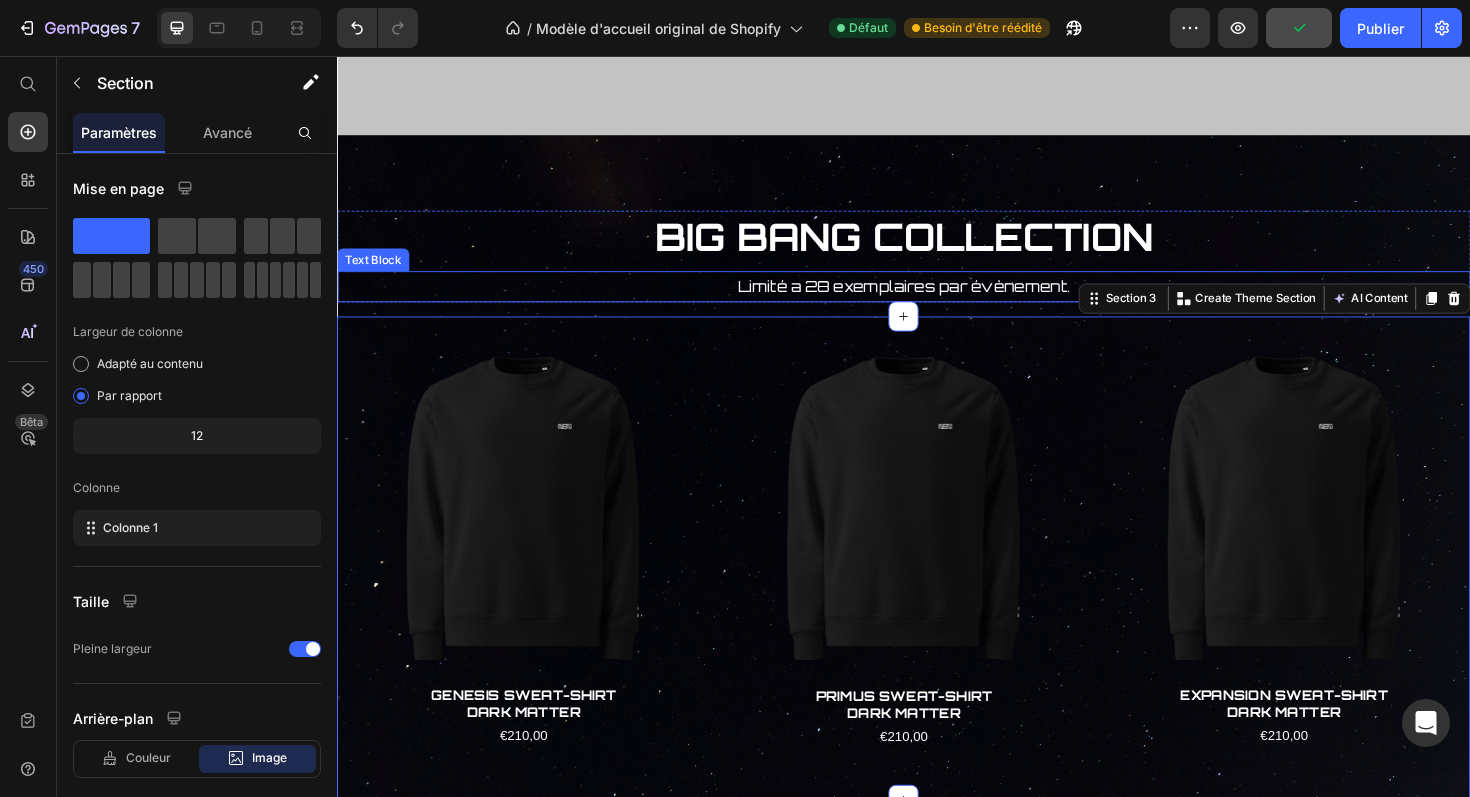 click on "Limité a 28 exemplaires par évènement." at bounding box center [937, 300] 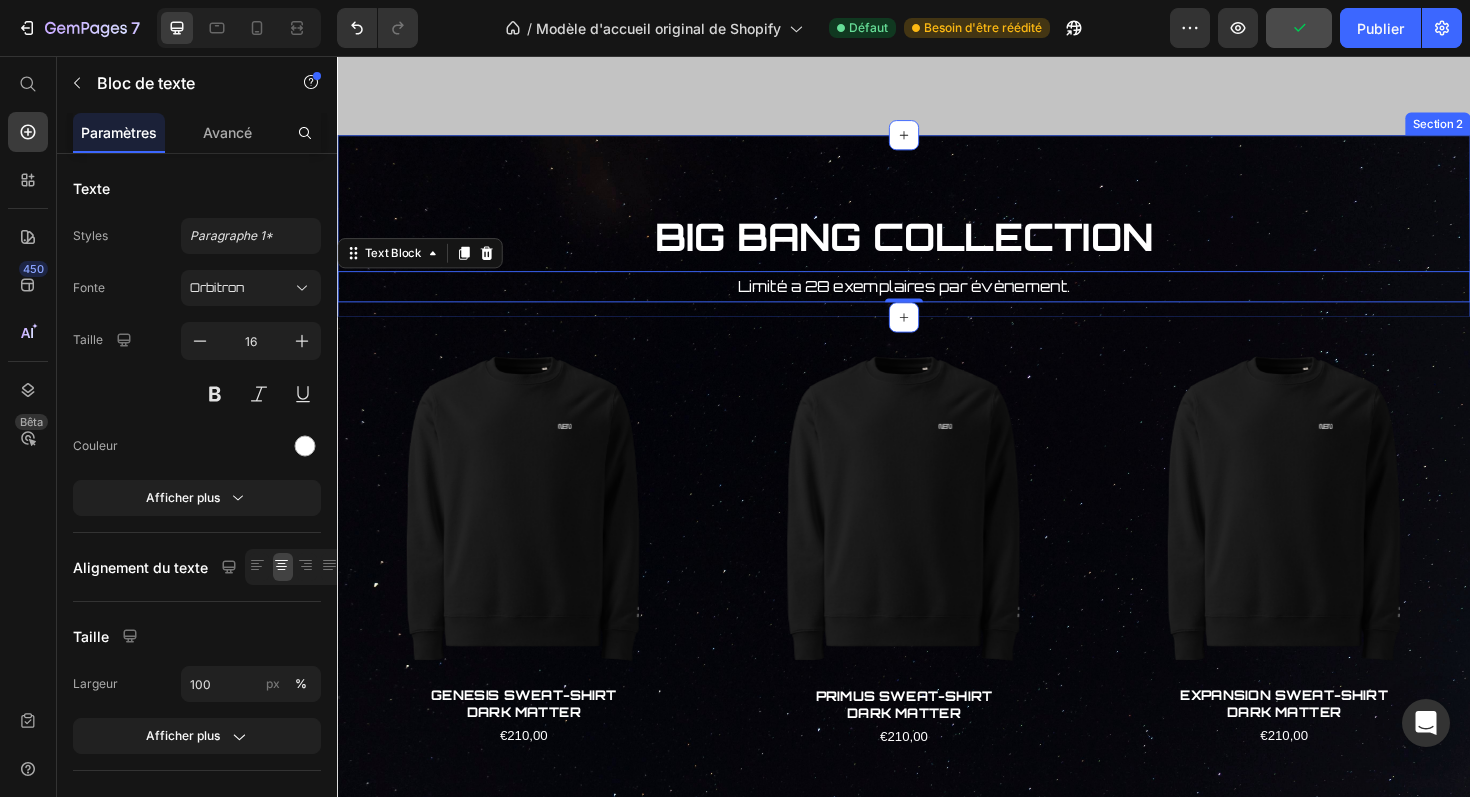 click on "BIG BANG COLLECTION Heading Limité a 28 exemplaires par évènement. Text Block   0 Row Section 2" at bounding box center (937, 236) 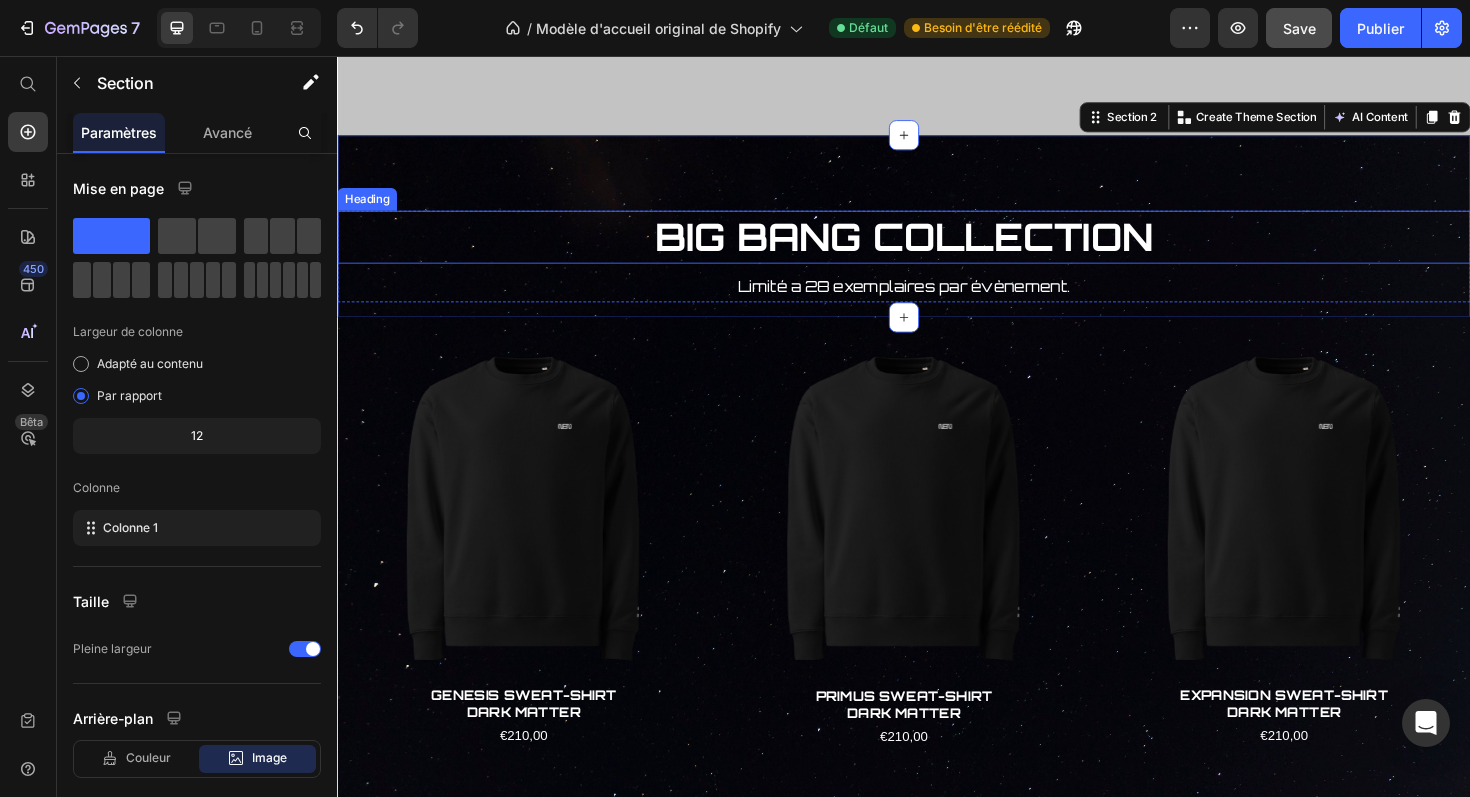click on "BIG BANG COLLECTION" at bounding box center [937, 248] 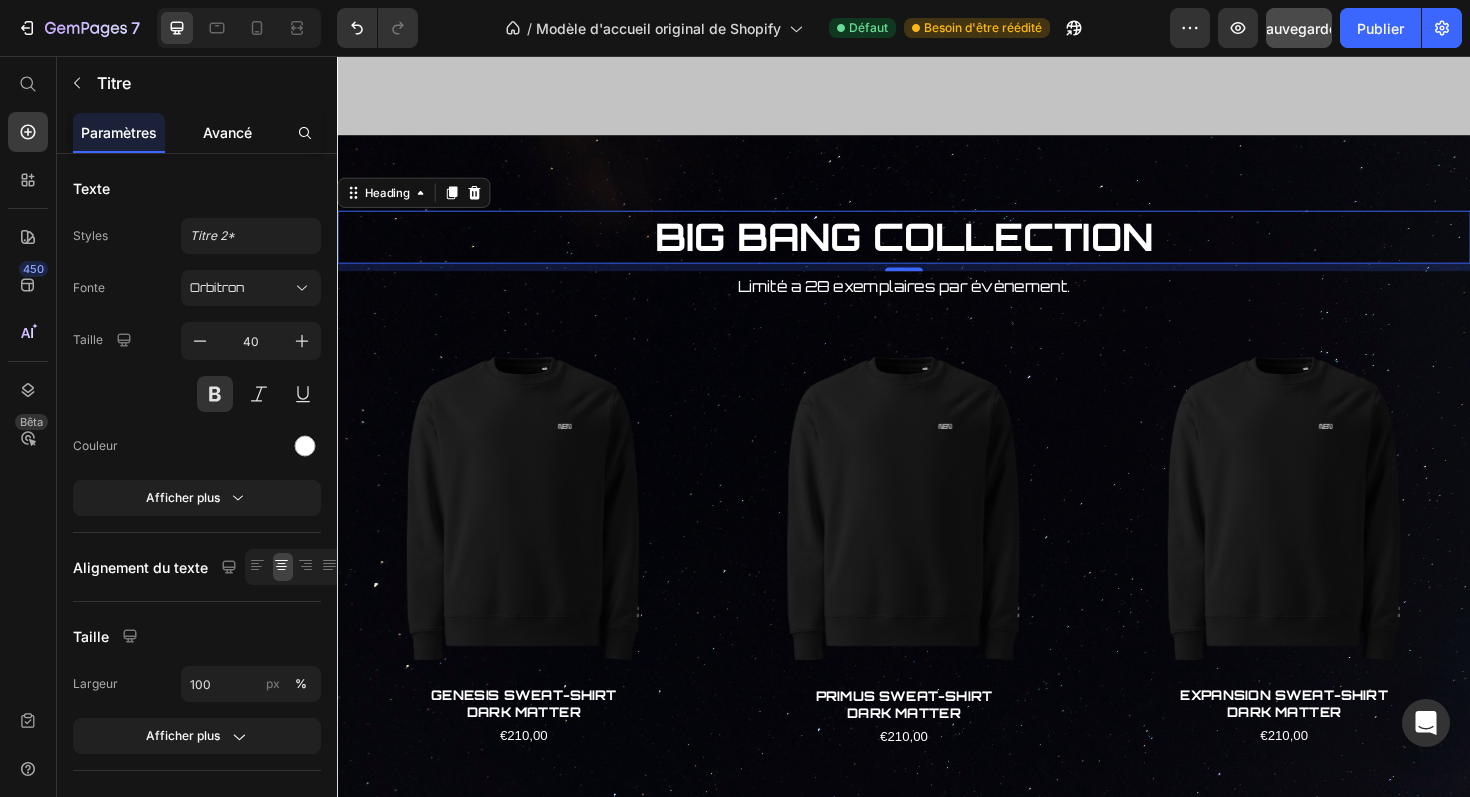 click on "Avancé" at bounding box center (227, 132) 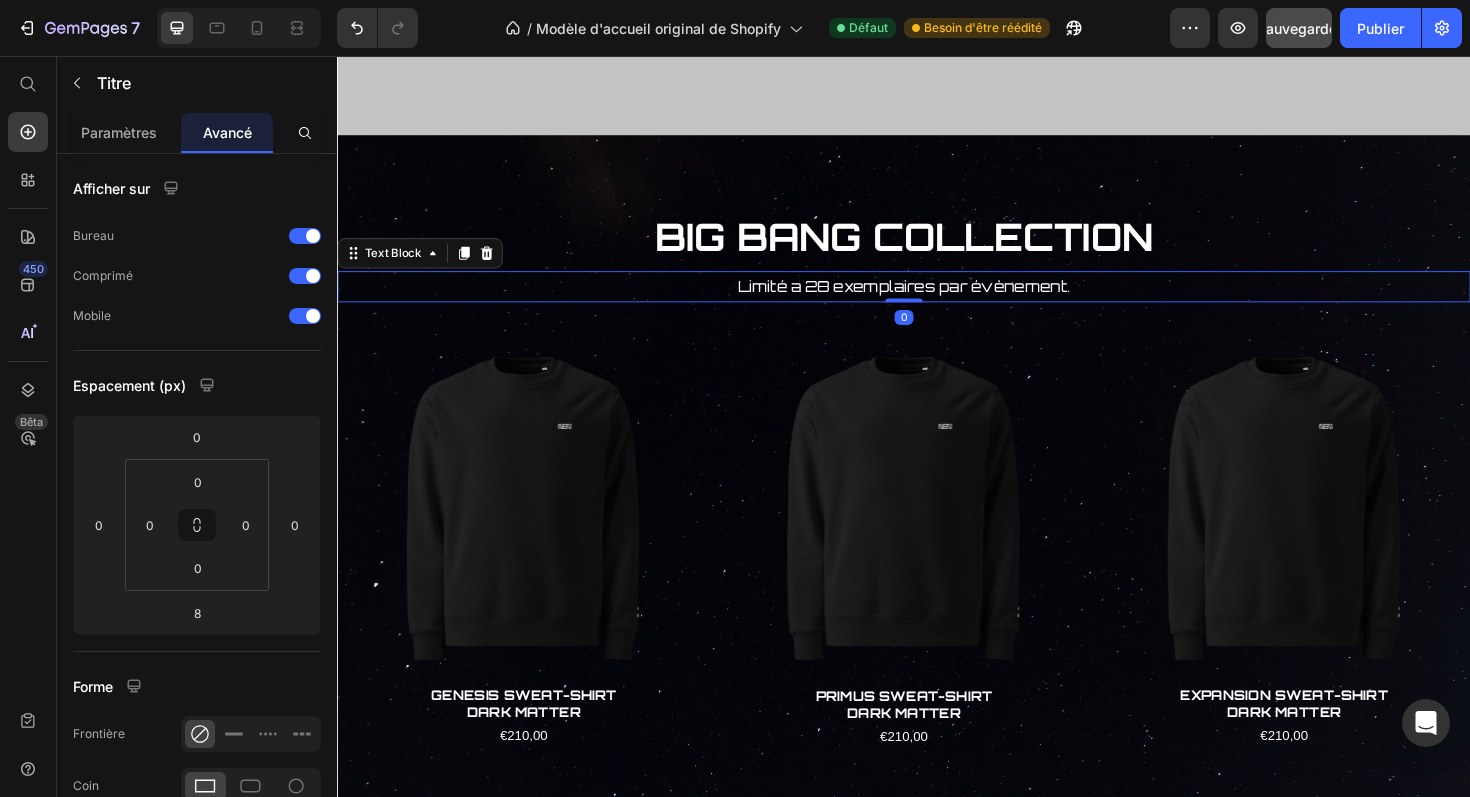 click on "Limité a 28 exemplaires par évènement." at bounding box center [937, 300] 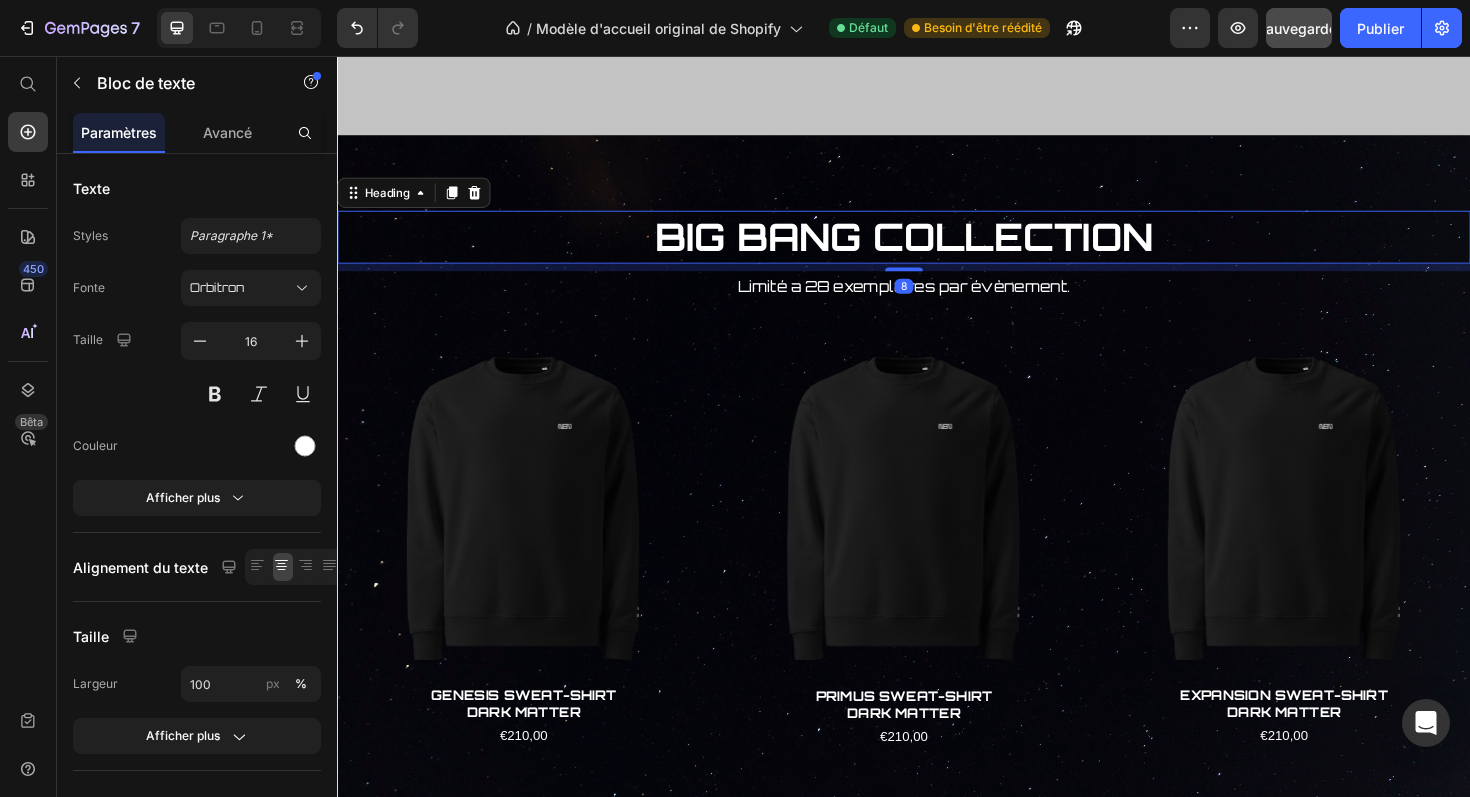 click on "BIG BANG COLLECTION" at bounding box center [937, 248] 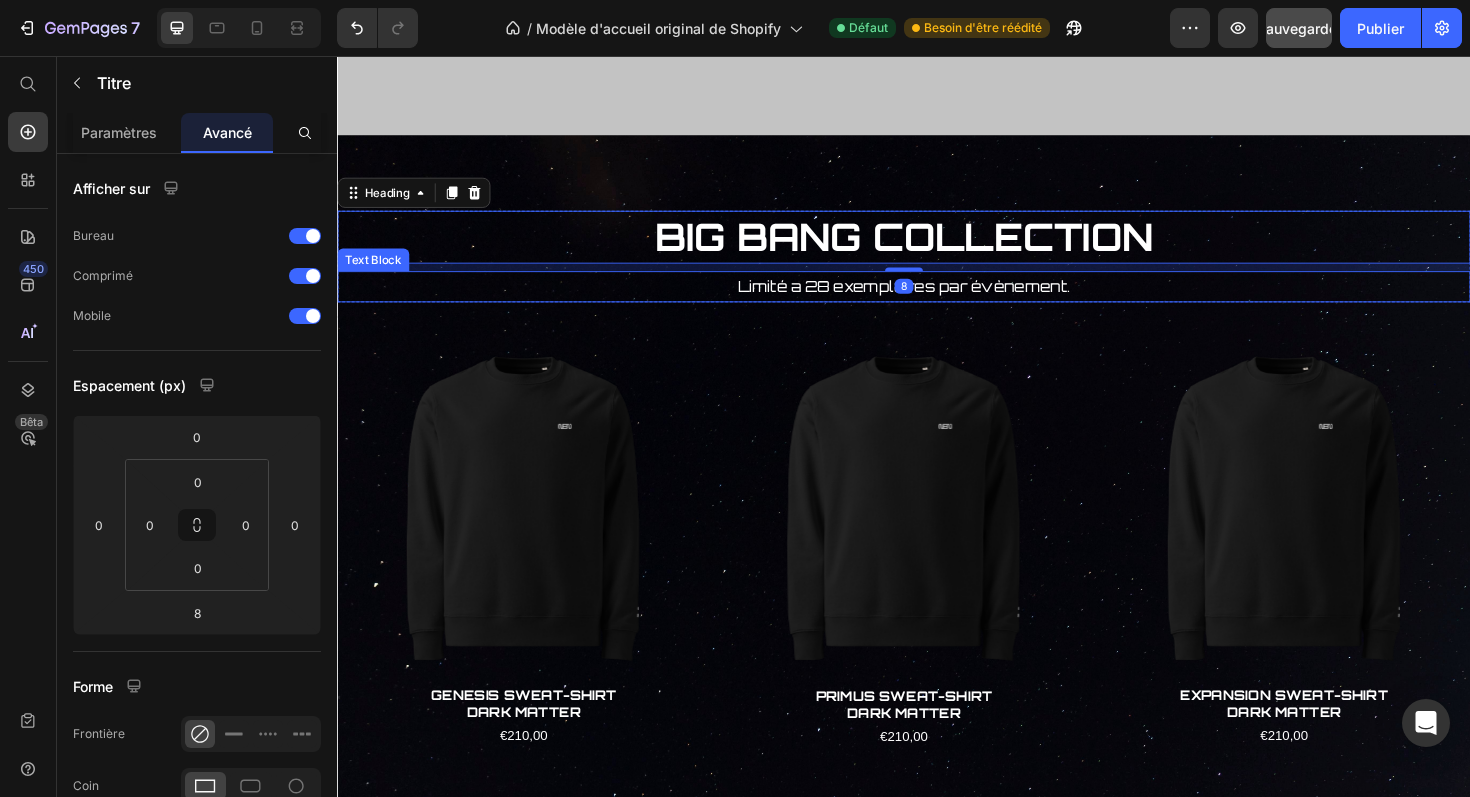 click on "Limité a 28 exemplaires par évènement." at bounding box center [937, 300] 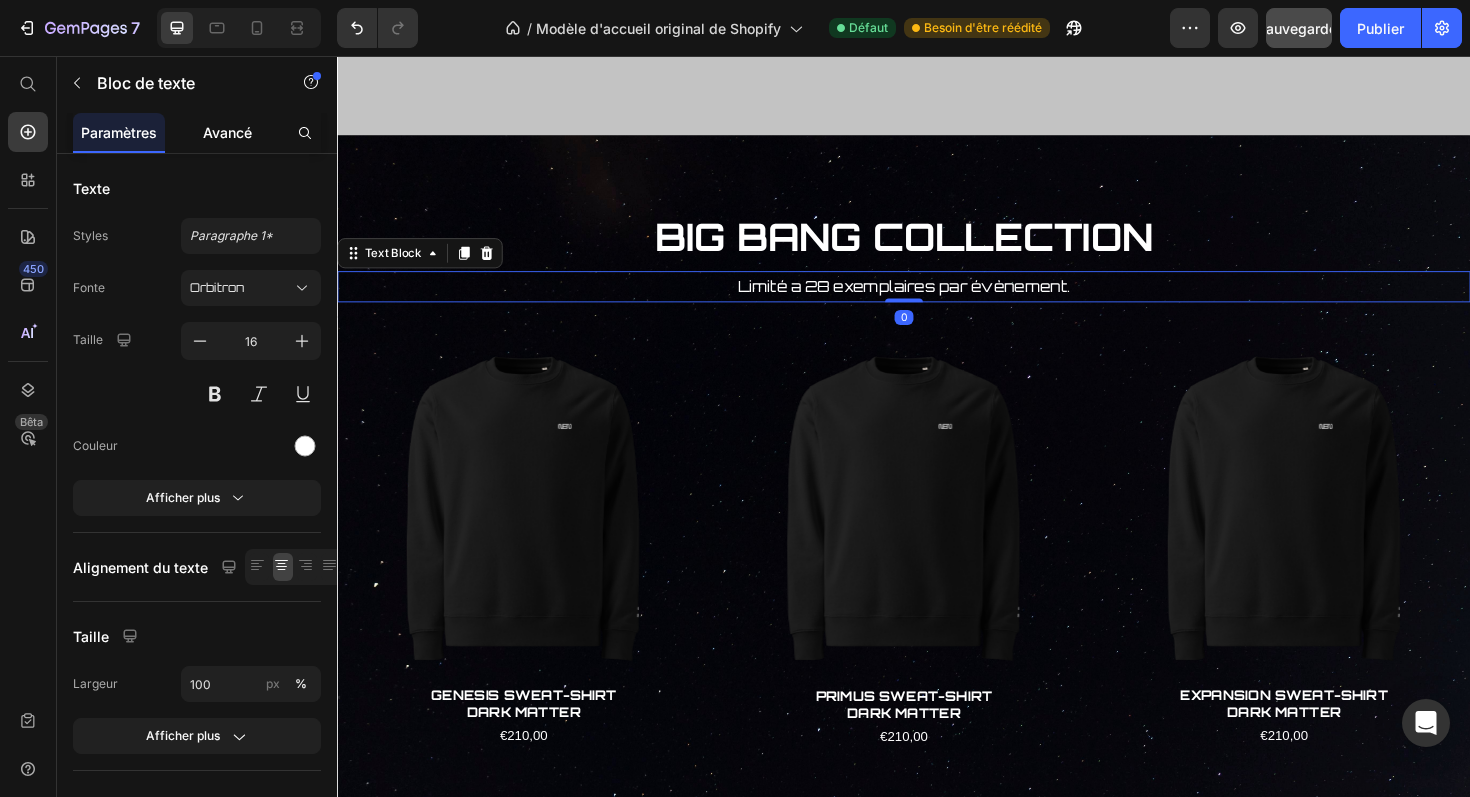 click on "Avancé" at bounding box center (227, 132) 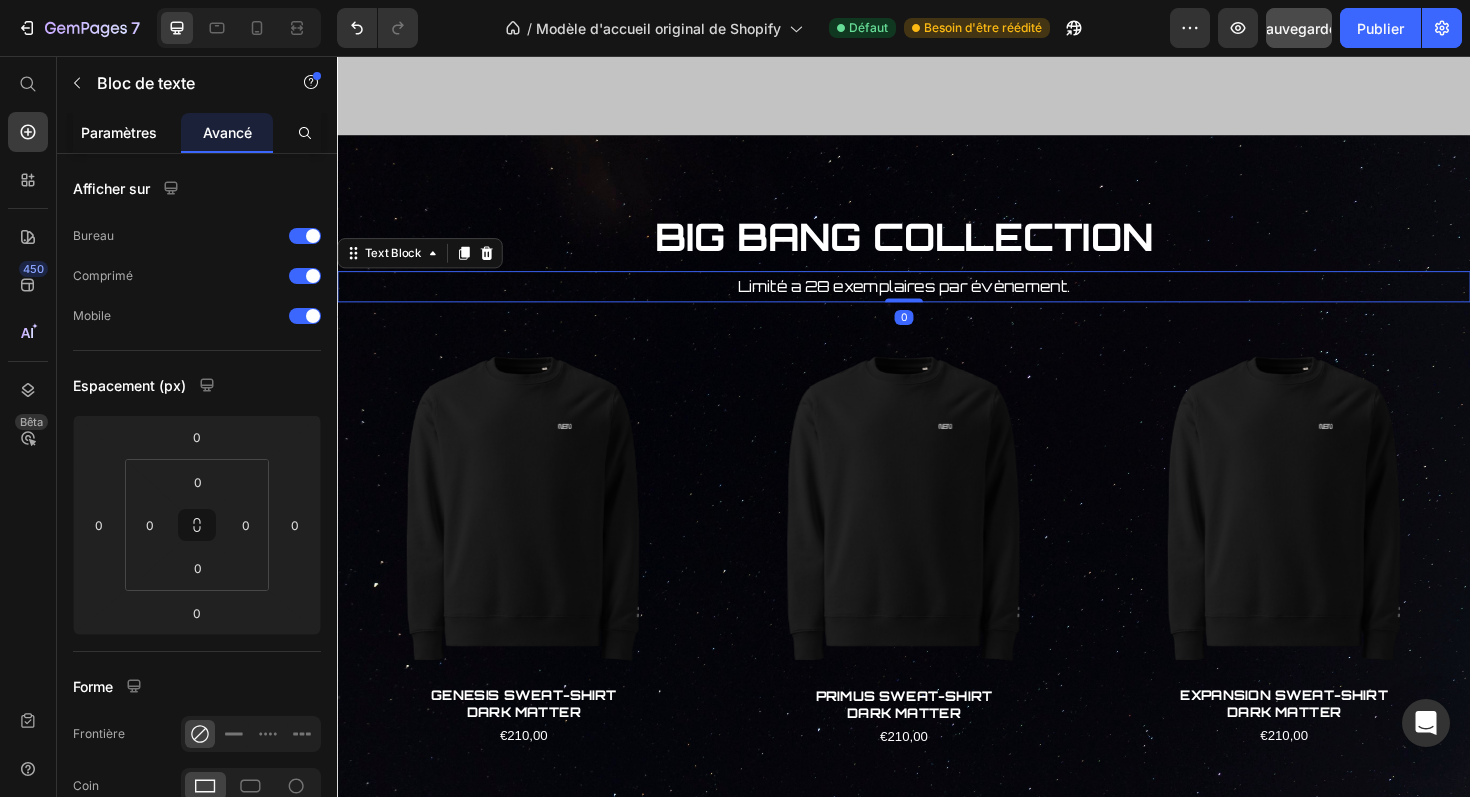 click on "Paramètres" at bounding box center (119, 132) 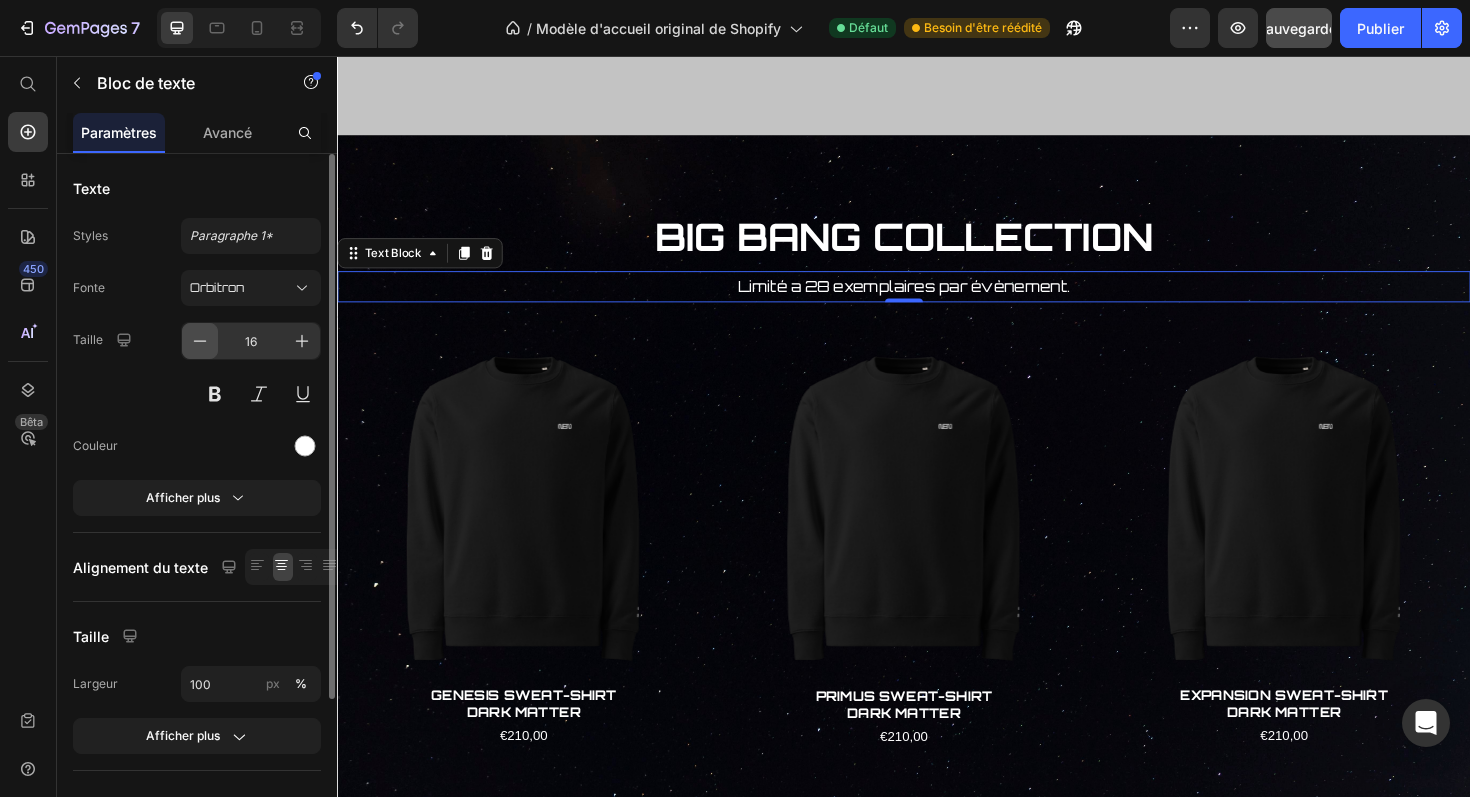 click 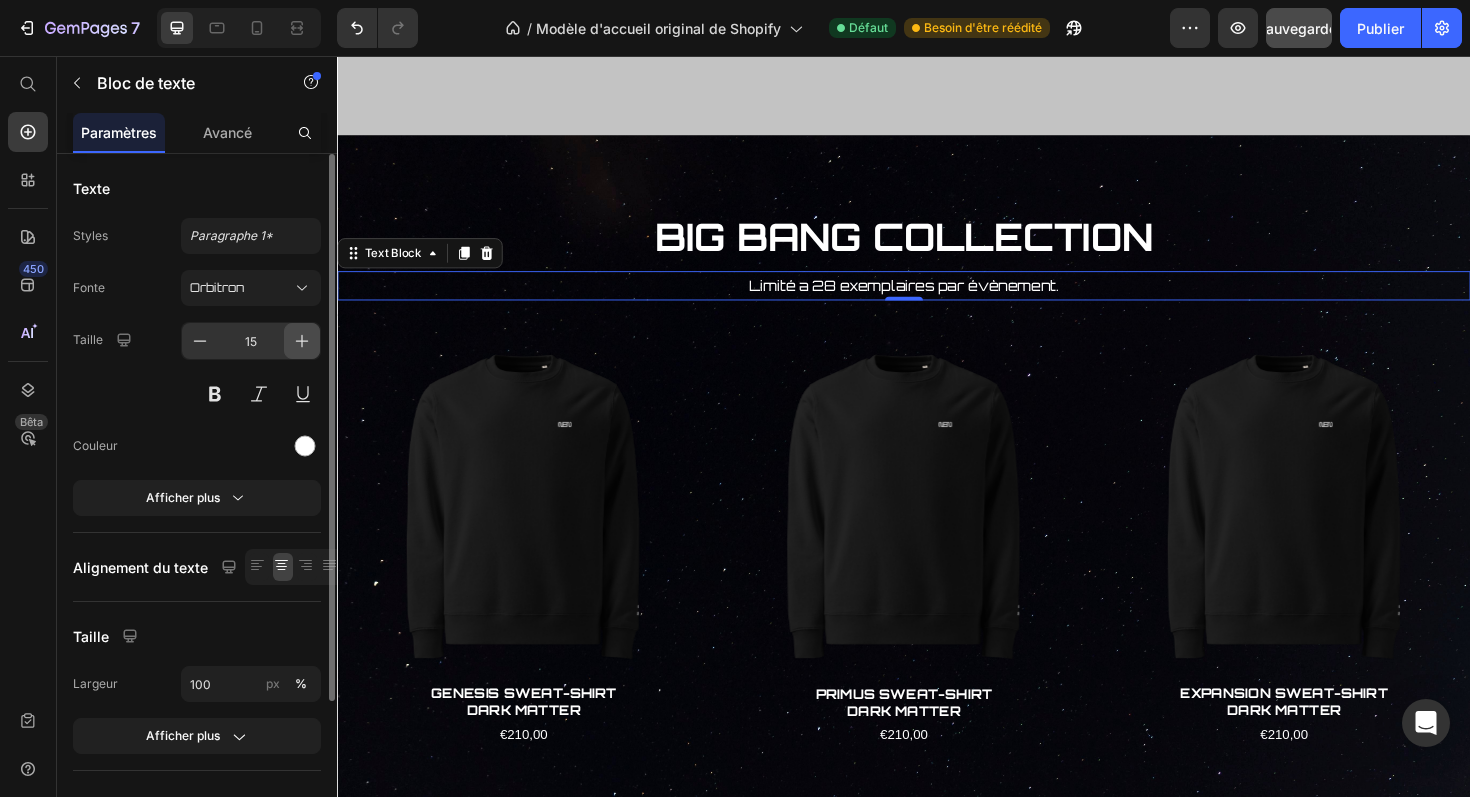 click 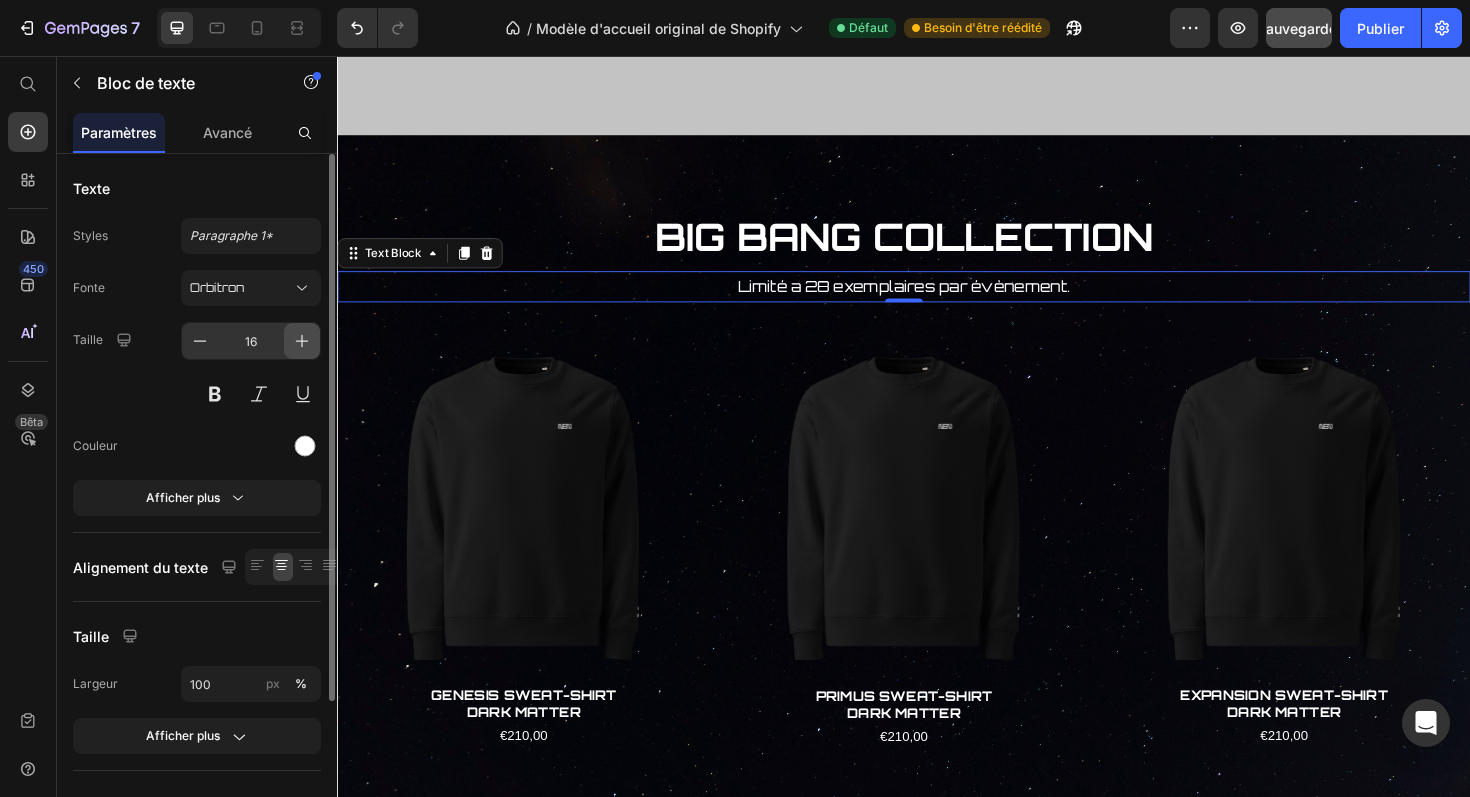 click 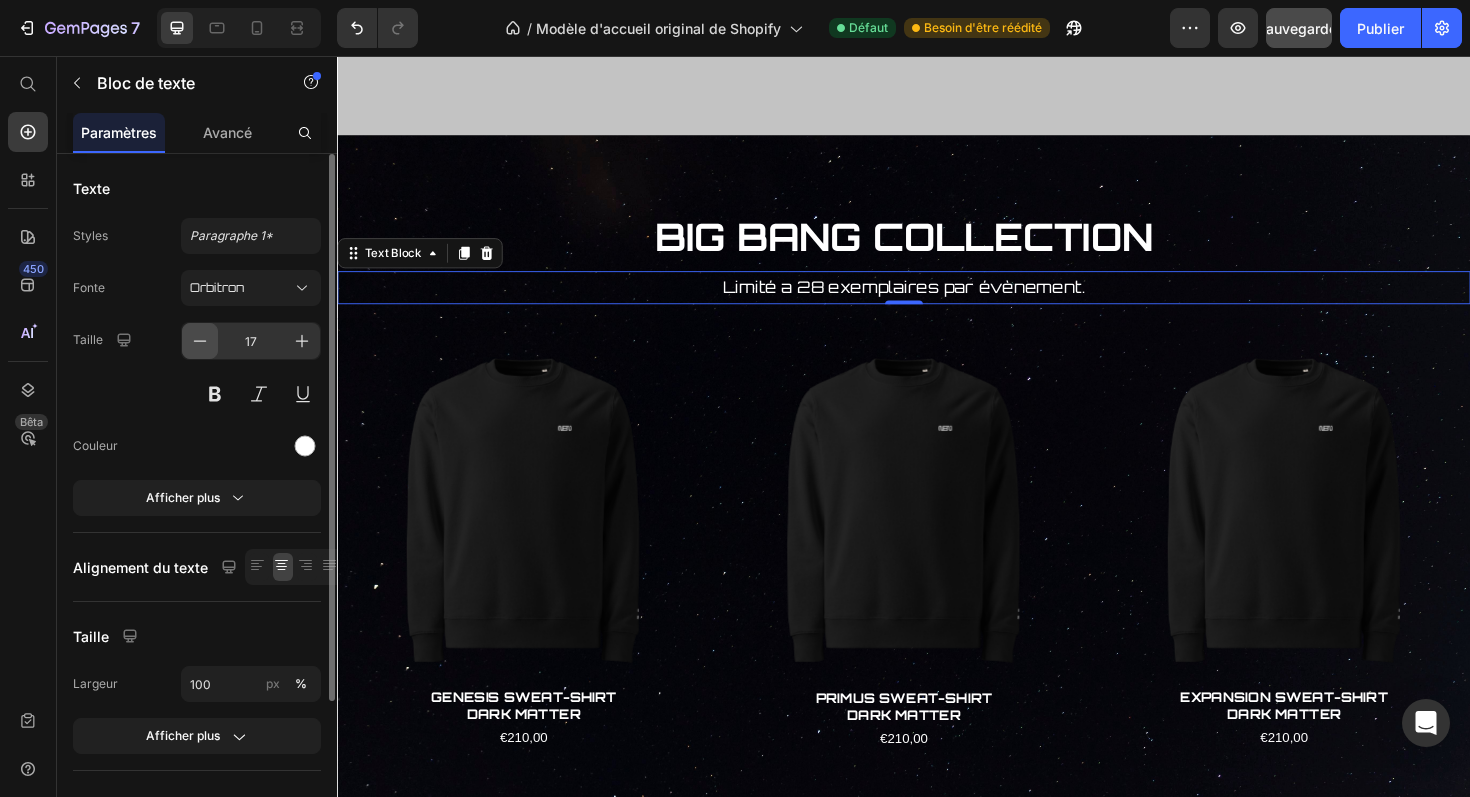 click 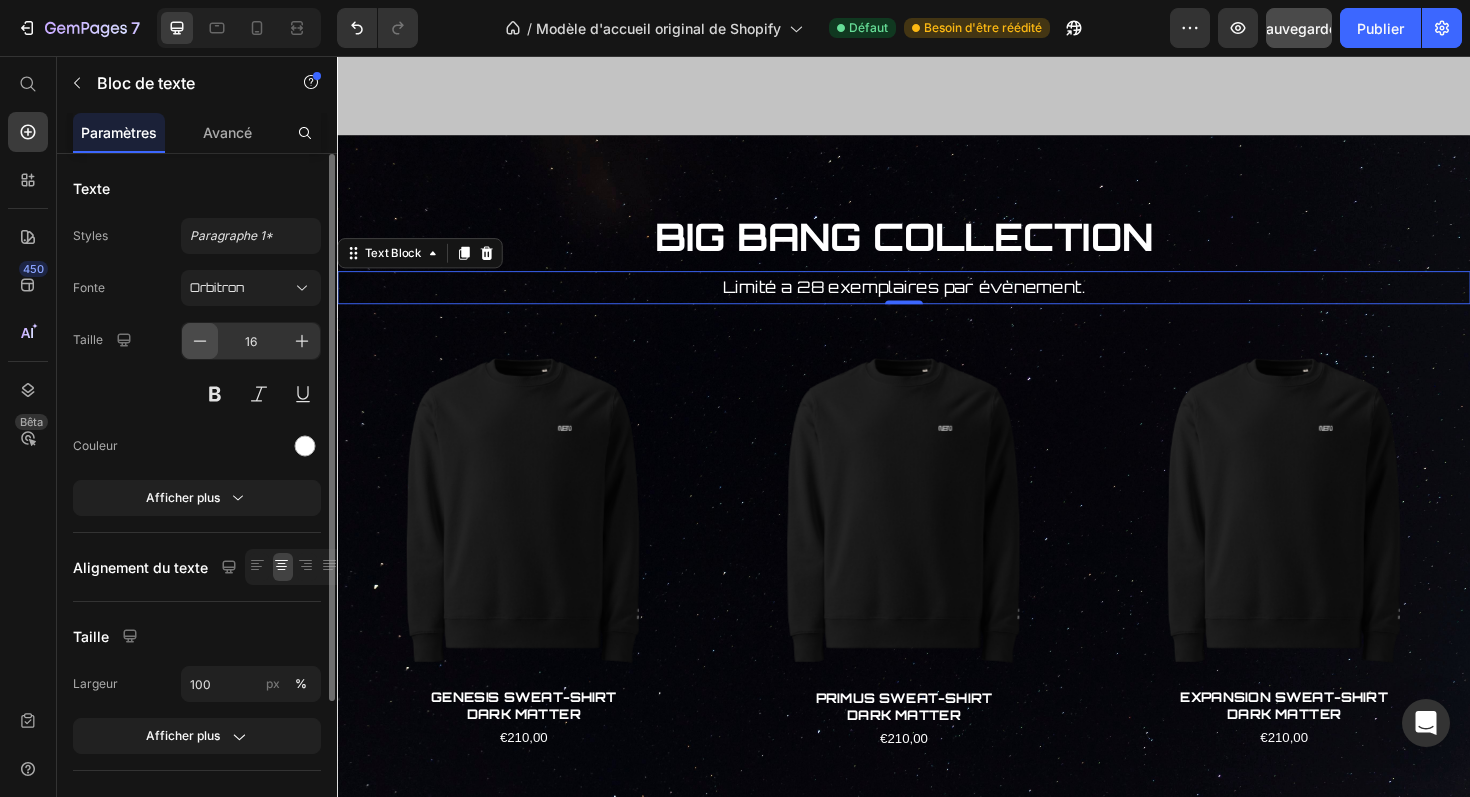 click 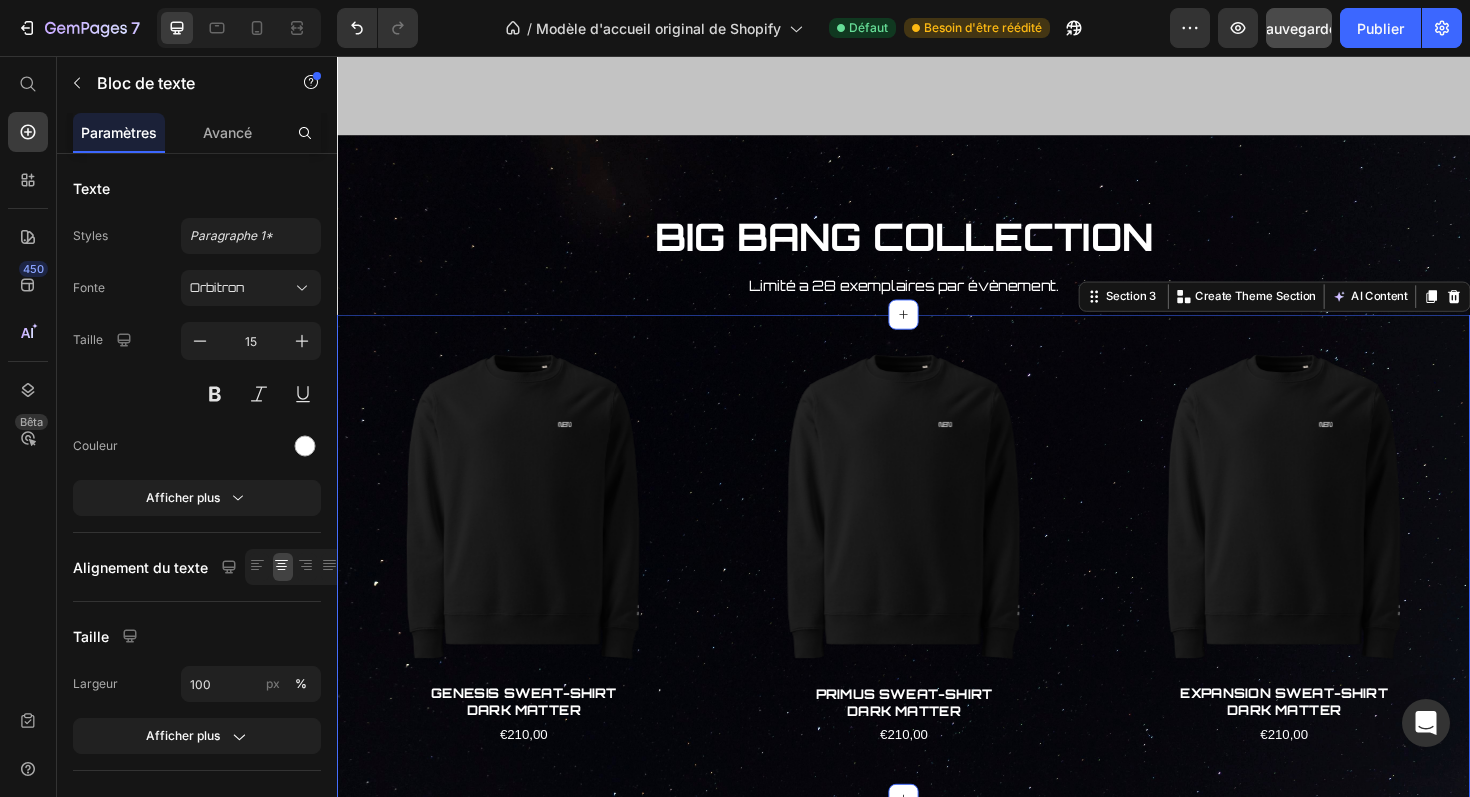 click on "Product Images GENESIS SWEAT-SHIRT DARK MATTER Product Title €210,00 Product Price Product Product Images PRIMUS SWEAT-SHIRT DARK MATTER Product Title €210,00 Product Price Product Product Images EXPANSION SWEAT-SHIRT DARK MATTER Product Title €210,00 Product Price Product Row Row Section 3   You can create reusable sections Create Theme Section AI Content Write with GemAI What would you like to describe here? Tone and Voice Persuasive Product EXPANSION SWEAT-SHIRT STELLAR LIGHT Show more Generate" at bounding box center [937, 586] 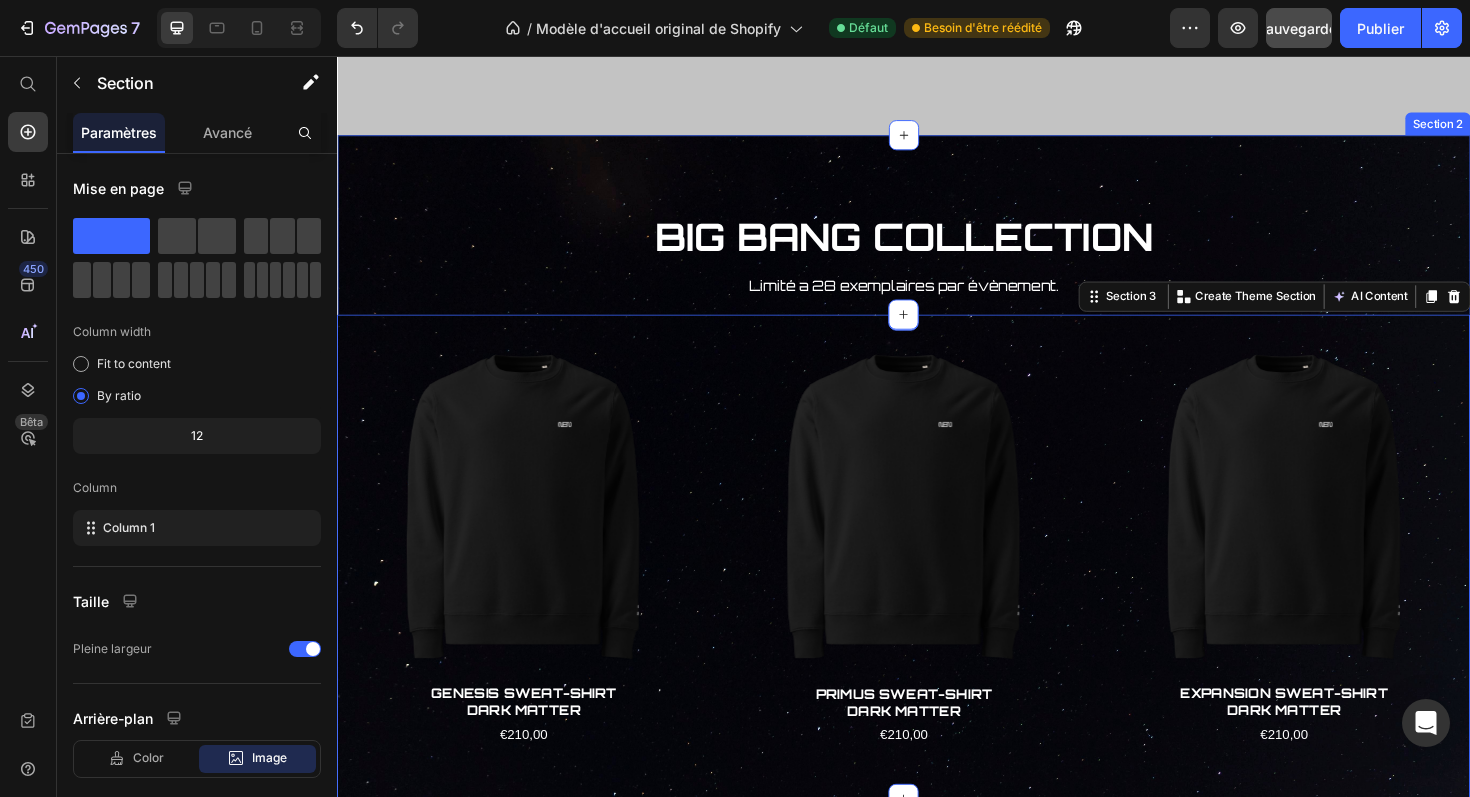 click on "BIG BANG COLLECTION Heading Limité a 28 exemplaires par évènement. Text Block Row Section 2" at bounding box center [937, 235] 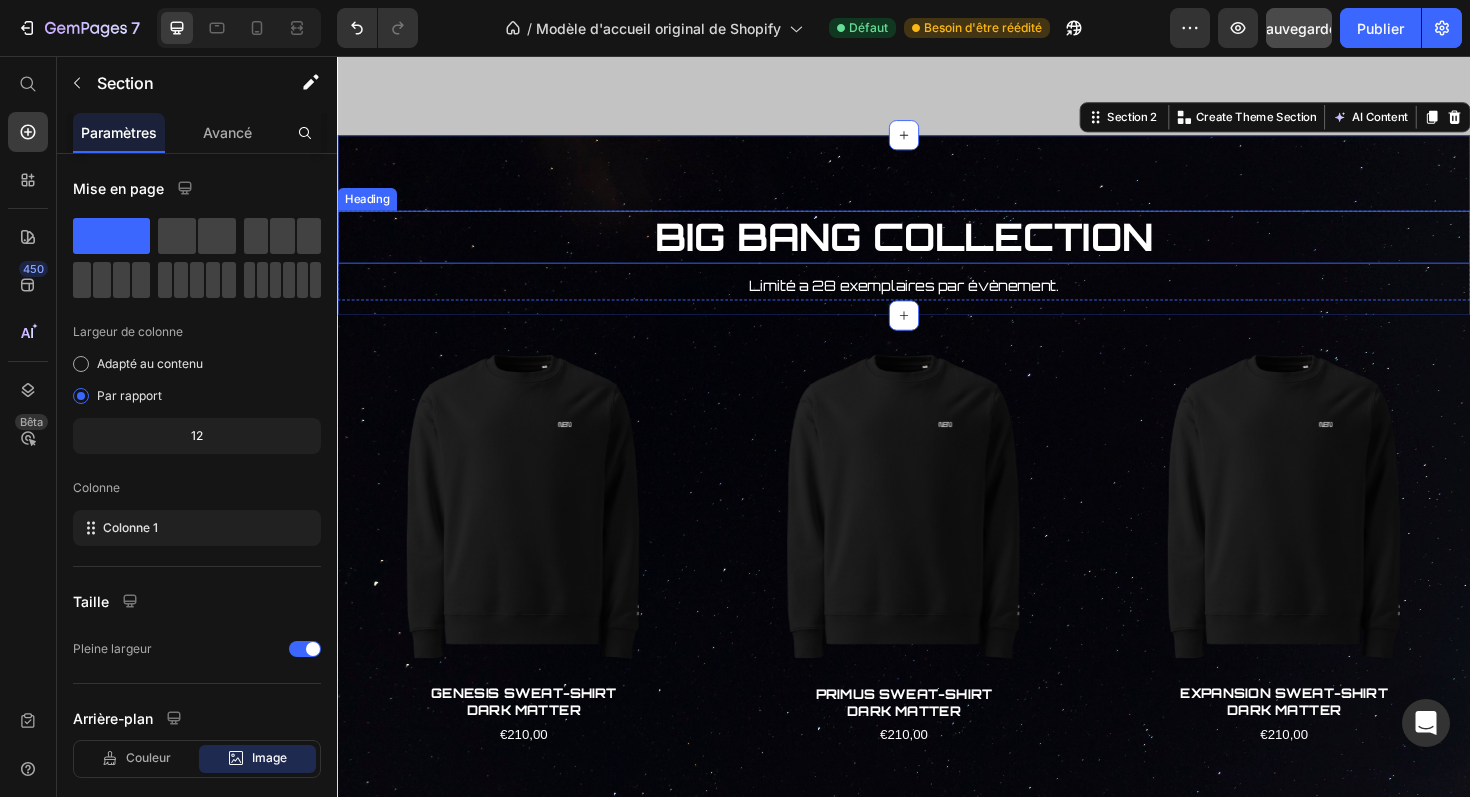 click on "BIG BANG COLLECTION" at bounding box center (937, 248) 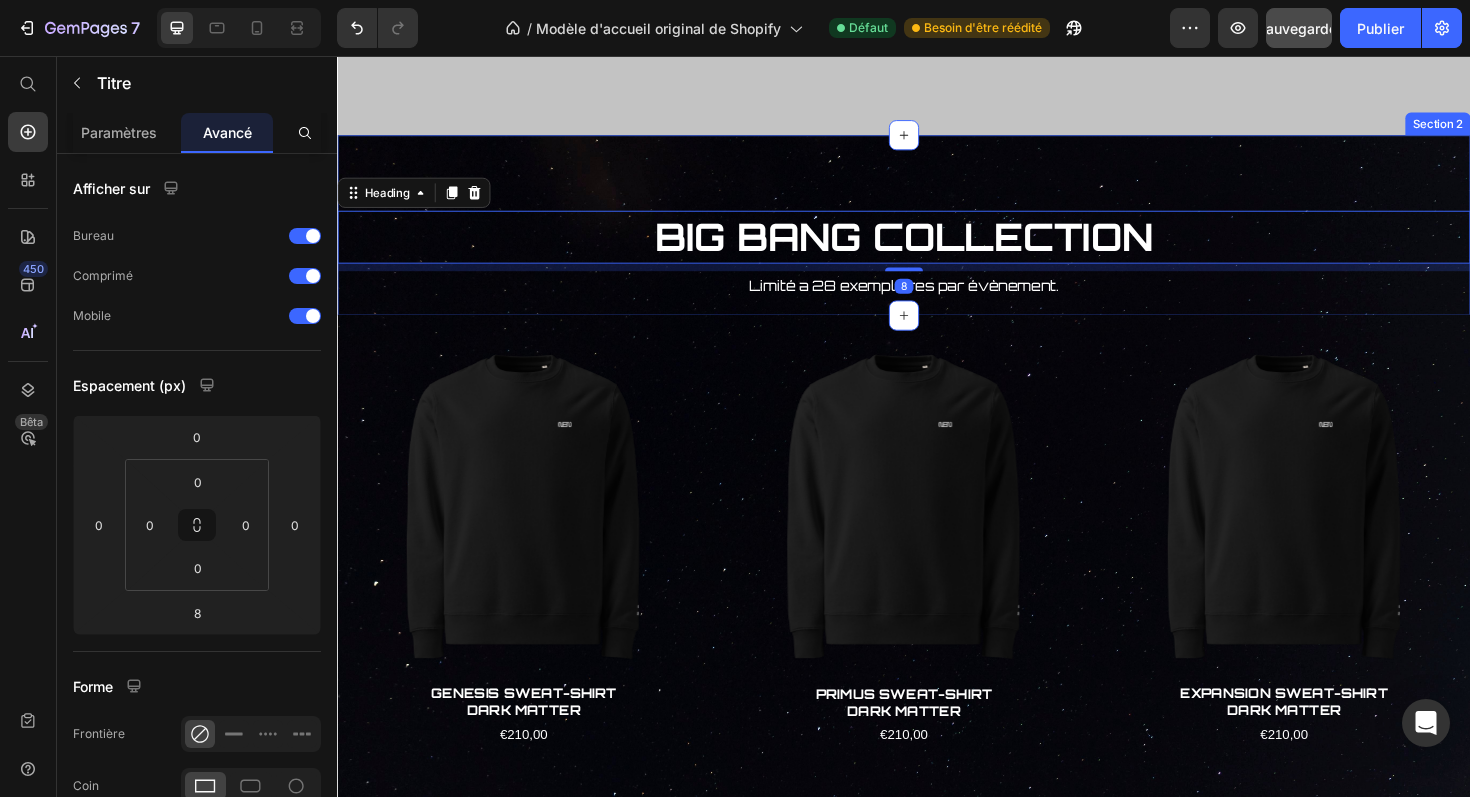 click on "BIG BANG COLLECTION Heading   8 Limité a 28 exemplaires par évènement. Text Block Row Section 2" at bounding box center [937, 235] 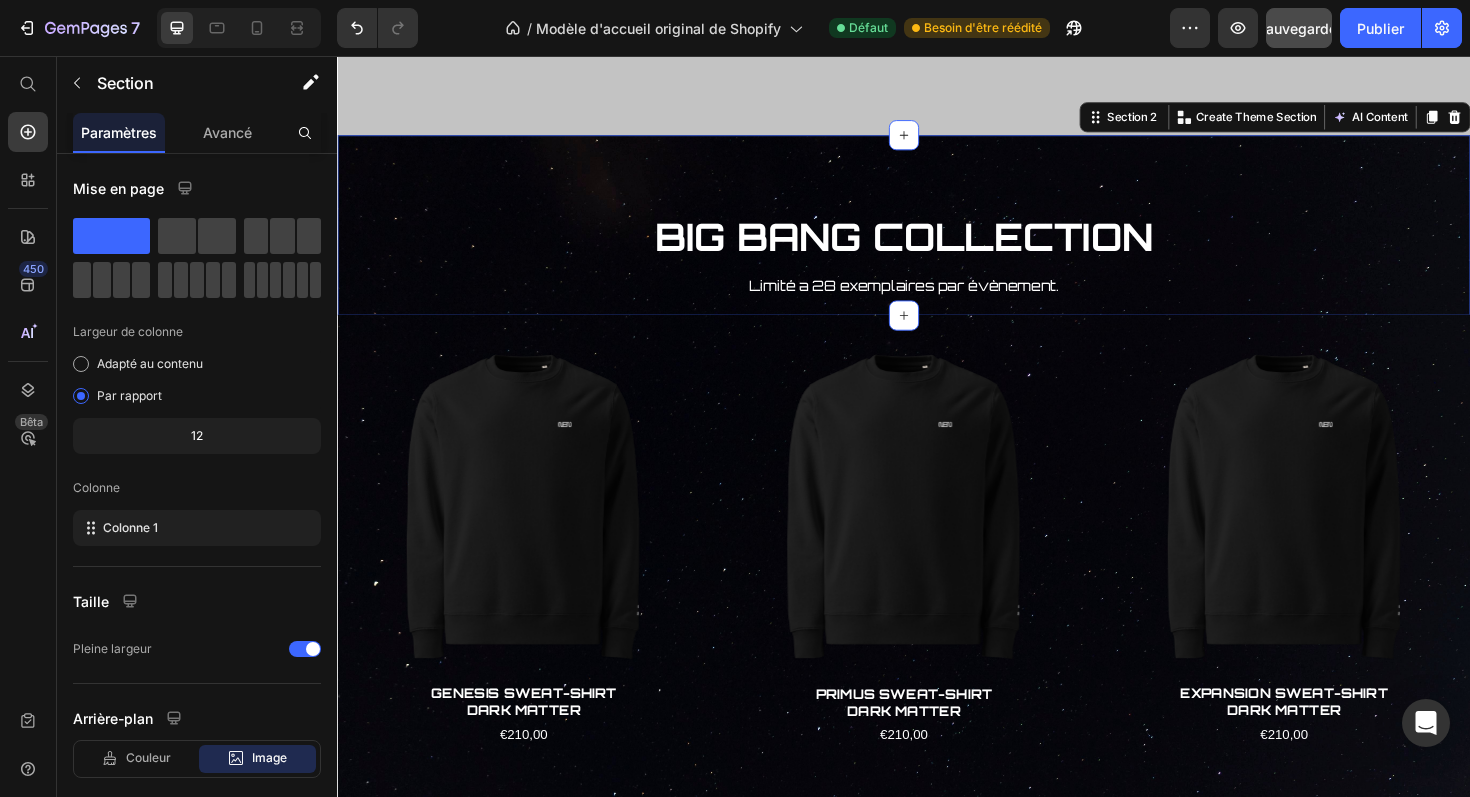 scroll, scrollTop: 693, scrollLeft: 0, axis: vertical 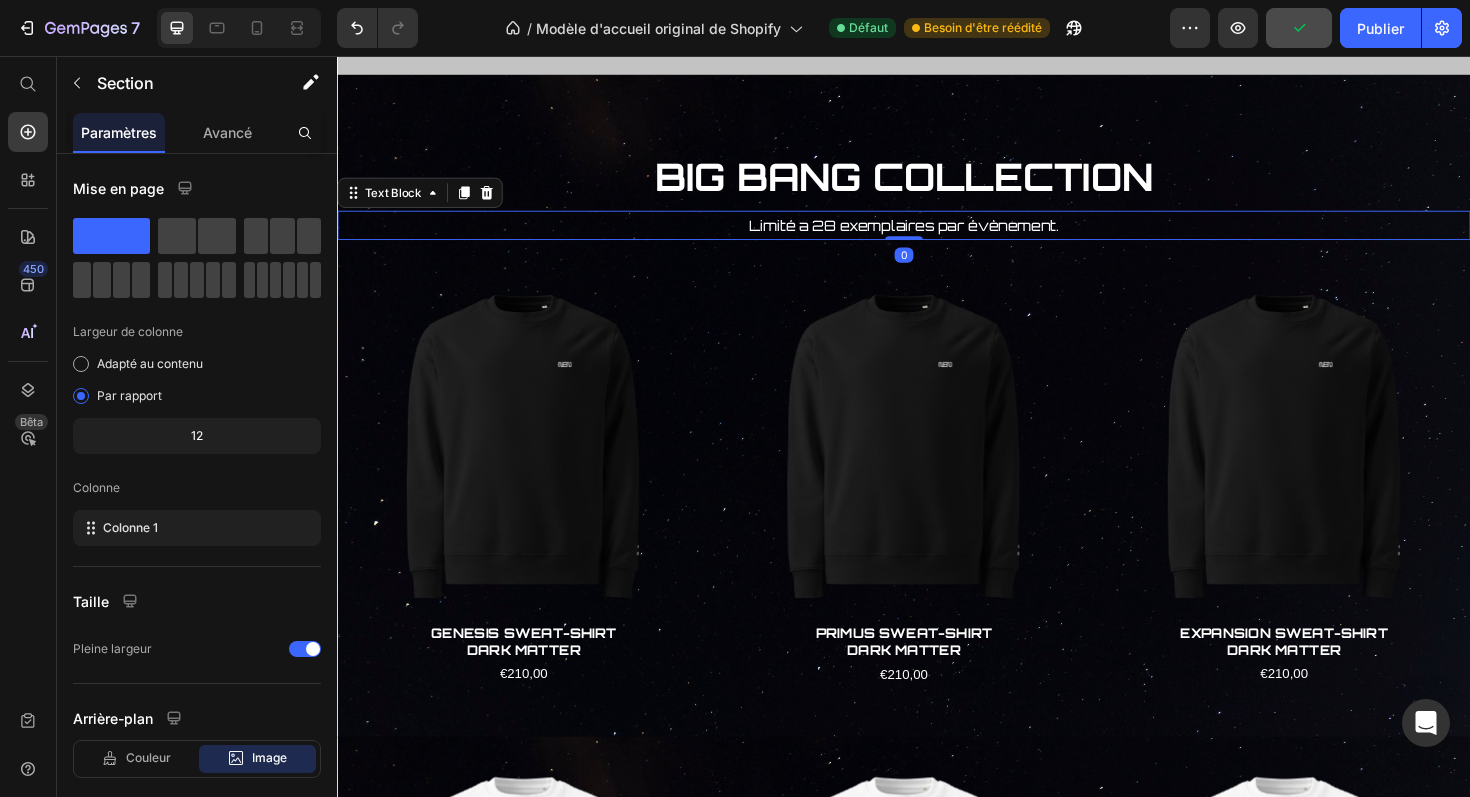 click on "Limité a 28 exemplaires par évènement." at bounding box center (937, 235) 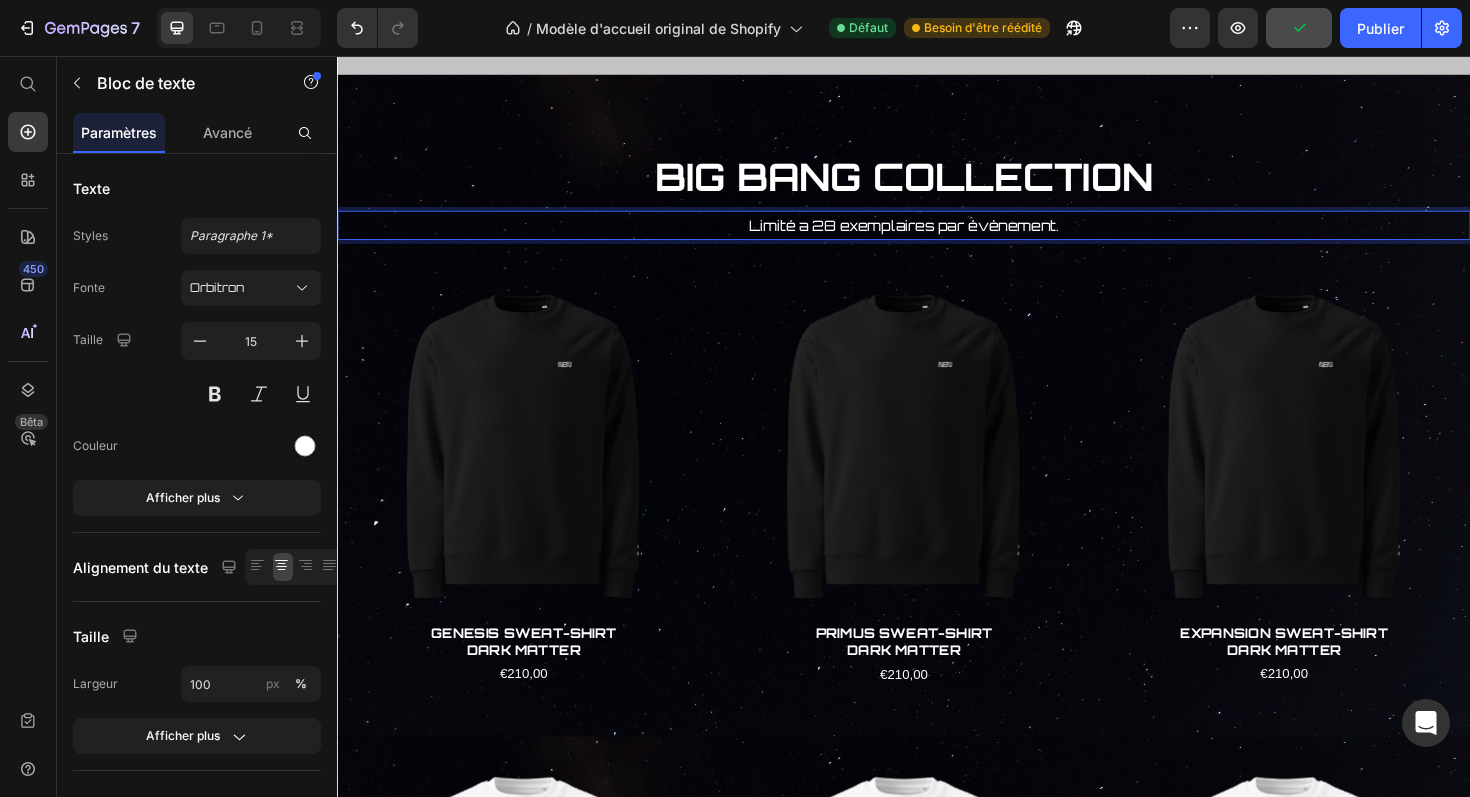 click on "Limité a 28 exemplaires par évènement." at bounding box center [937, 235] 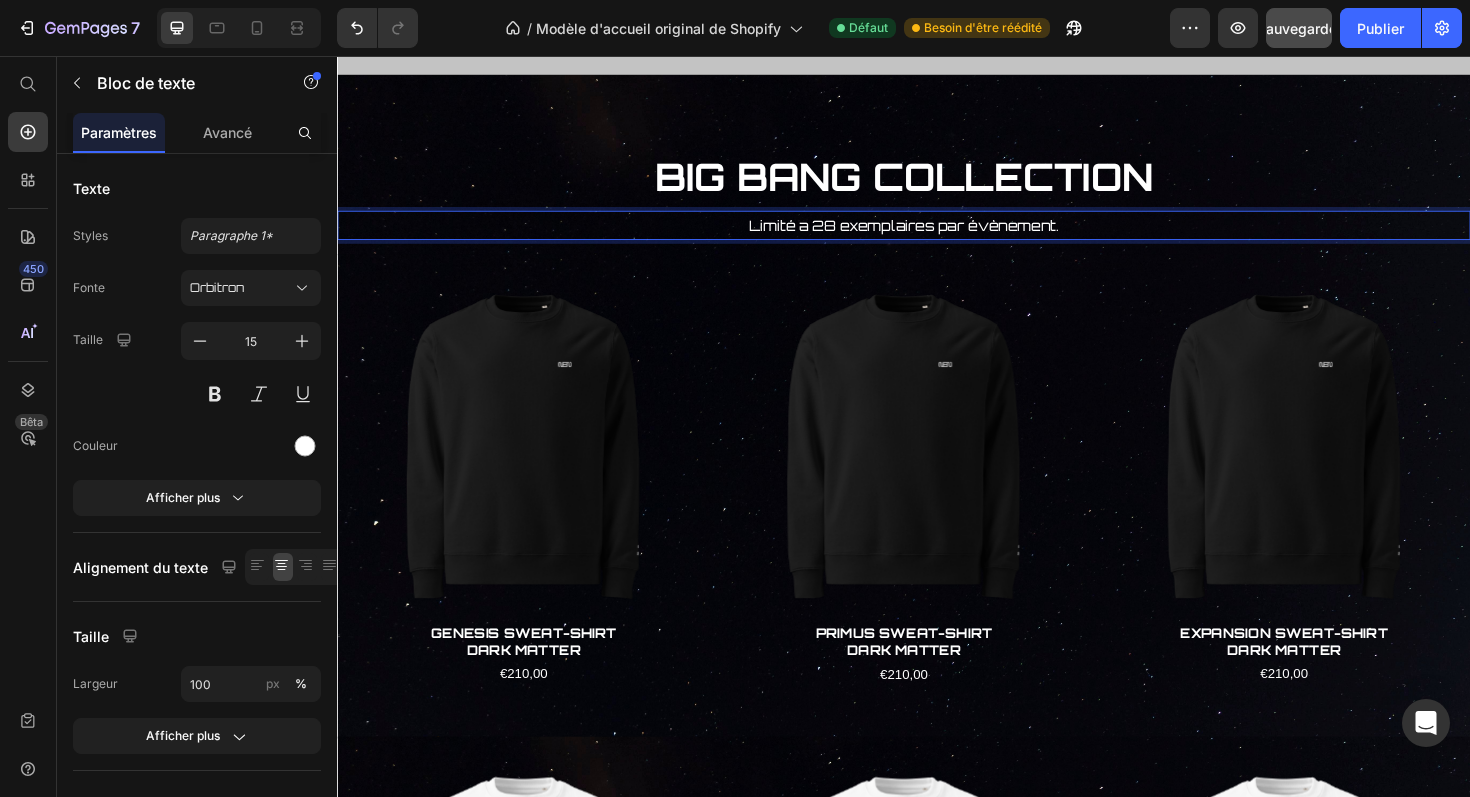 click at bounding box center [937, 469] 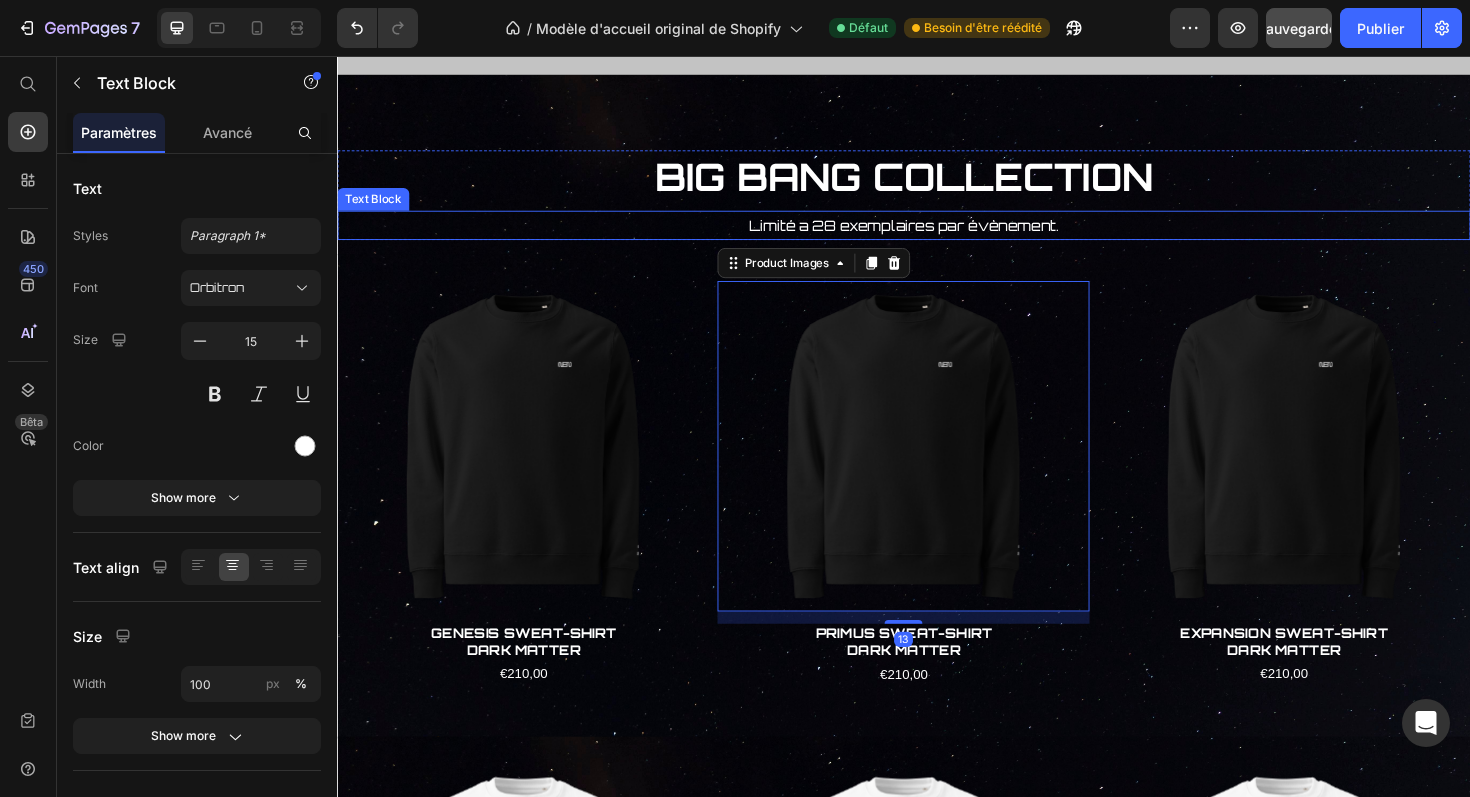 click on "Limité a 28 exemplaires par évènement." at bounding box center [937, 235] 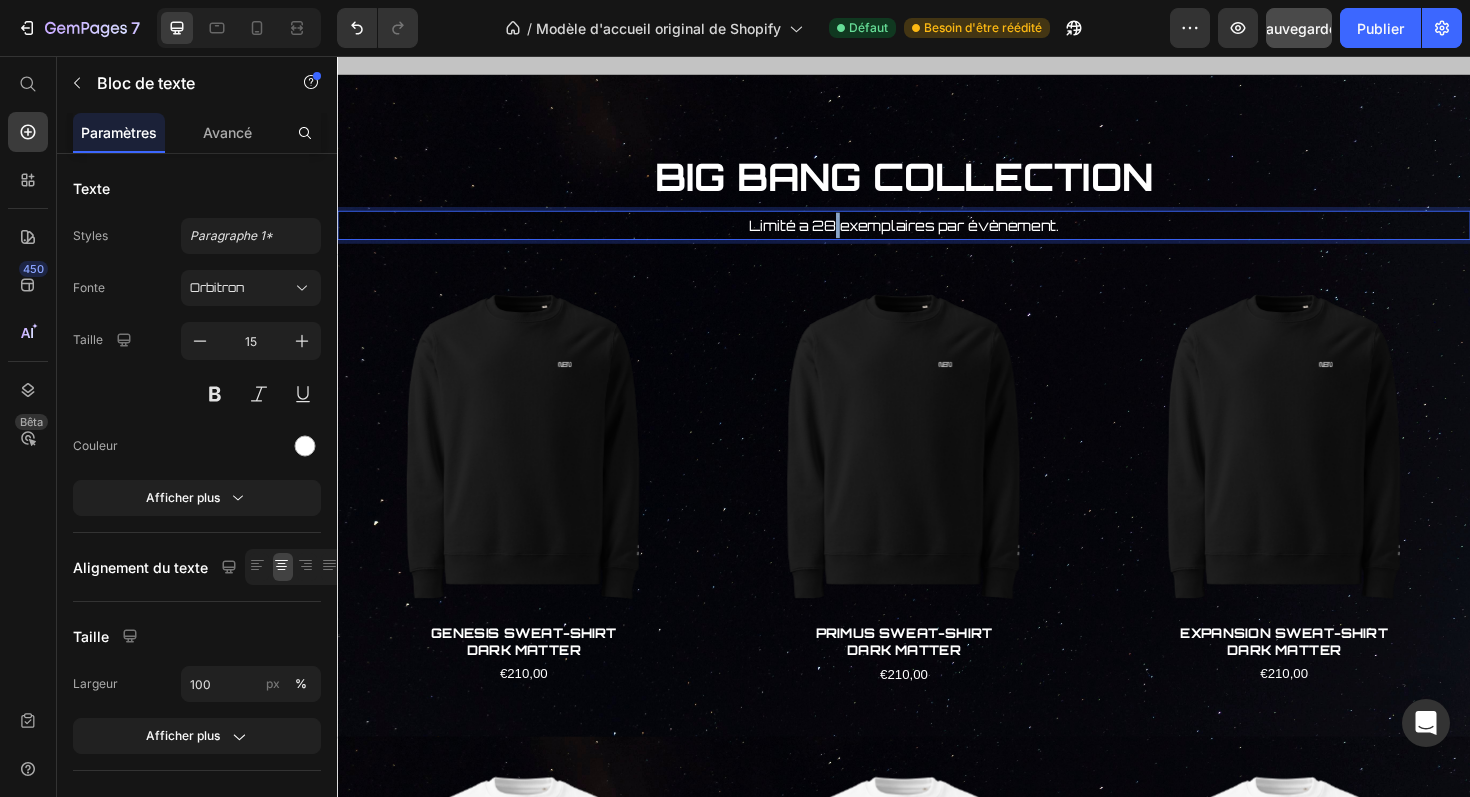 click on "Limité a 28 exemplaires par évènement." at bounding box center [937, 235] 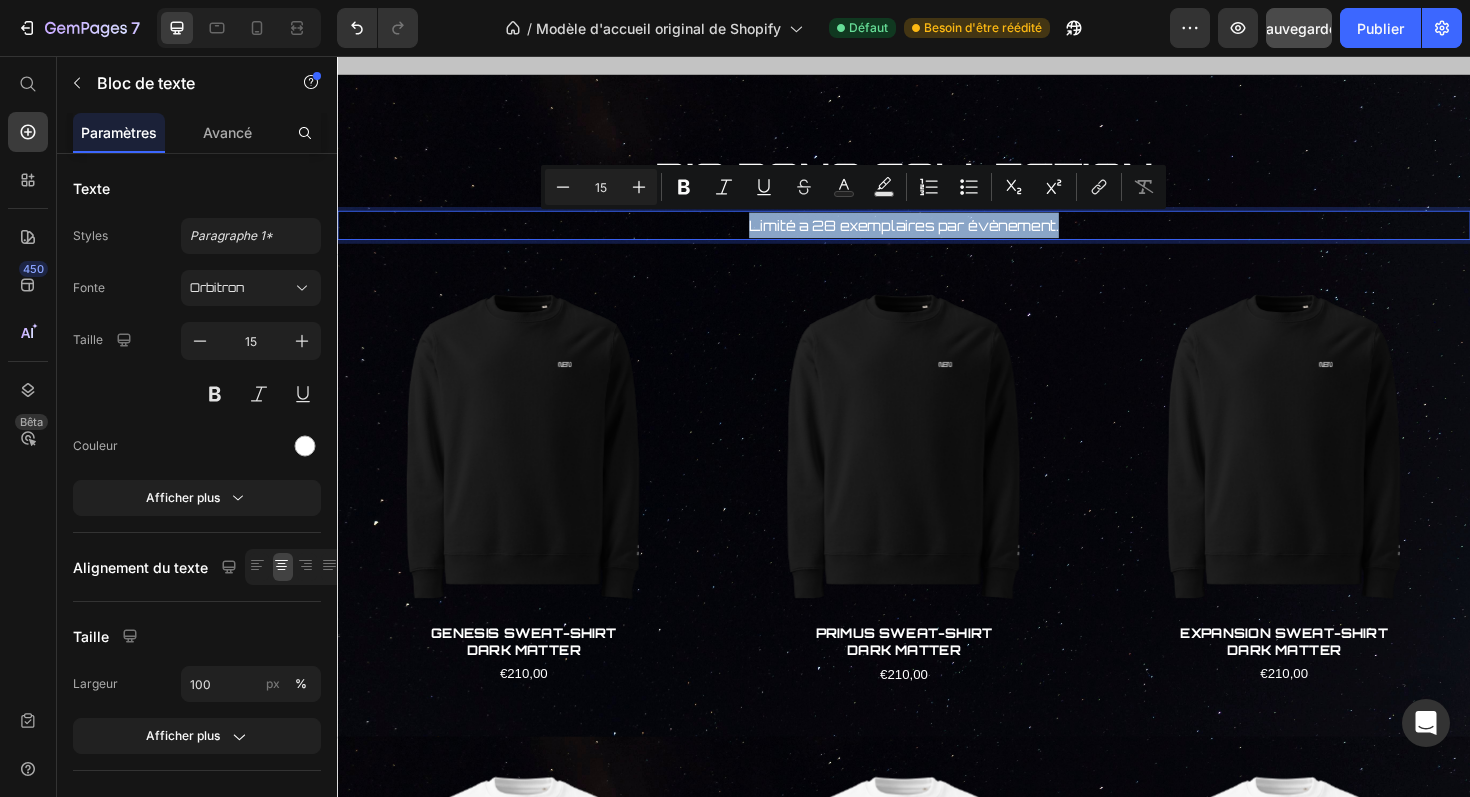 click on "Limité a 28 exemplaires par évènement." at bounding box center [937, 235] 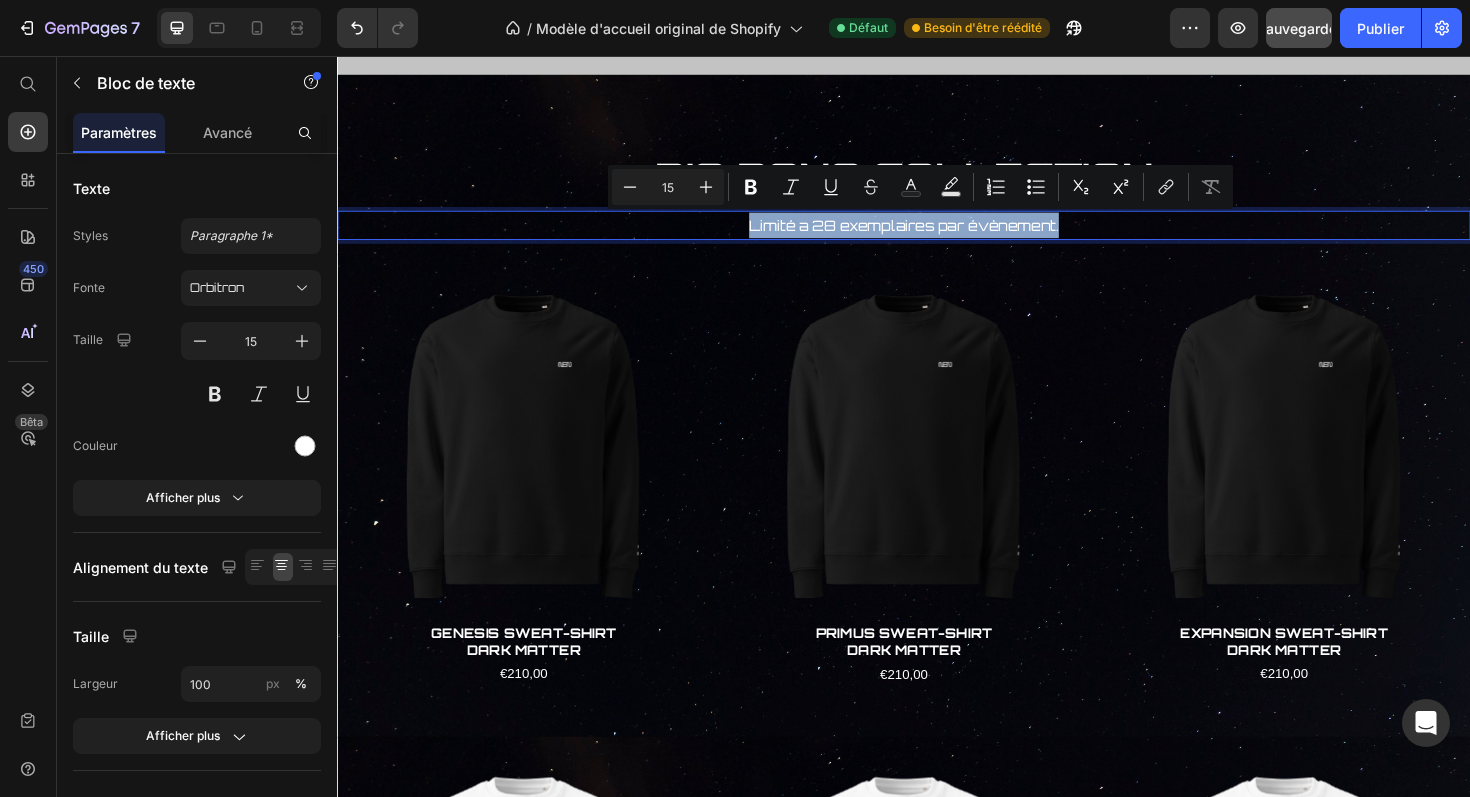 click on "Limité a 28 exemplaires par évènement." at bounding box center (937, 235) 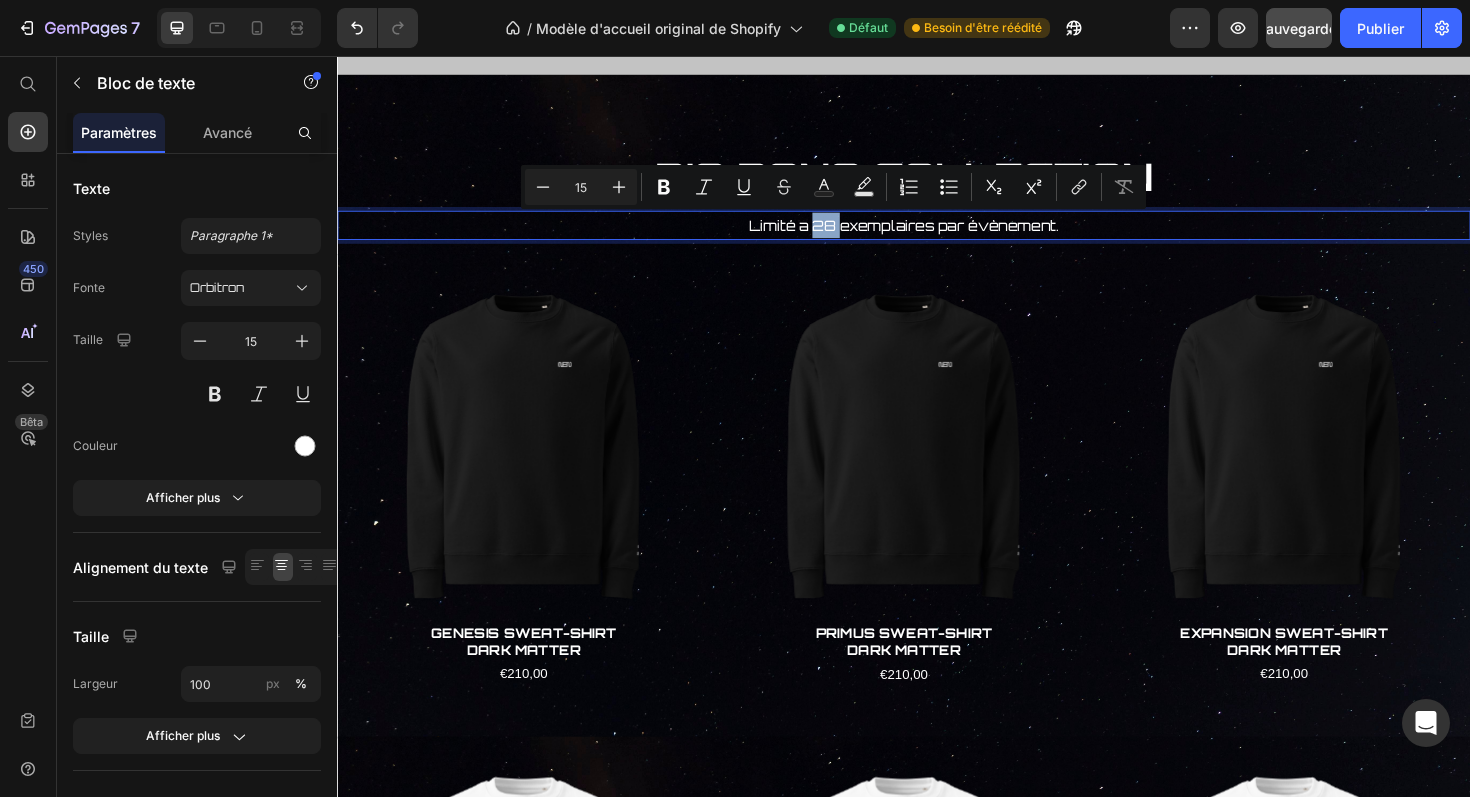 drag, startPoint x: 839, startPoint y: 237, endPoint x: 866, endPoint y: 236, distance: 27.018513 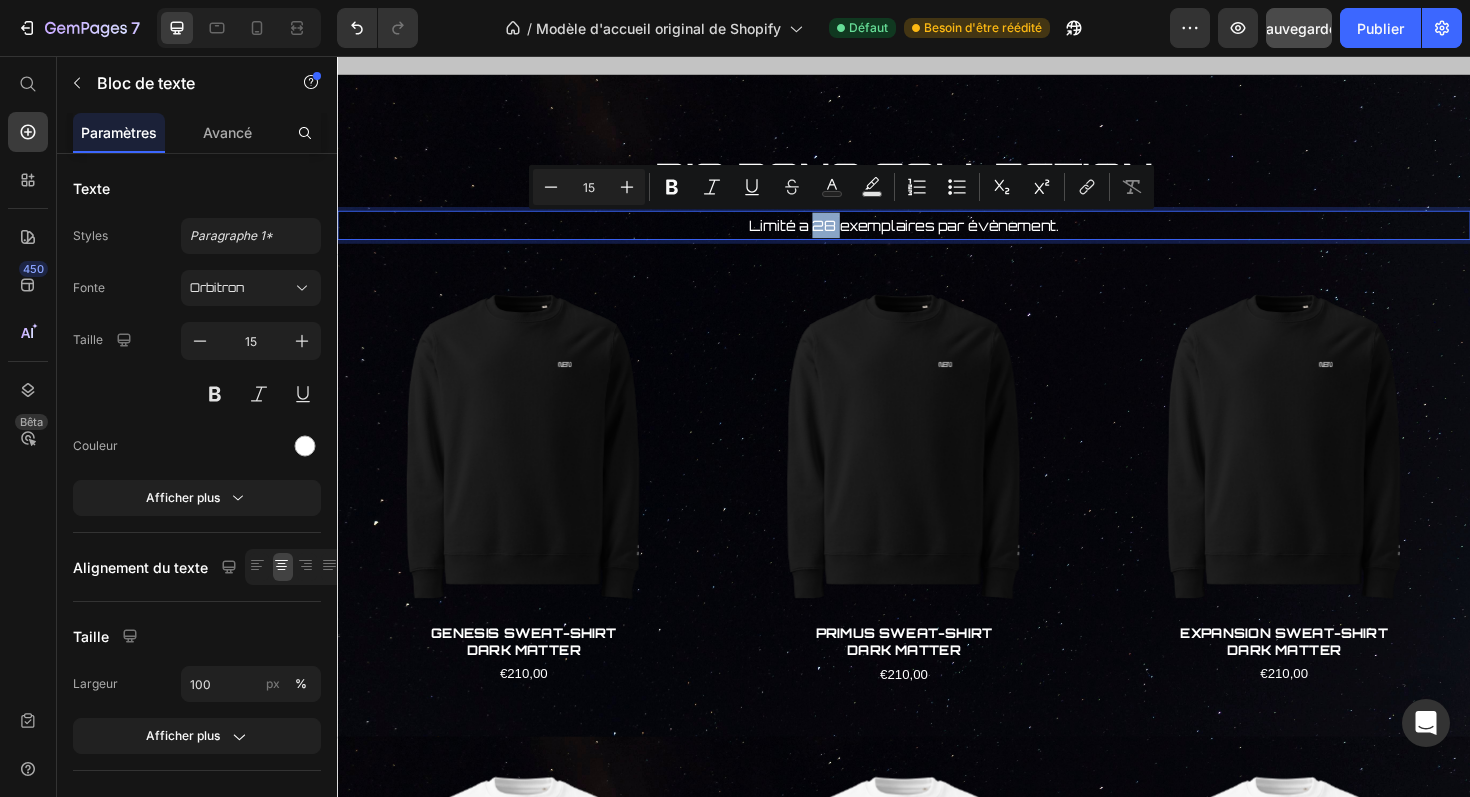 click on "Limité a 28 exemplaires par évènement." at bounding box center [937, 235] 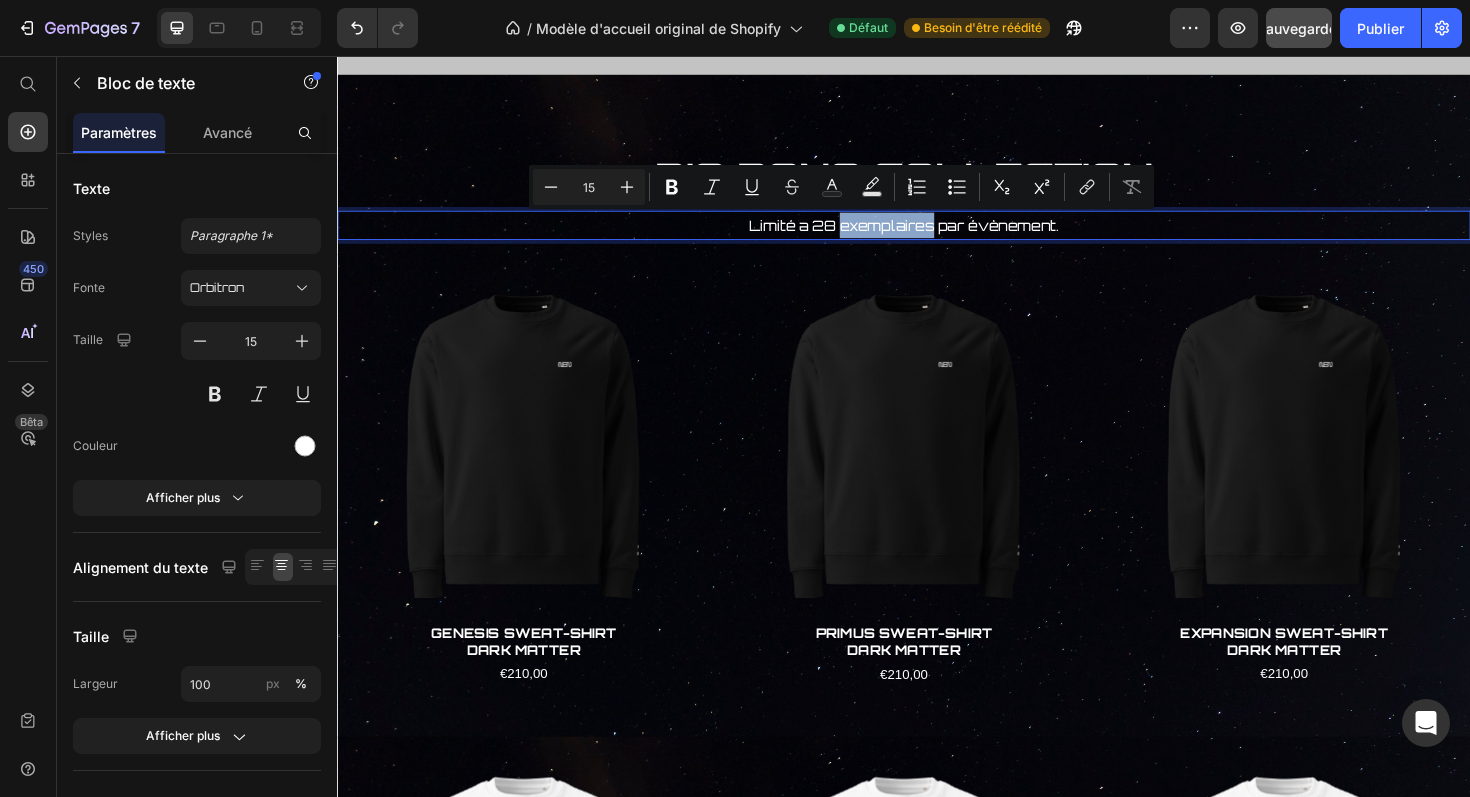 click on "Limité a 28 exemplaires par évènement." at bounding box center [937, 235] 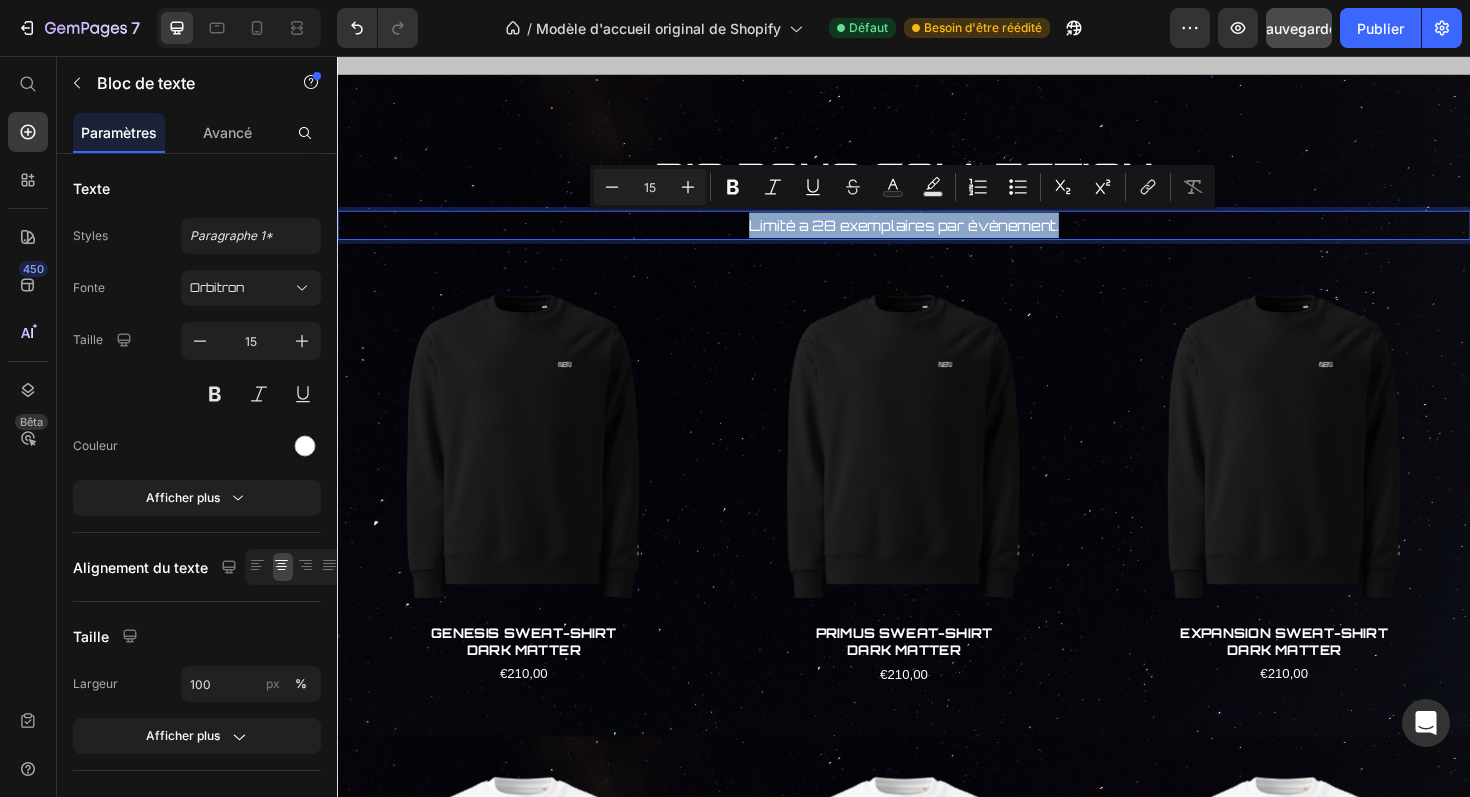 click on "Limité a 28 exemplaires par évènement." at bounding box center (937, 235) 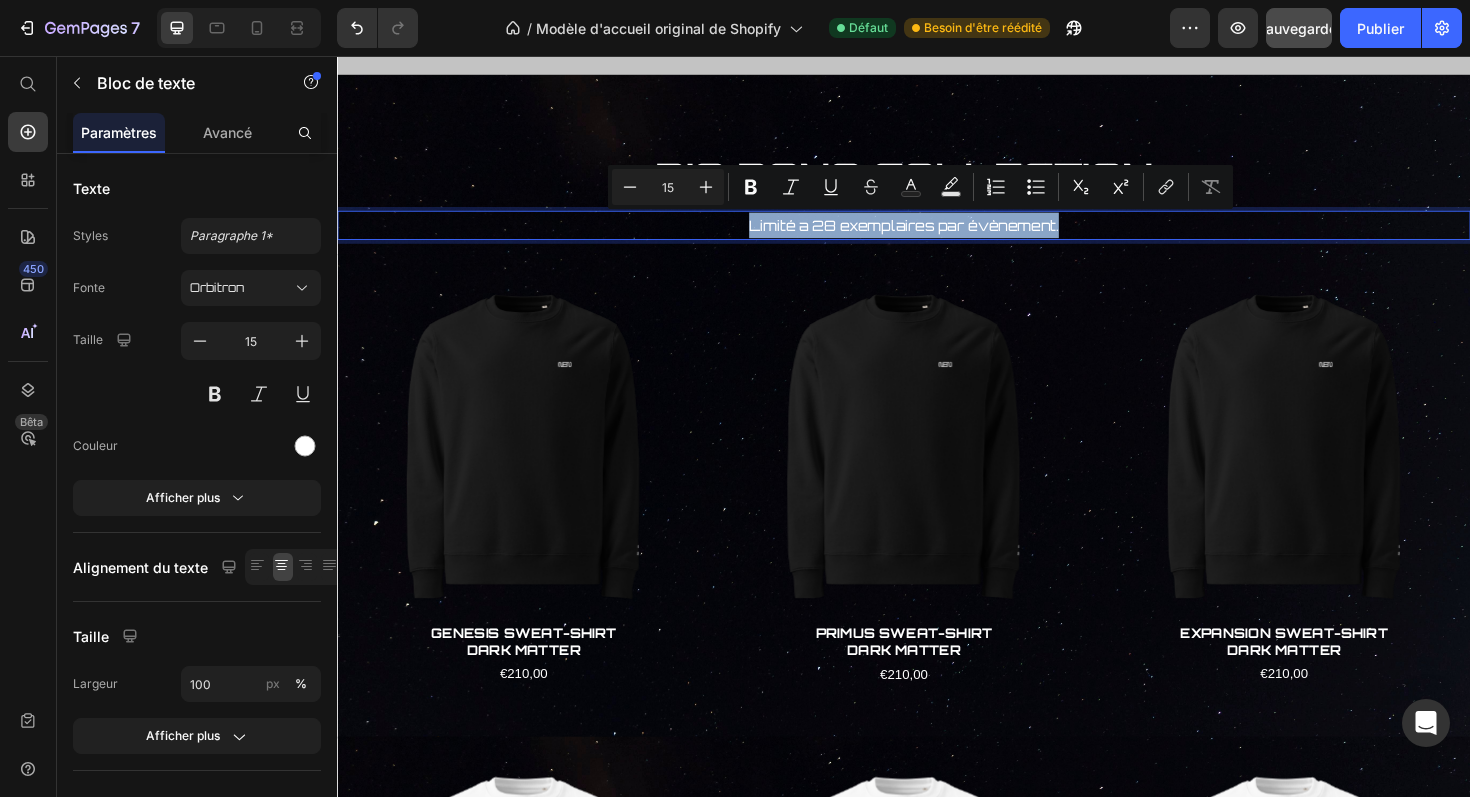click on "Limité a 28 exemplaires par évènement." at bounding box center [937, 235] 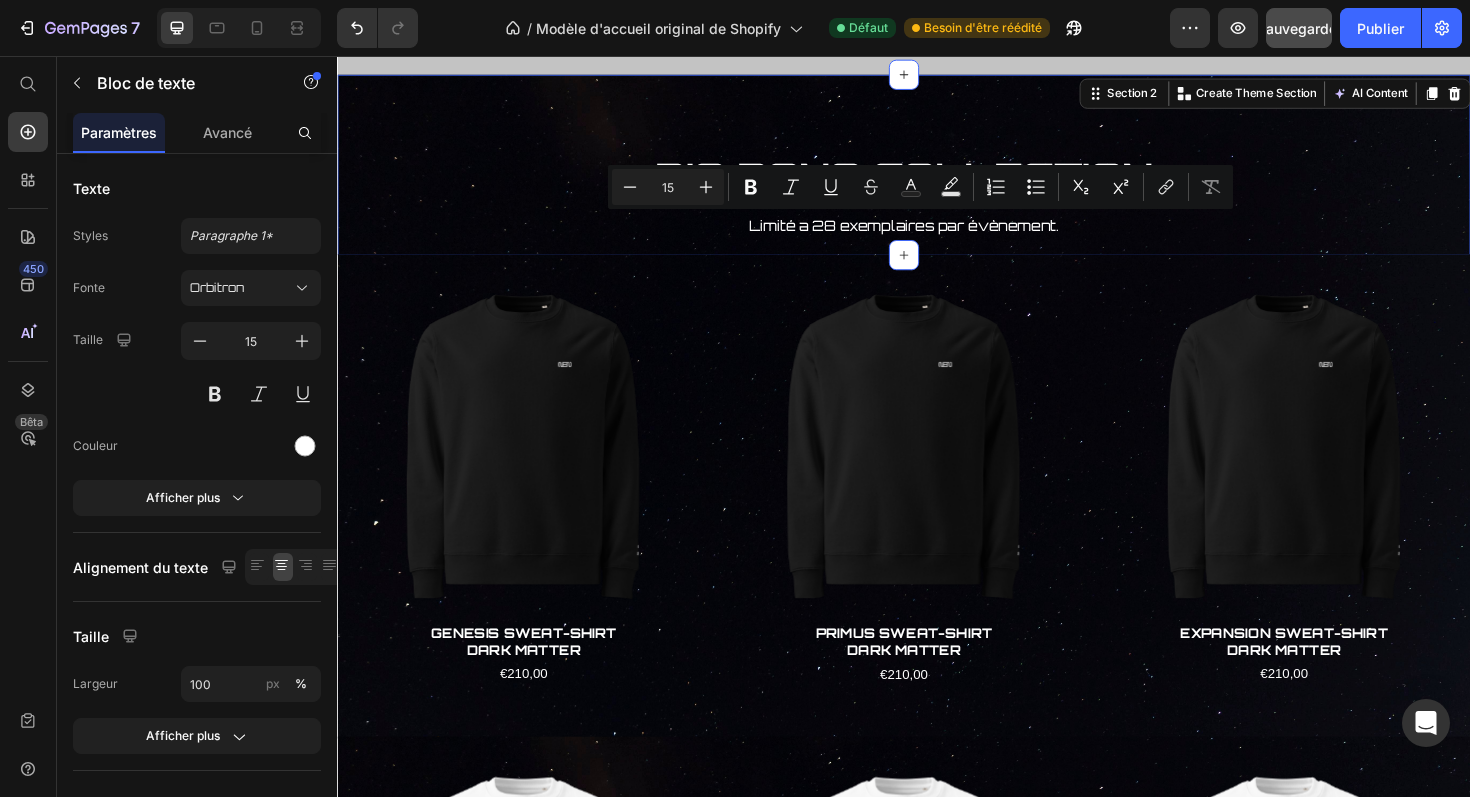 click on "BIG BANG COLLECTION Heading Limité a 28 exemplaires par évènement. Text Block Row" at bounding box center [937, 211] 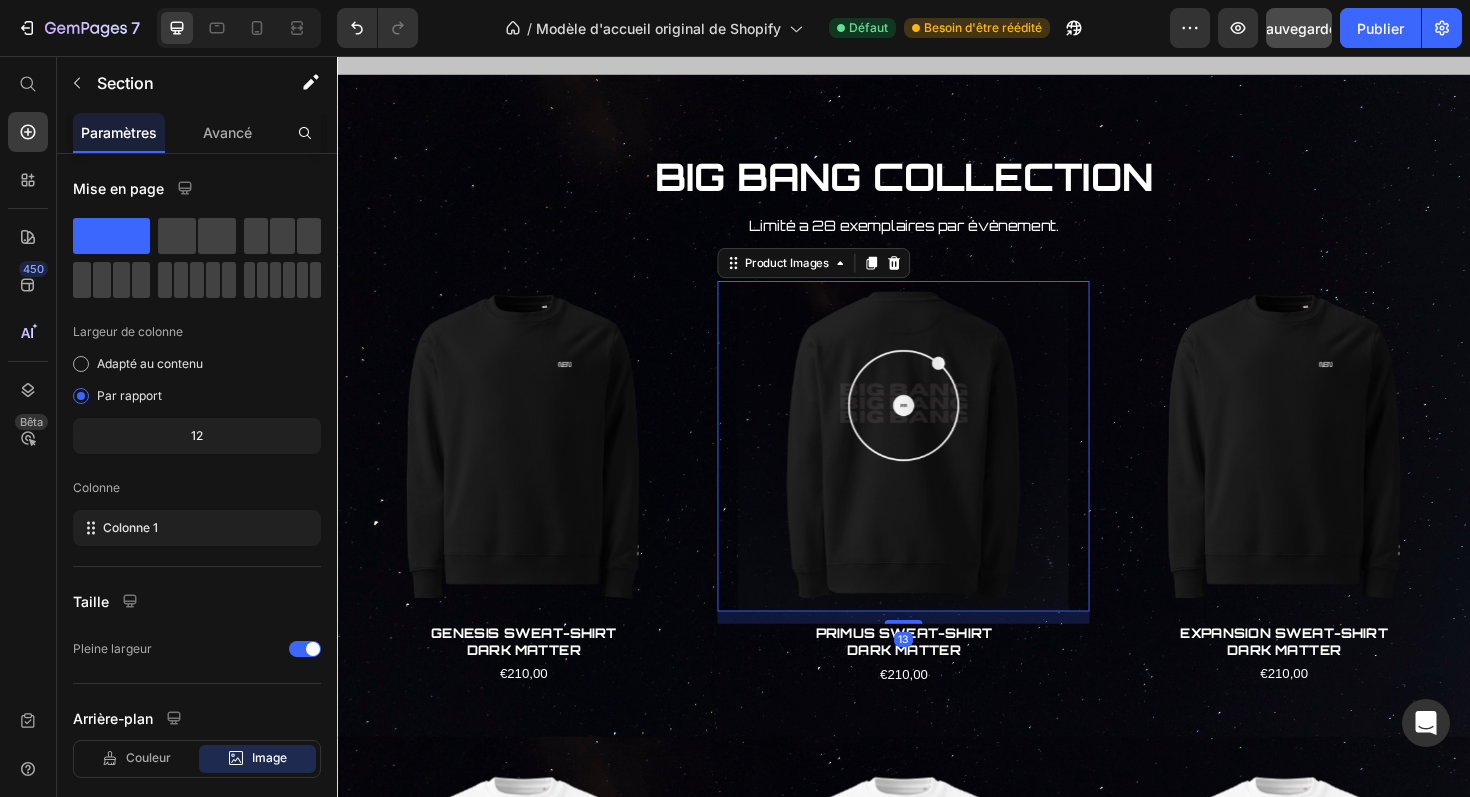 click at bounding box center (937, 469) 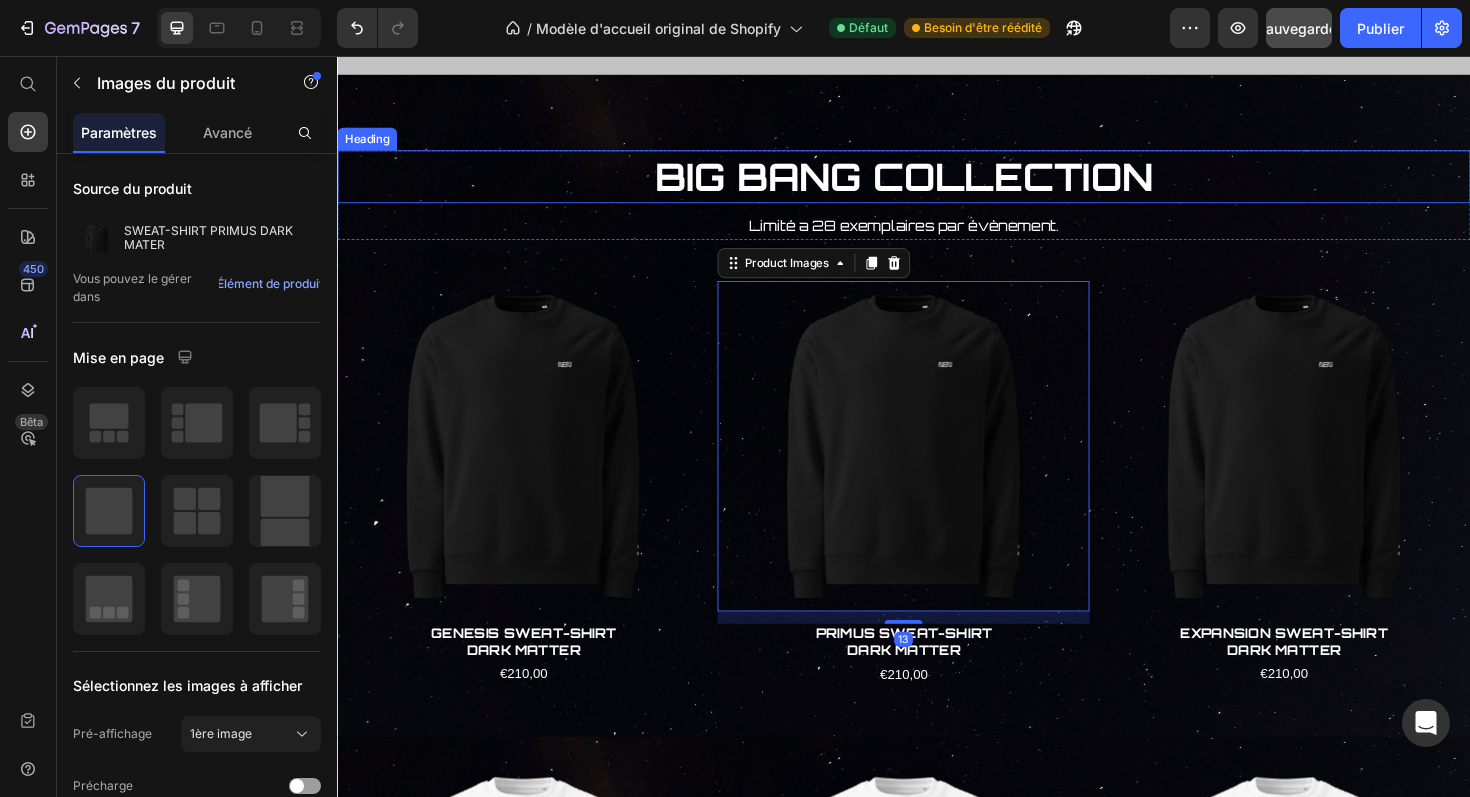 scroll, scrollTop: 840, scrollLeft: 0, axis: vertical 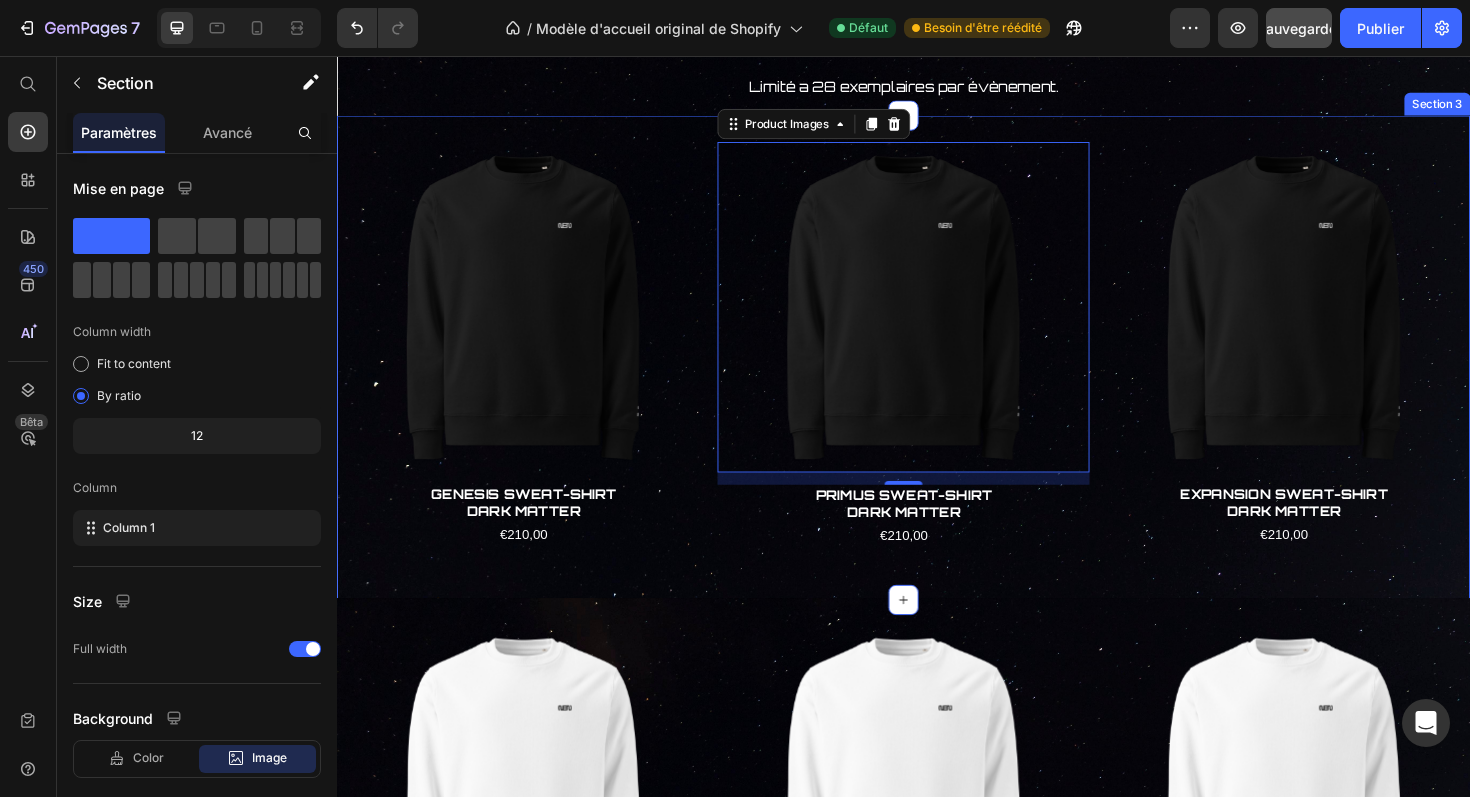 click on "Product Images GENESIS SWEAT-SHIRT DARK MATTER Product Title €210,00 Product Price Product Product Images   13 PRIMUS SWEAT-SHIRT DARK MATTER Product Title €210,00 Product Price Product Product Images EXPANSION SWEAT-SHIRT DARK MATTER Product Title €210,00 Product Price Product Row Row Section 3" at bounding box center [937, 375] 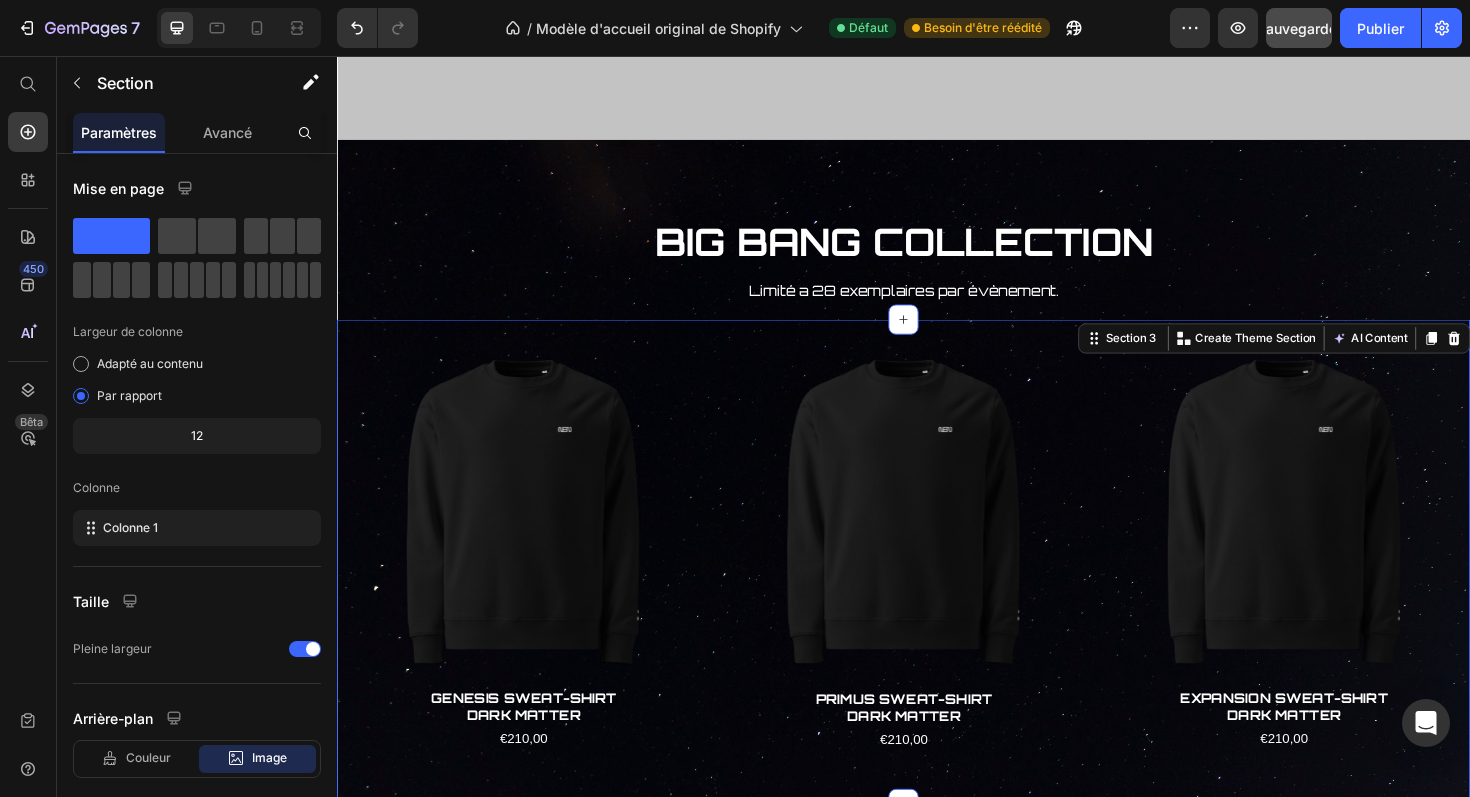 scroll, scrollTop: 619, scrollLeft: 0, axis: vertical 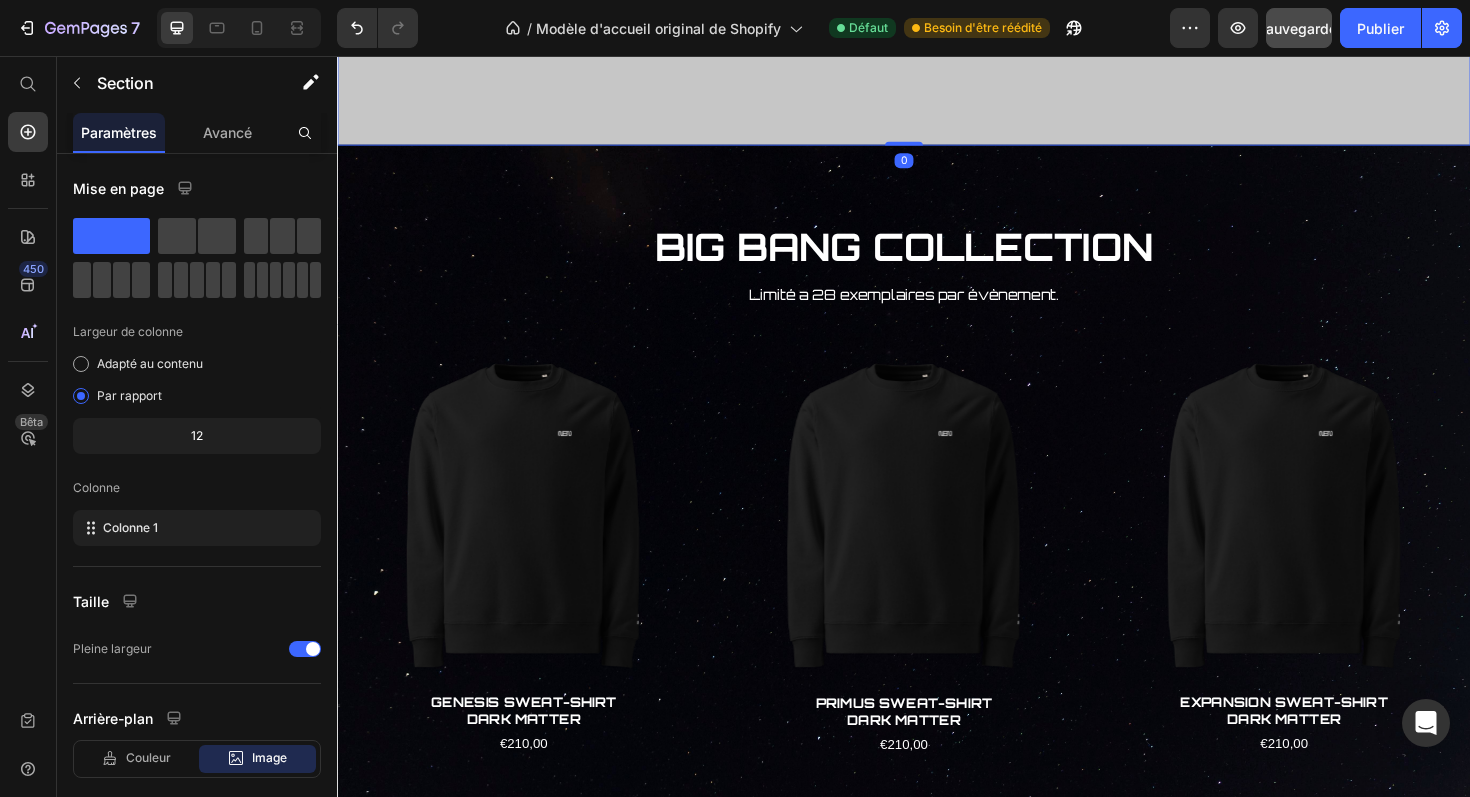 click at bounding box center (937, -187) 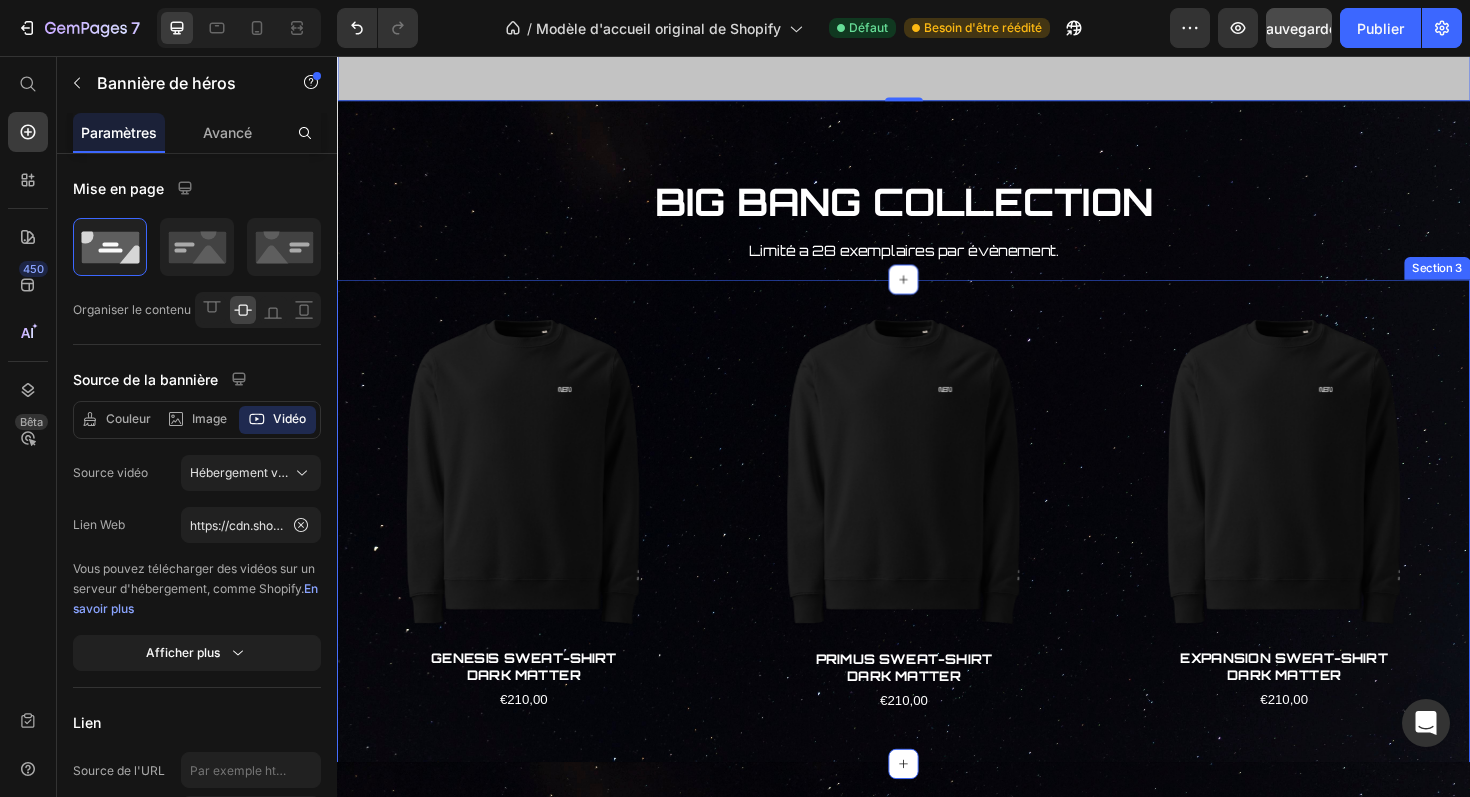 scroll, scrollTop: 651, scrollLeft: 0, axis: vertical 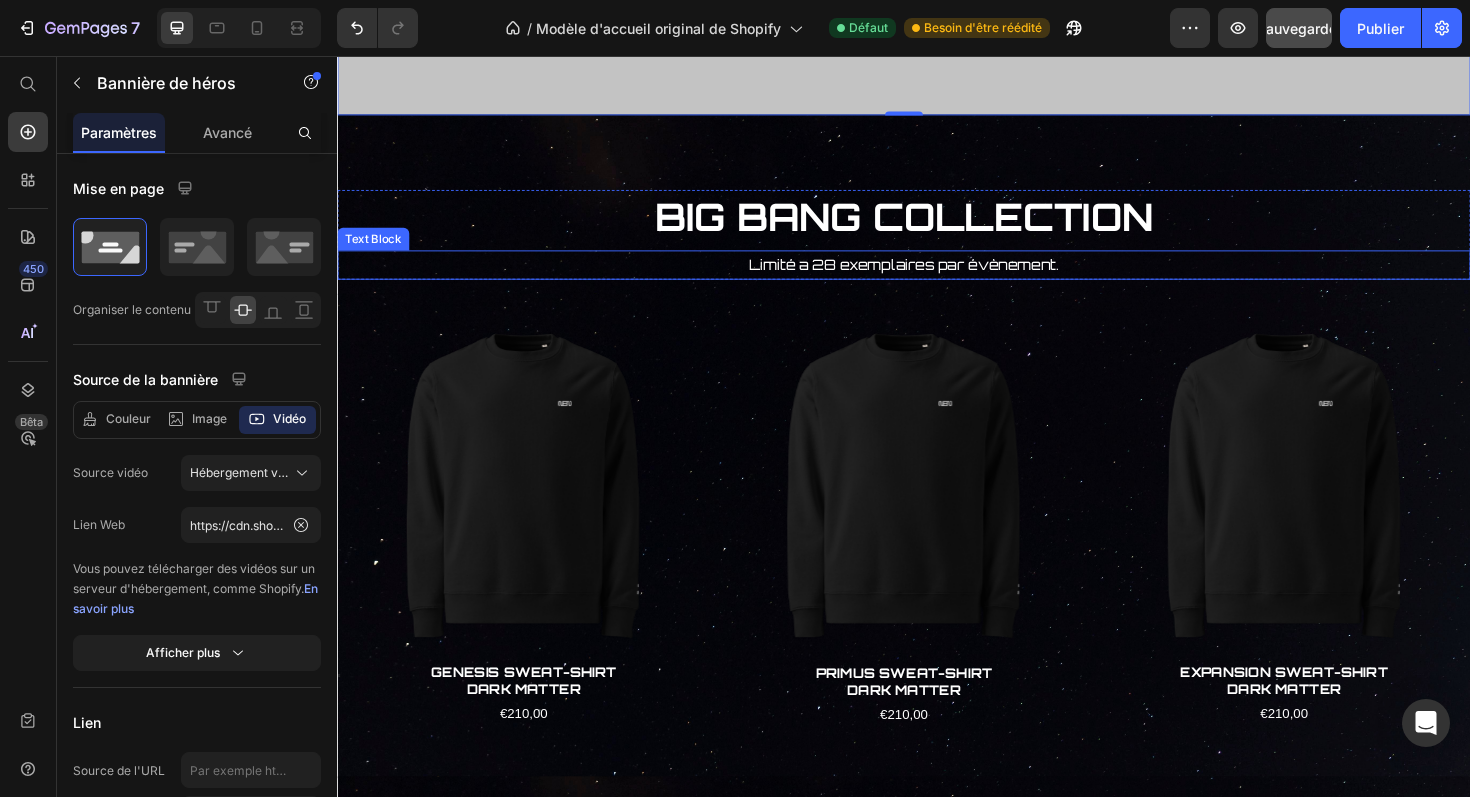 click on "Limité a 28 exemplaires par évènement." at bounding box center (937, 277) 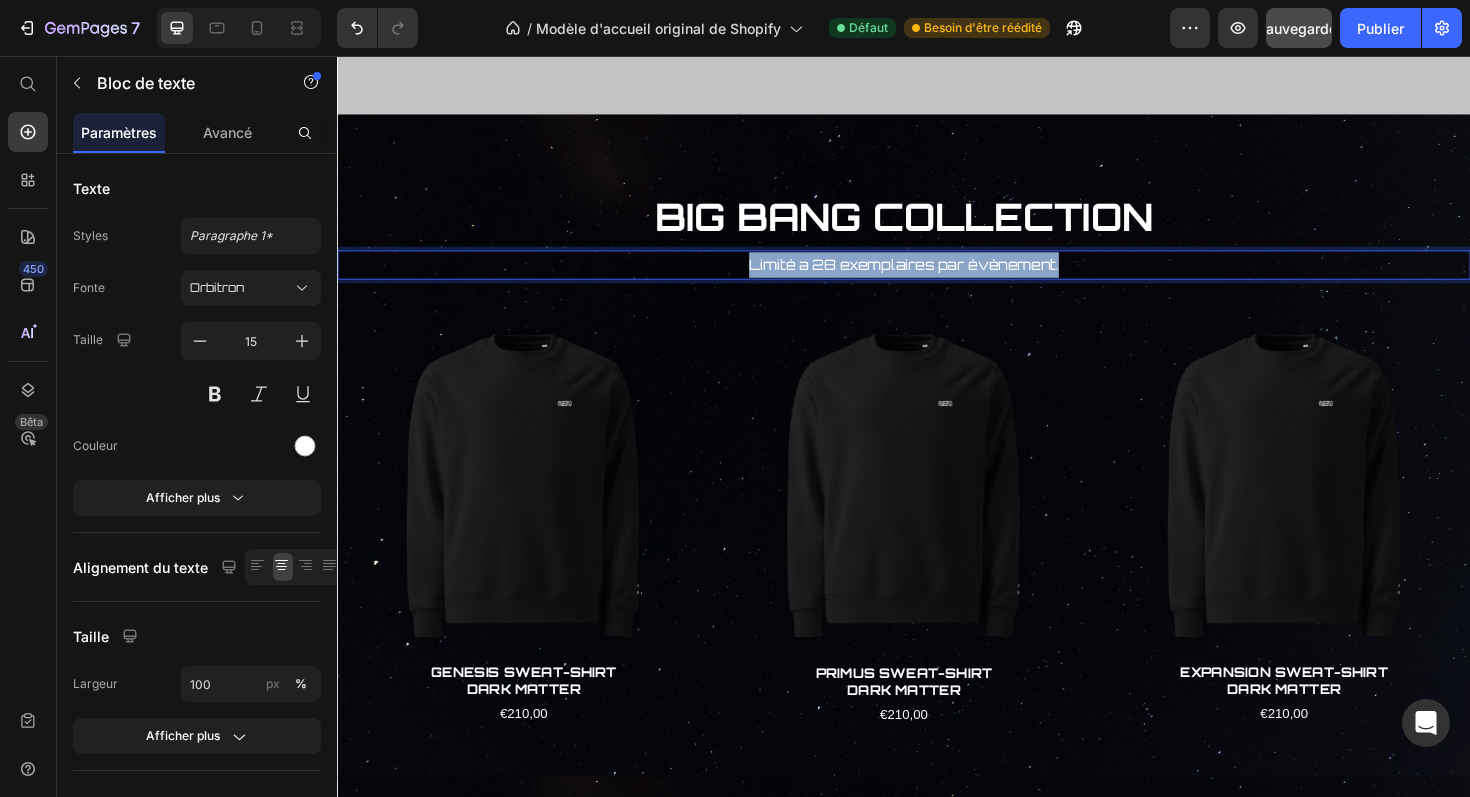 click on "Limité a 28 exemplaires par évènement." at bounding box center [937, 277] 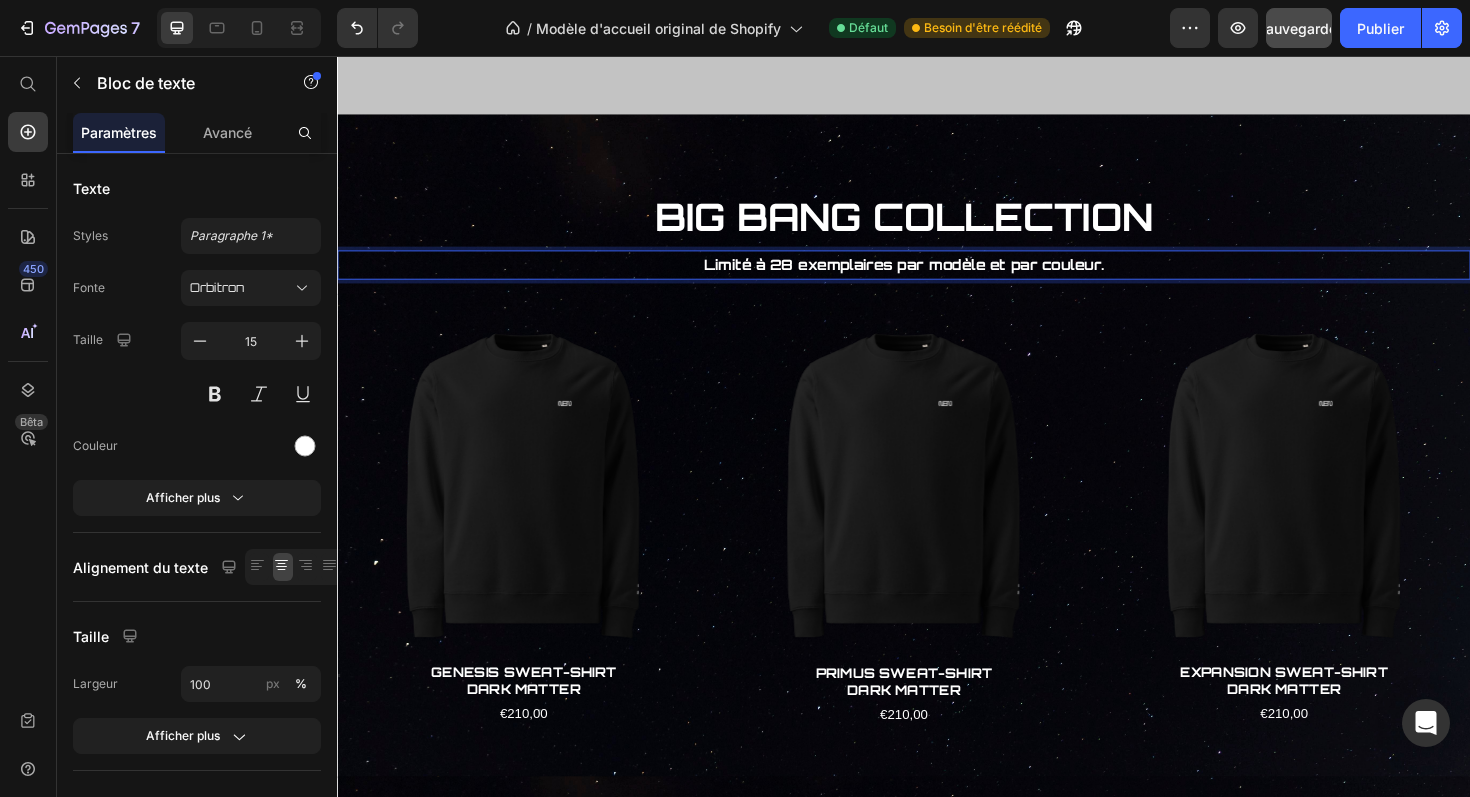 click on "Limité à 28 exemplaires par modèle et par couleur." at bounding box center (937, 277) 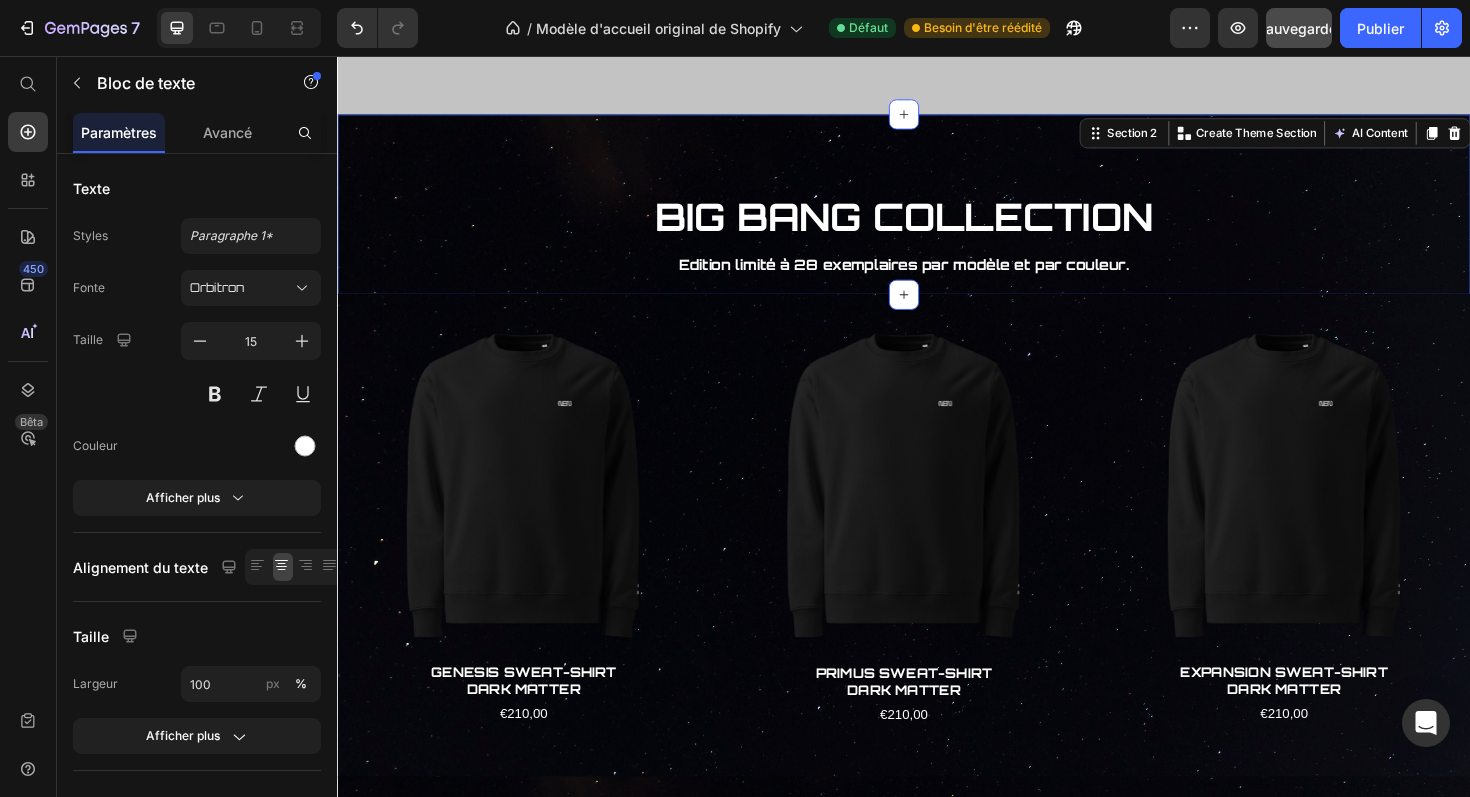 click on "BIG BANG COLLECTION Heading Edition limité à 28 exemplaires par modèle et par couleur. Text Block Row" at bounding box center (937, 253) 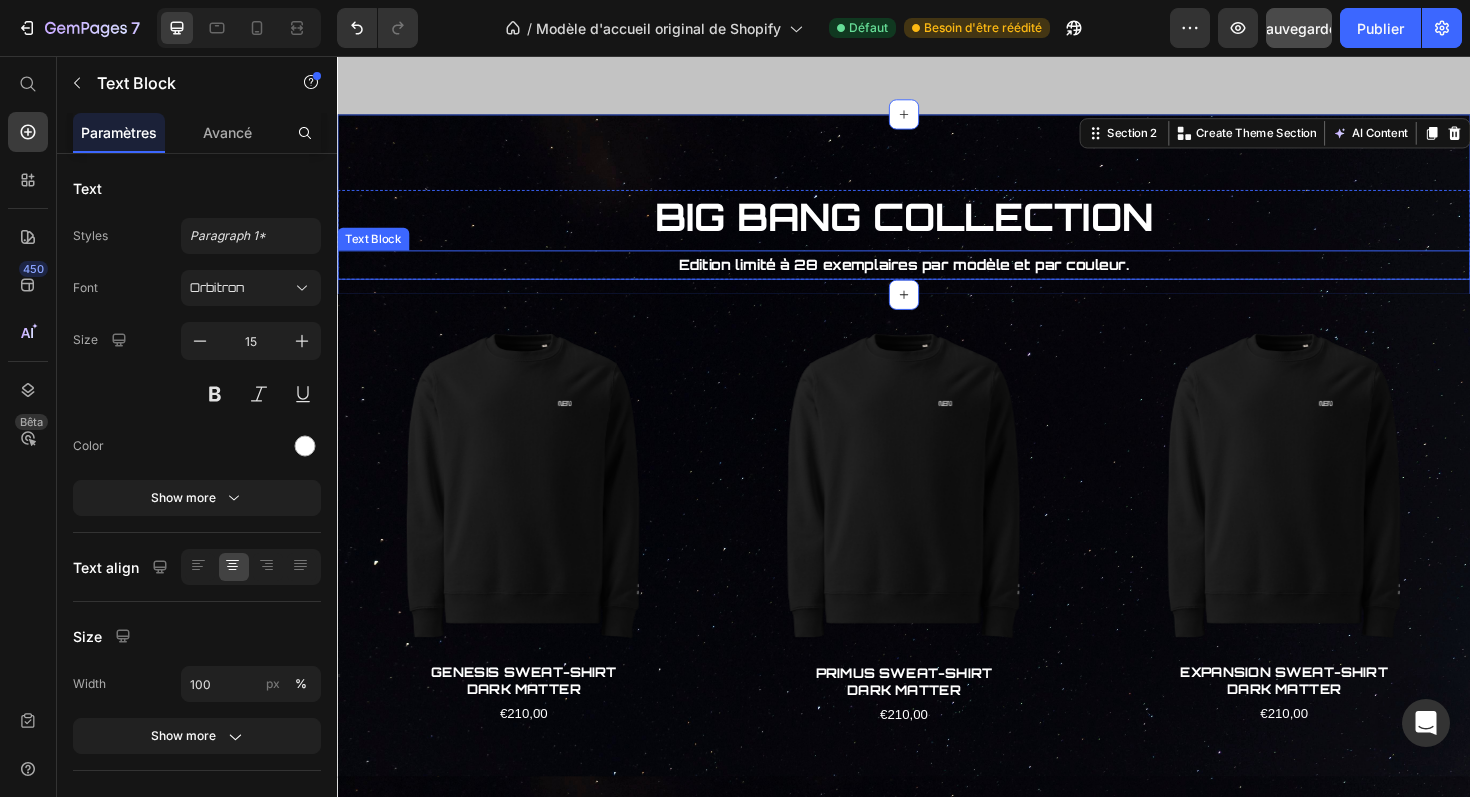 click on "Edition limité à 28 exemplaires par modèle et par couleur." at bounding box center [937, 277] 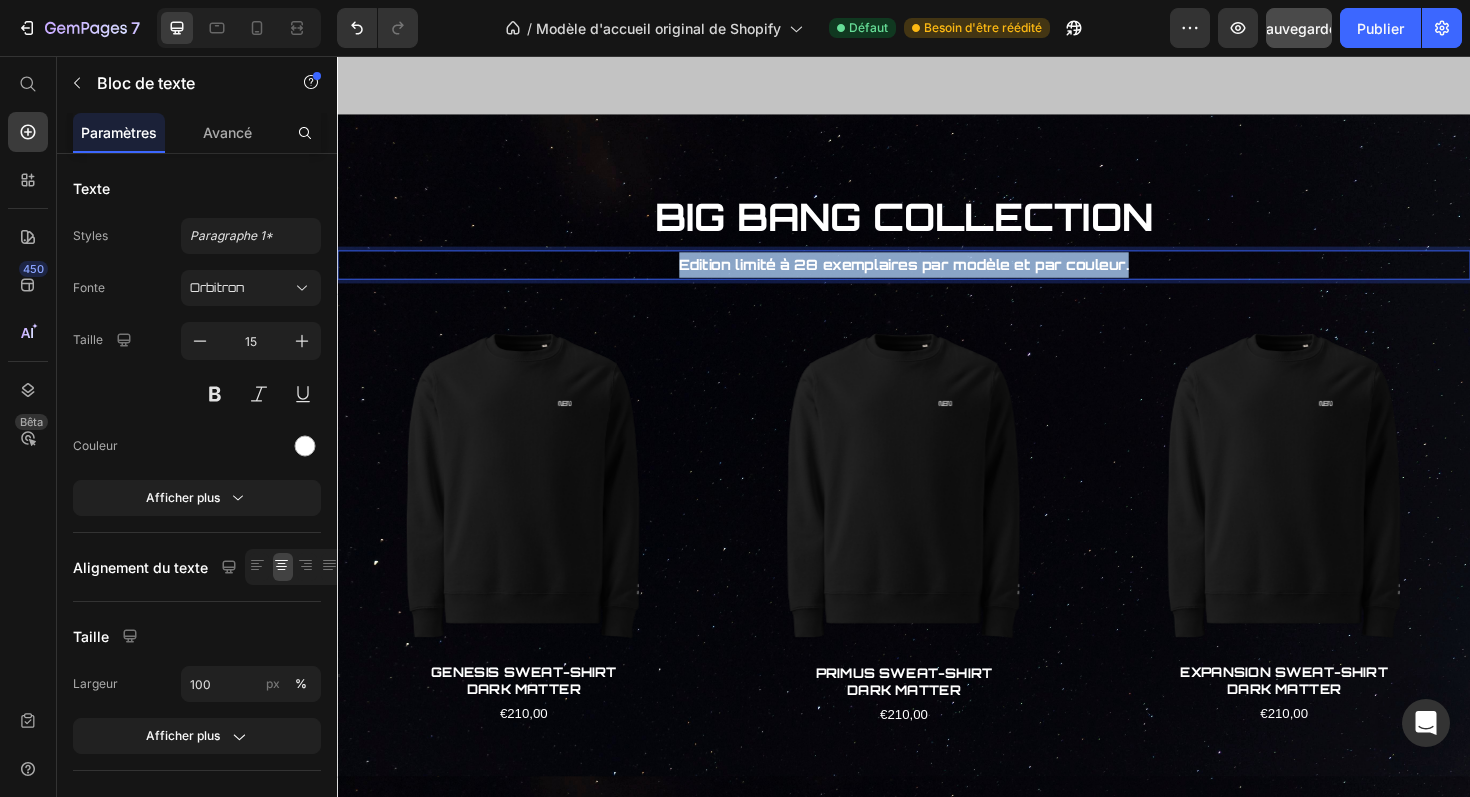 click on "Edition limité à 28 exemplaires par modèle et par couleur." at bounding box center [937, 277] 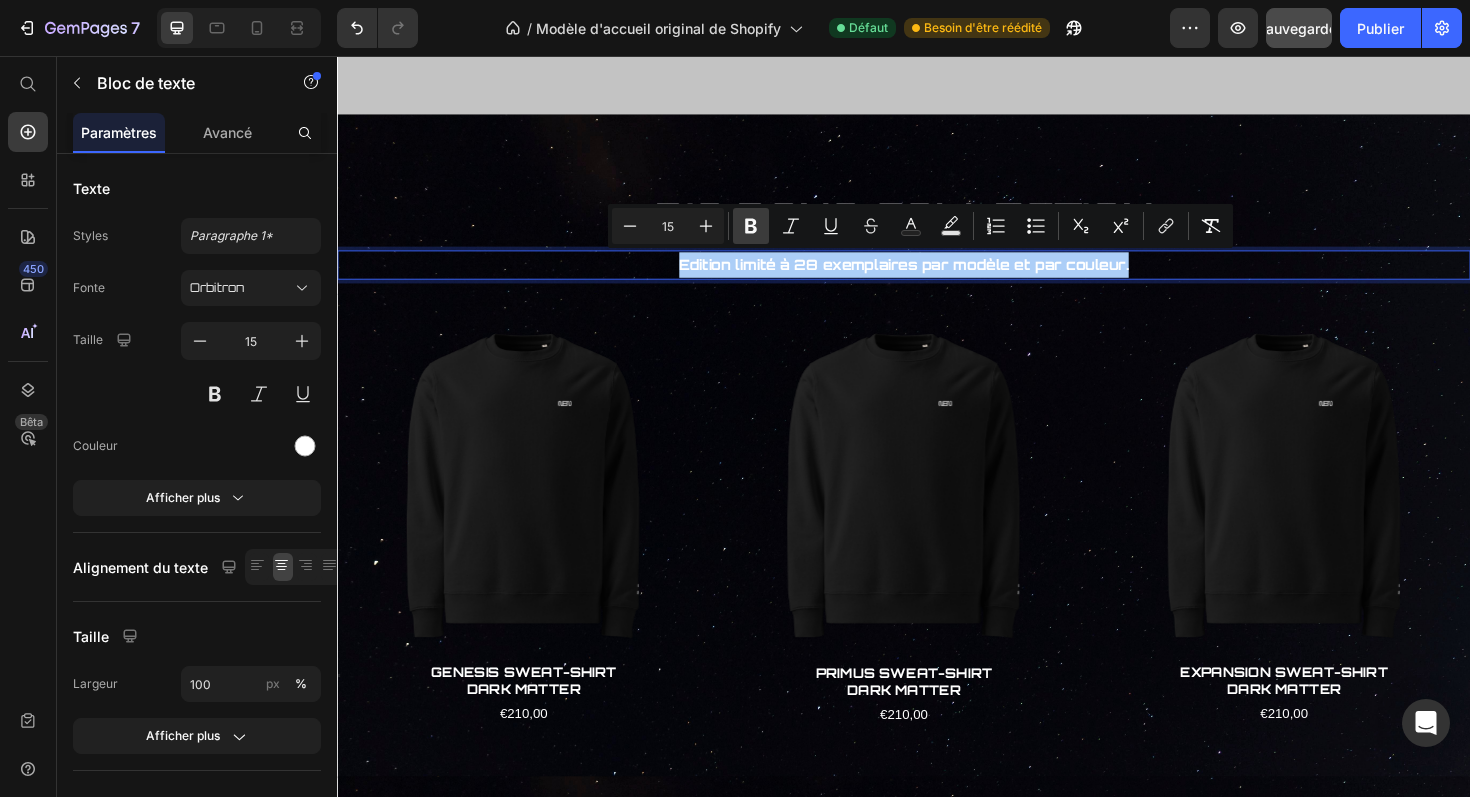 click on "Bold" at bounding box center [751, 226] 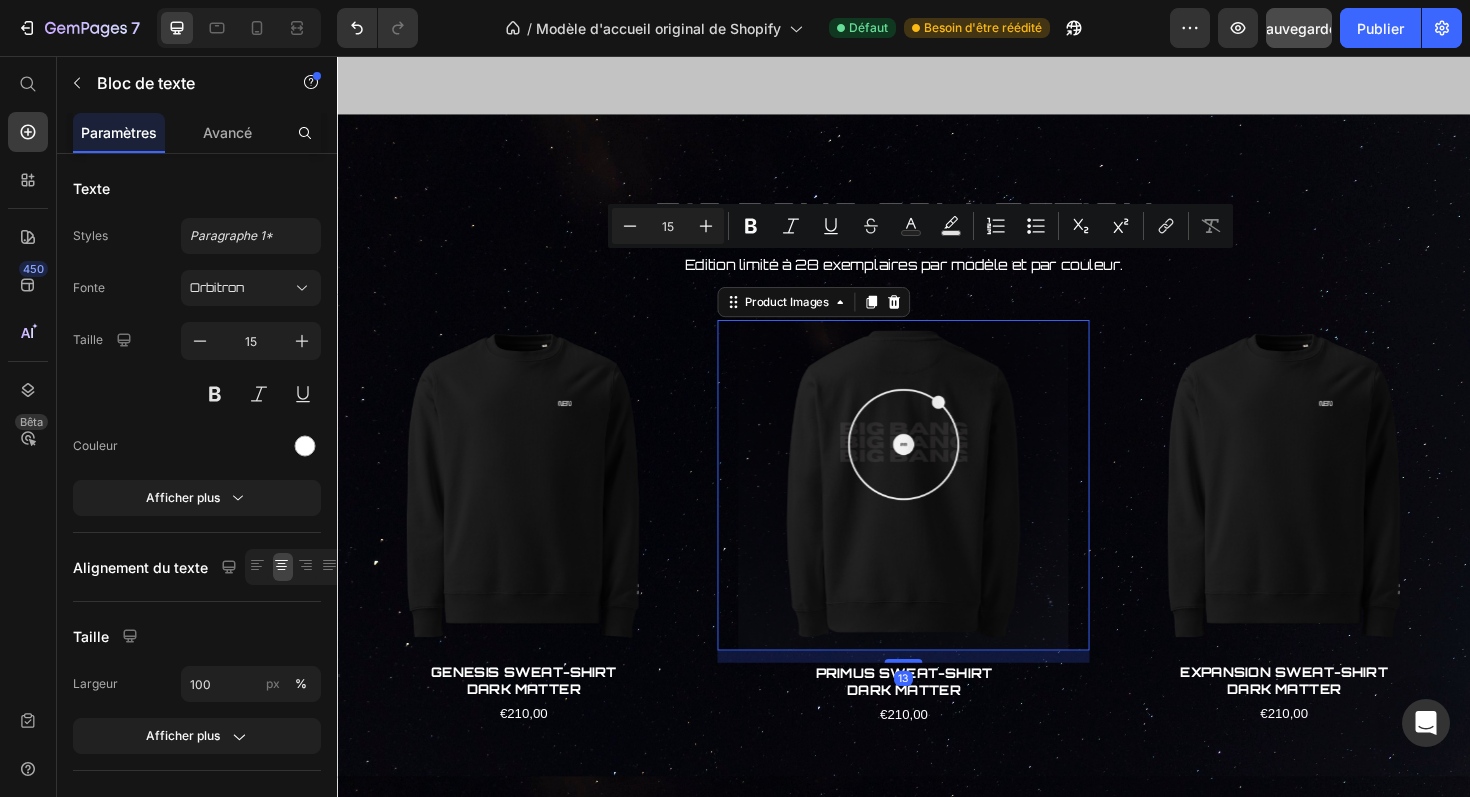 click at bounding box center [937, 511] 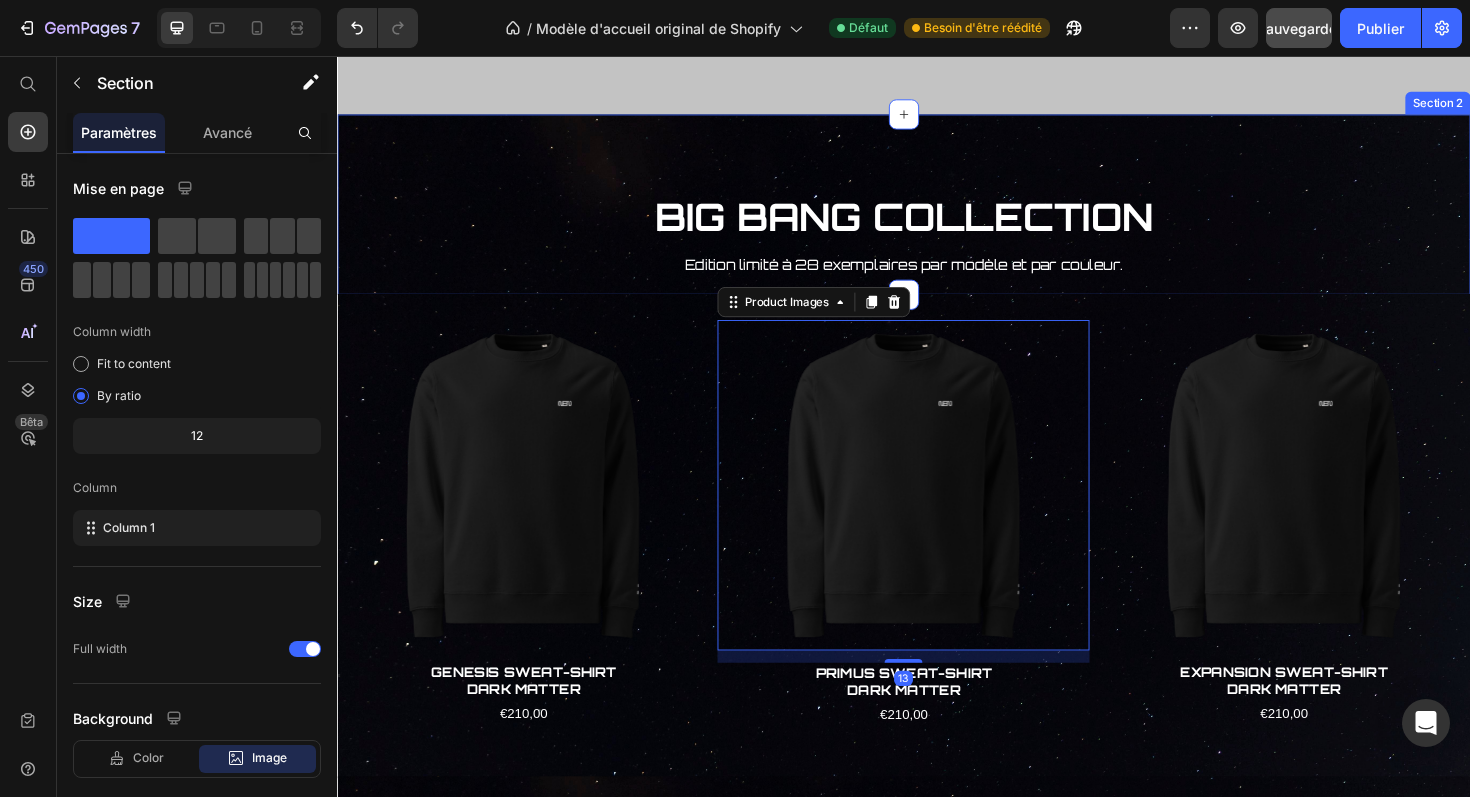 click on "BIG BANG COLLECTION Heading Edition limité à 28 exemplaires par modèle et par couleur. Text Block Row" at bounding box center (937, 253) 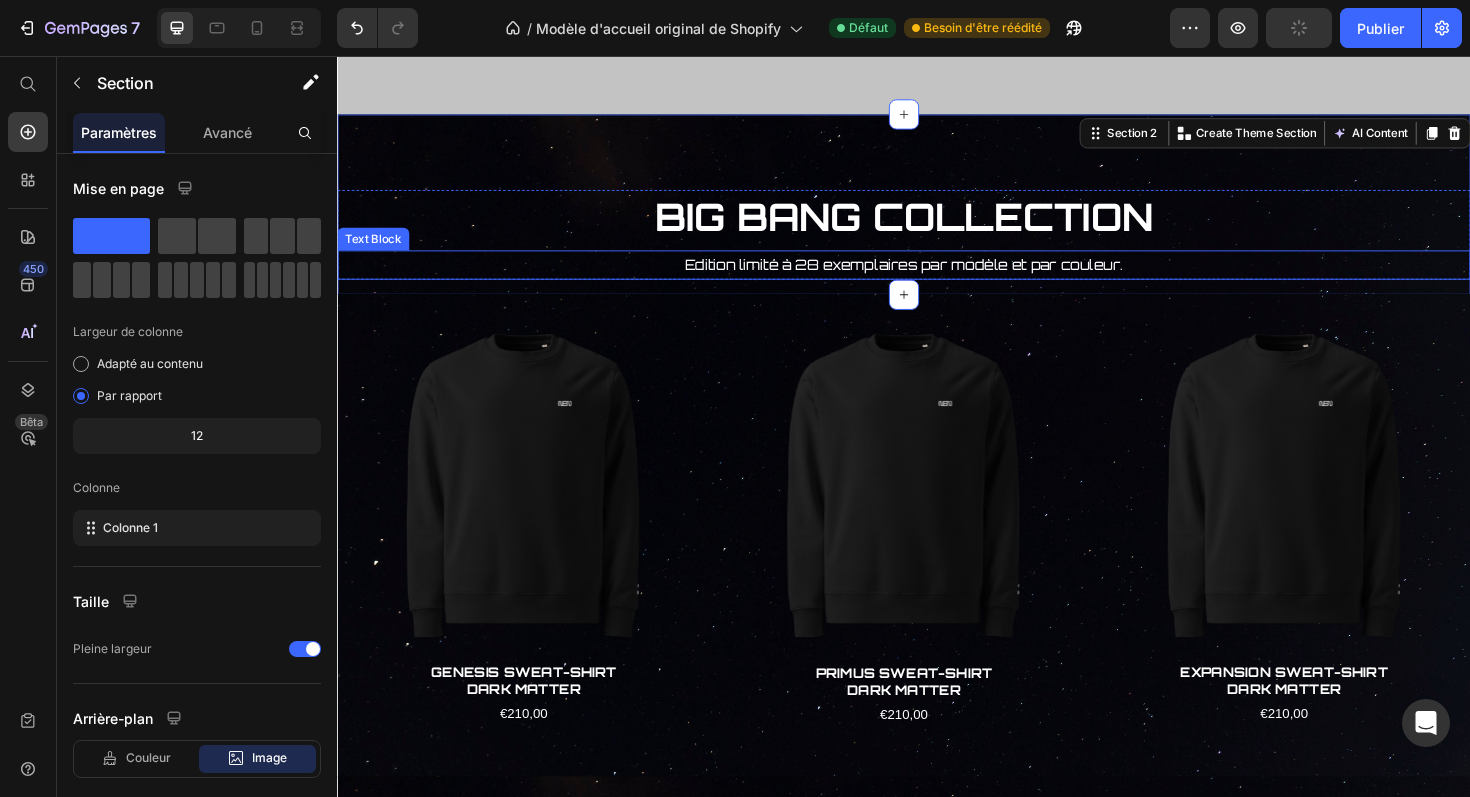click on "Edition limité à 28 exemplaires par modèle et par couleur." at bounding box center [937, 277] 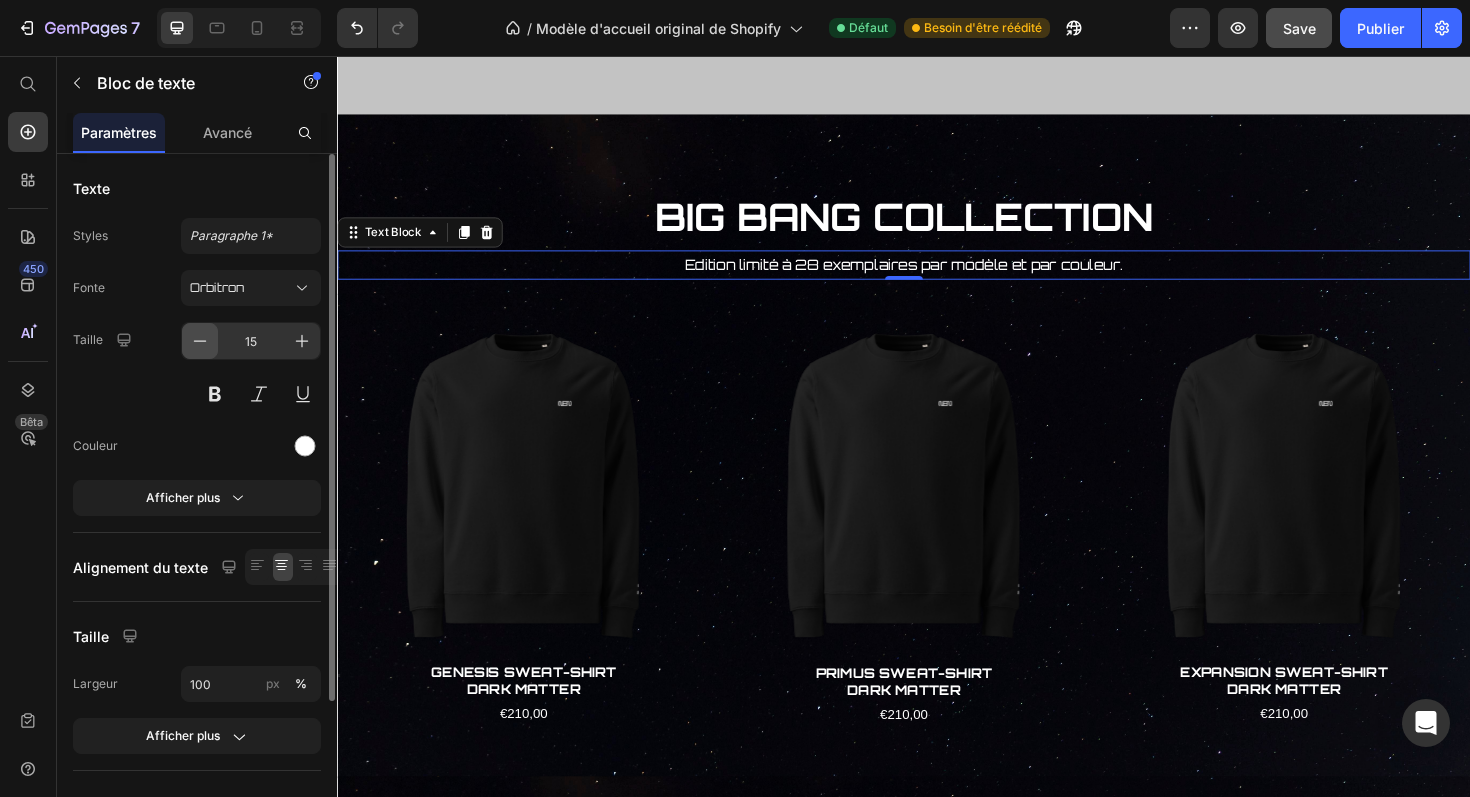 click 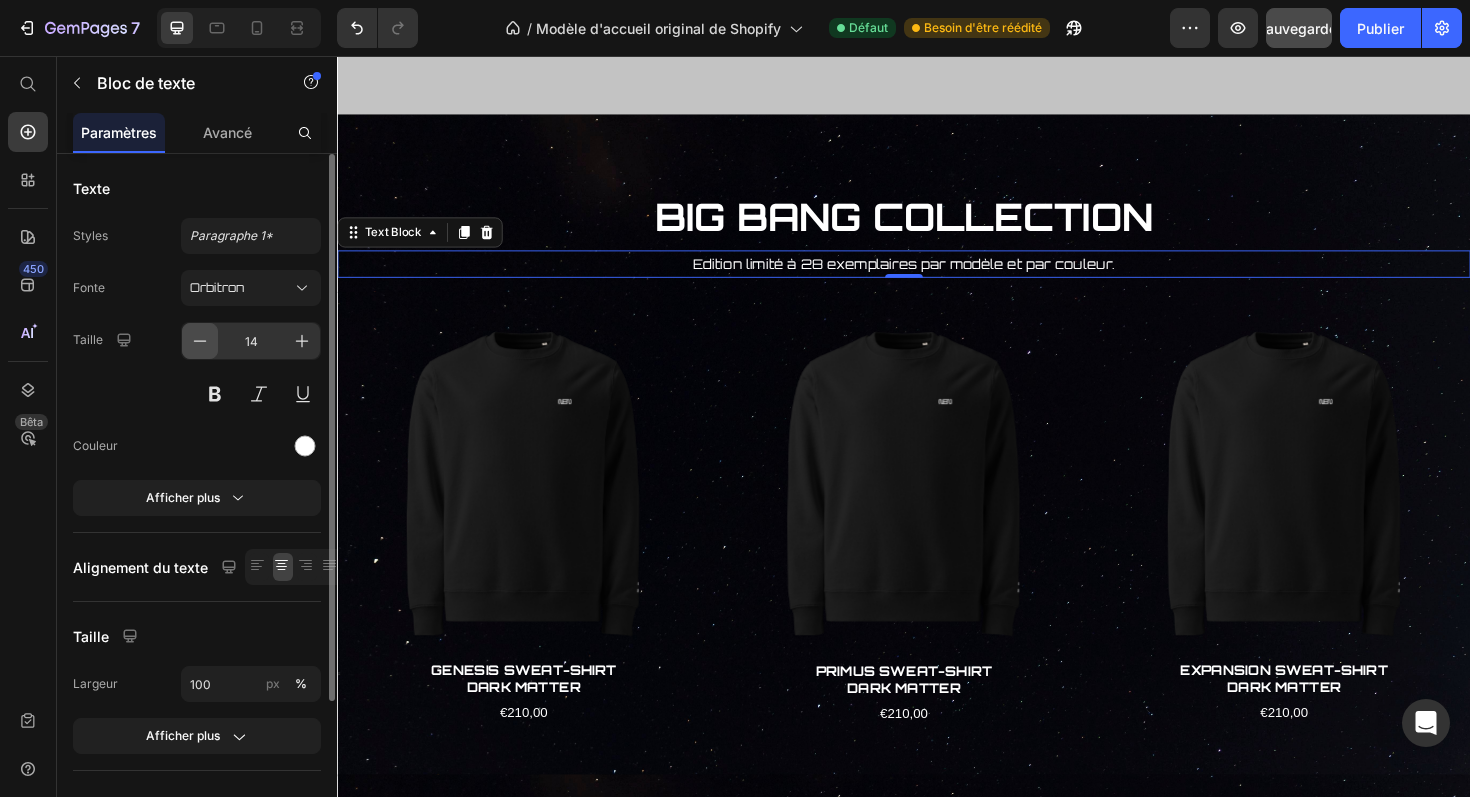 click 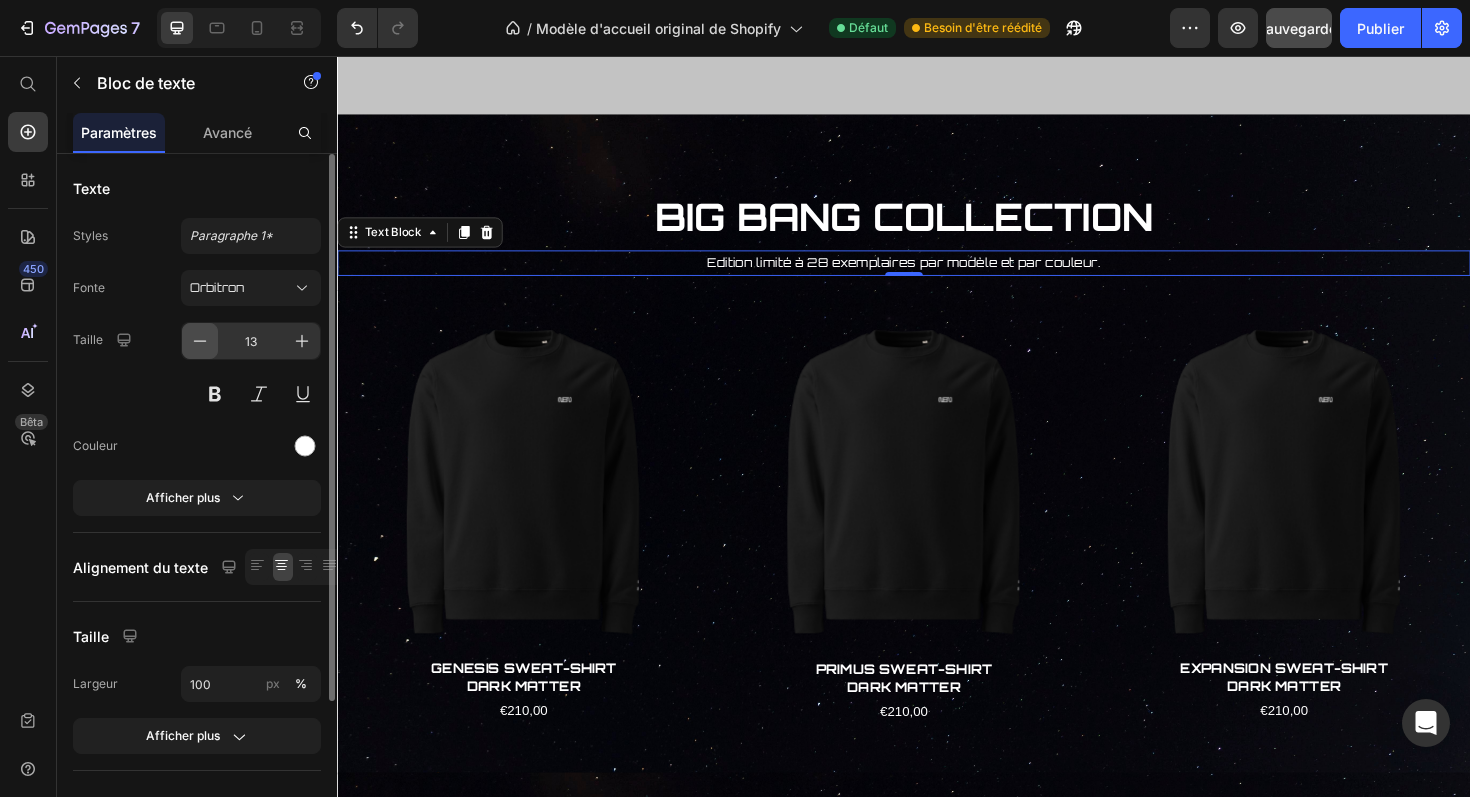 click at bounding box center [200, 341] 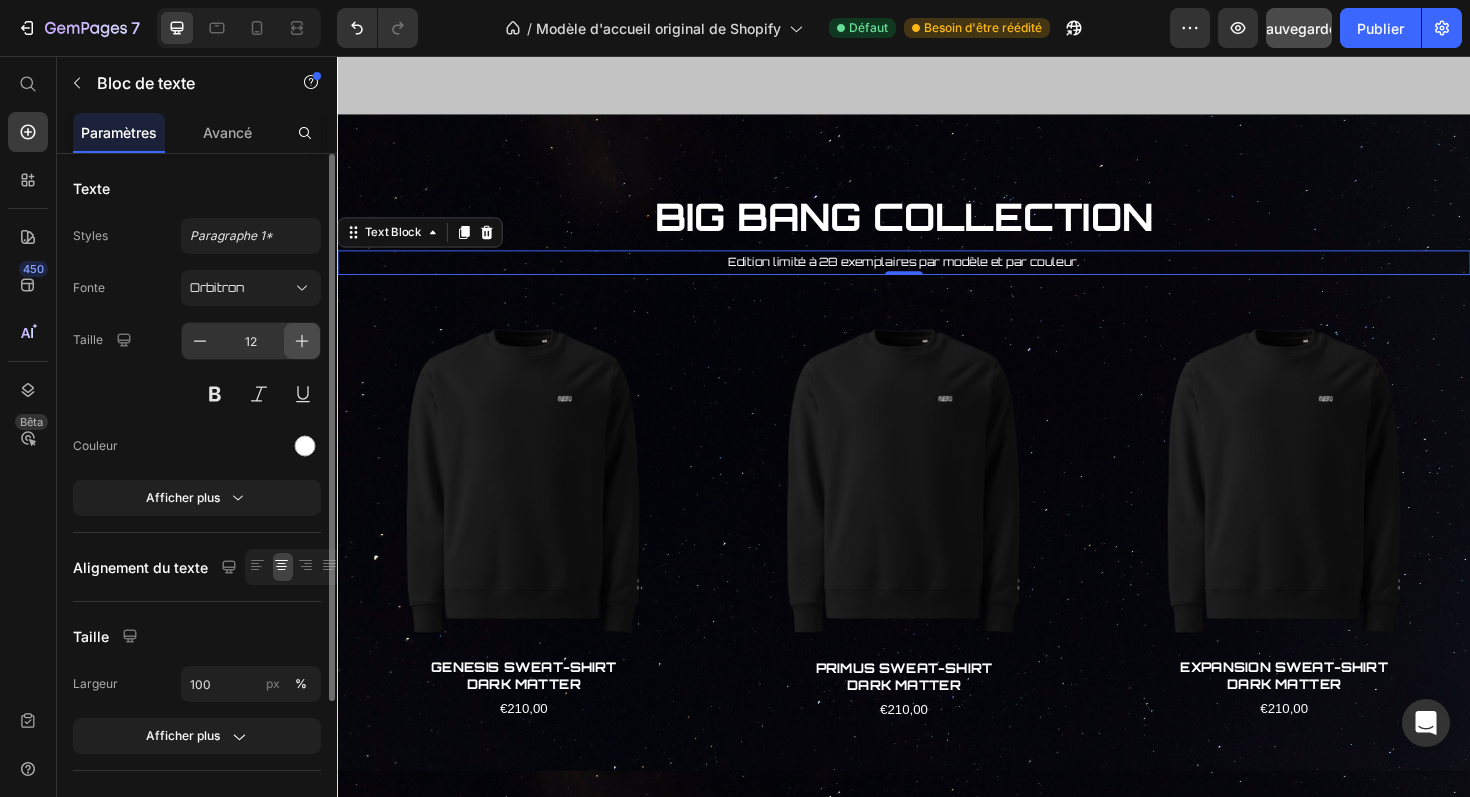 click 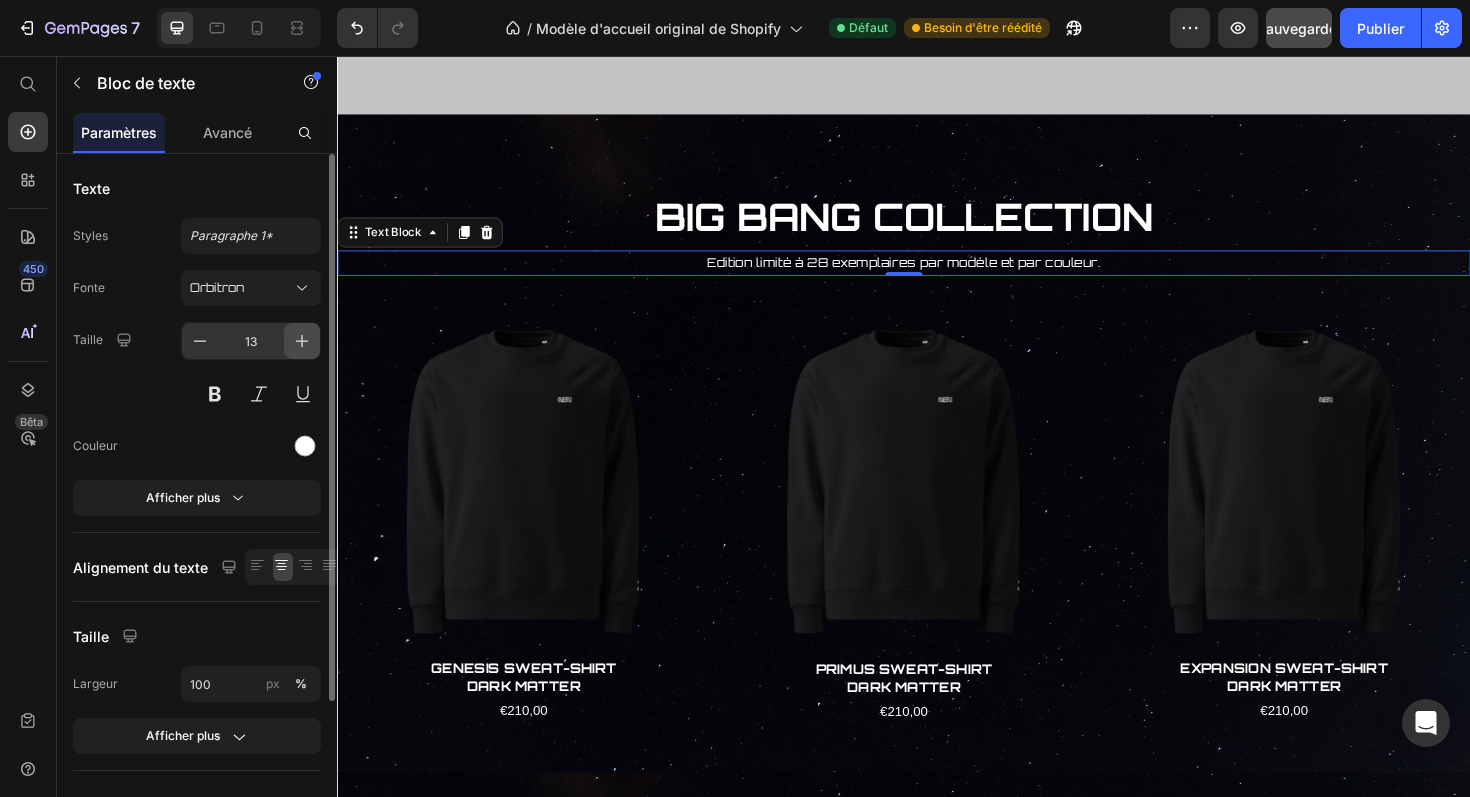 click 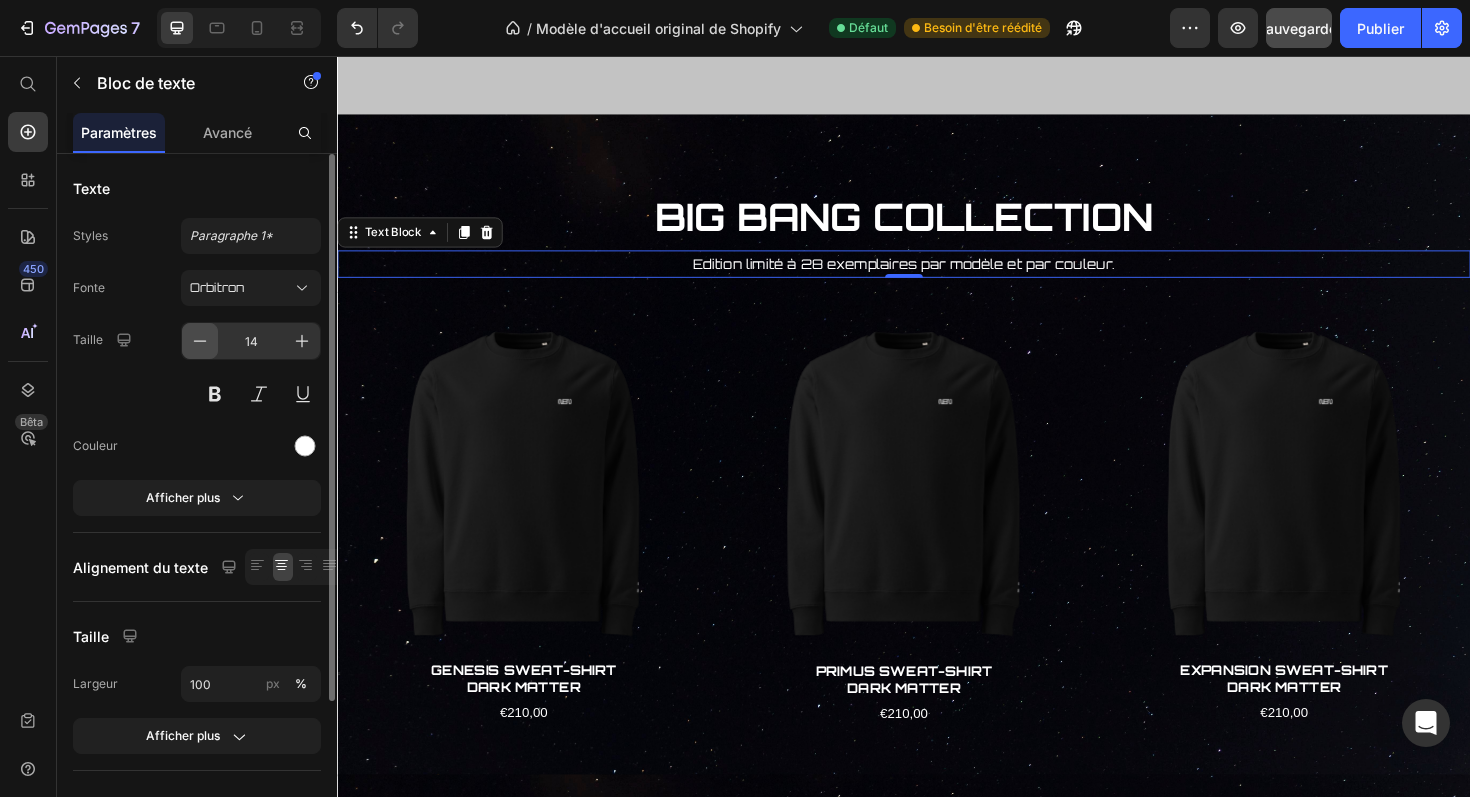 click 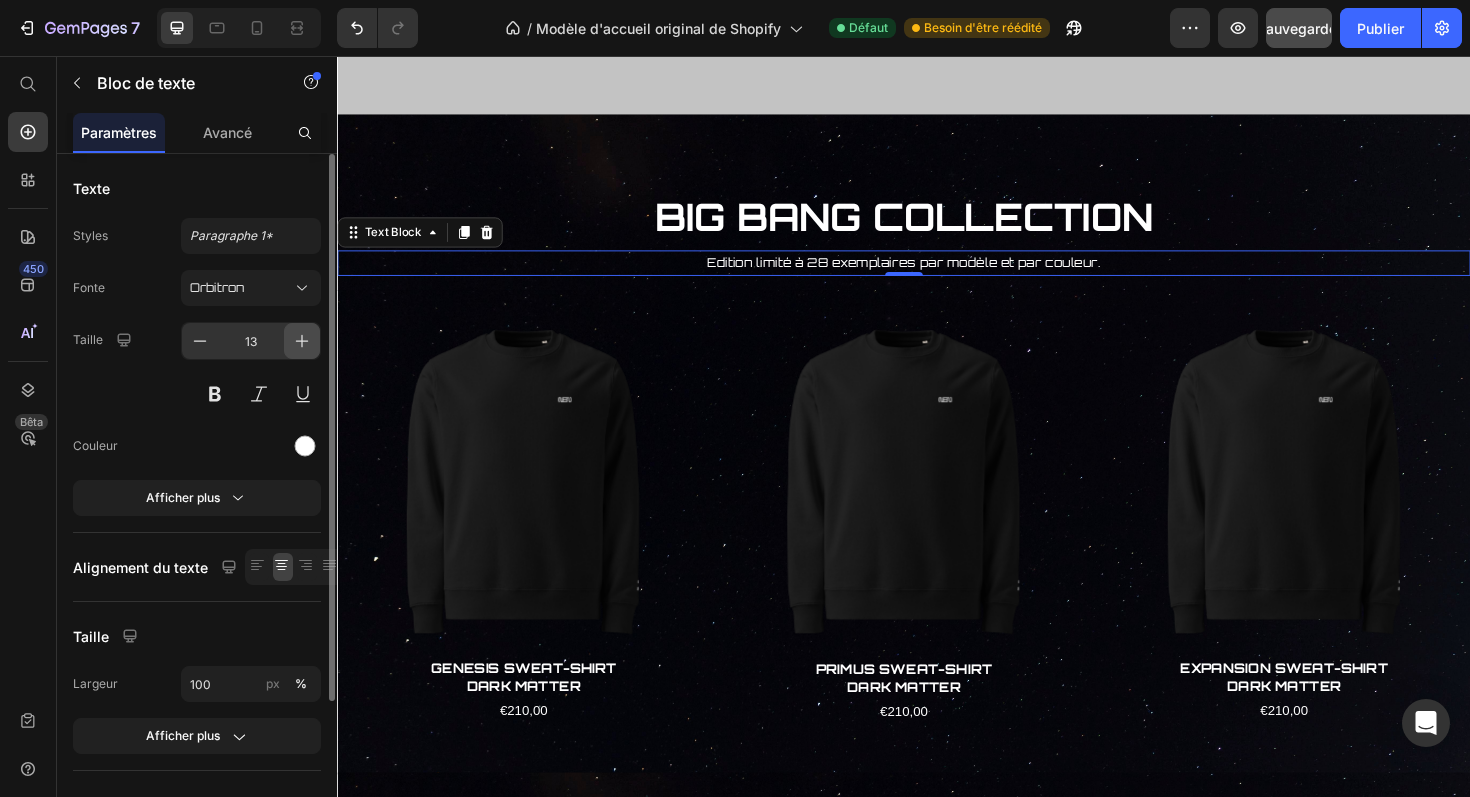 click 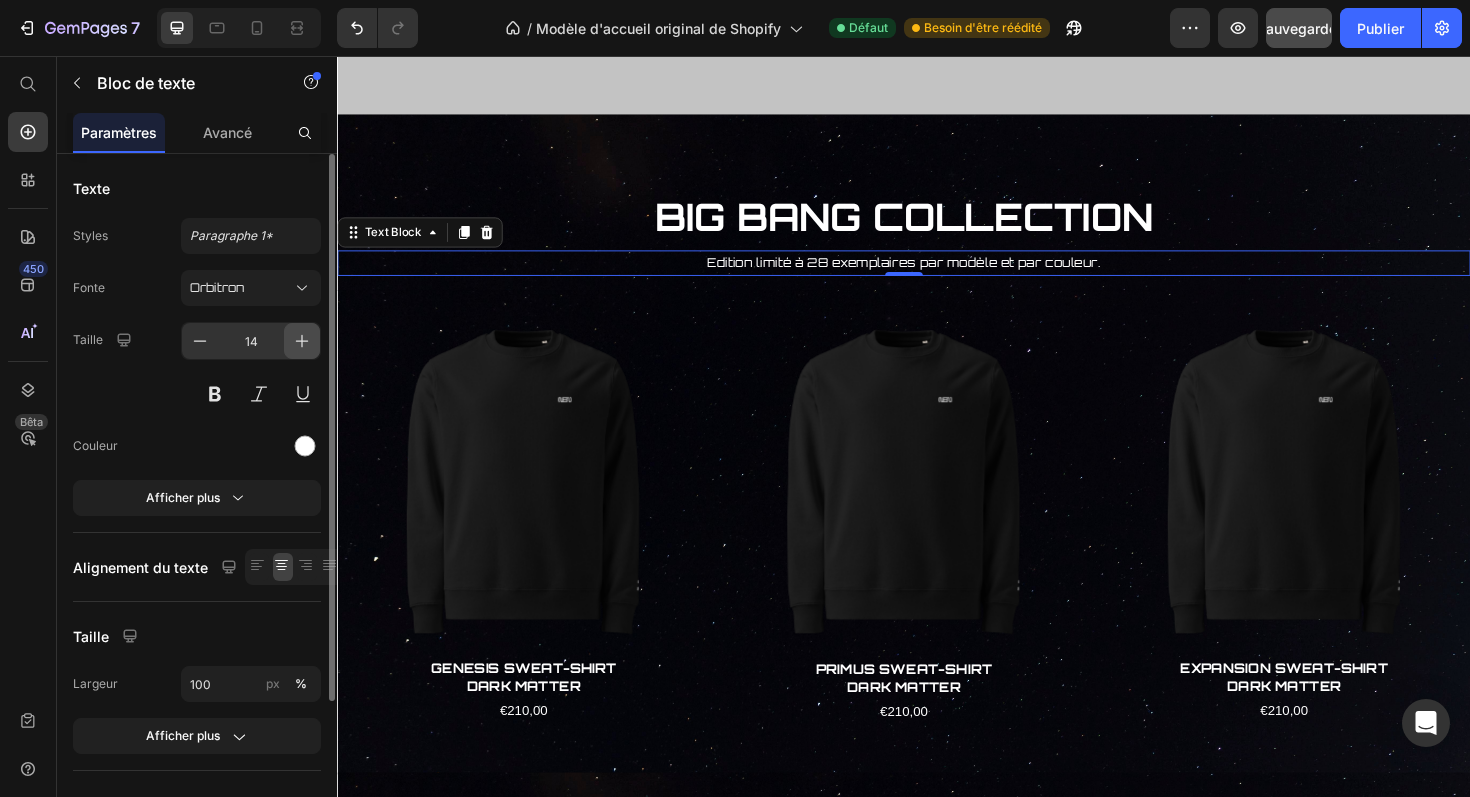 click 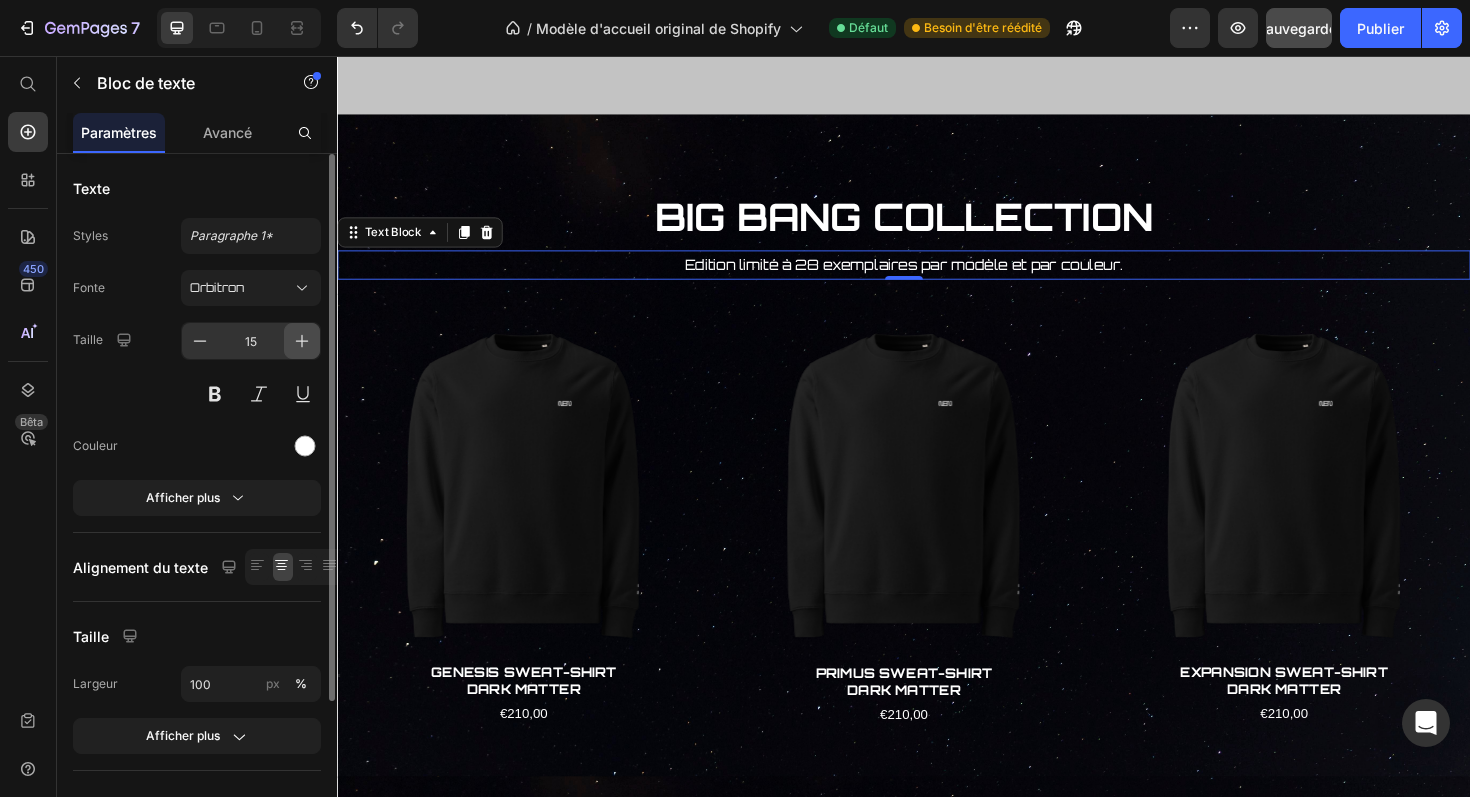 click 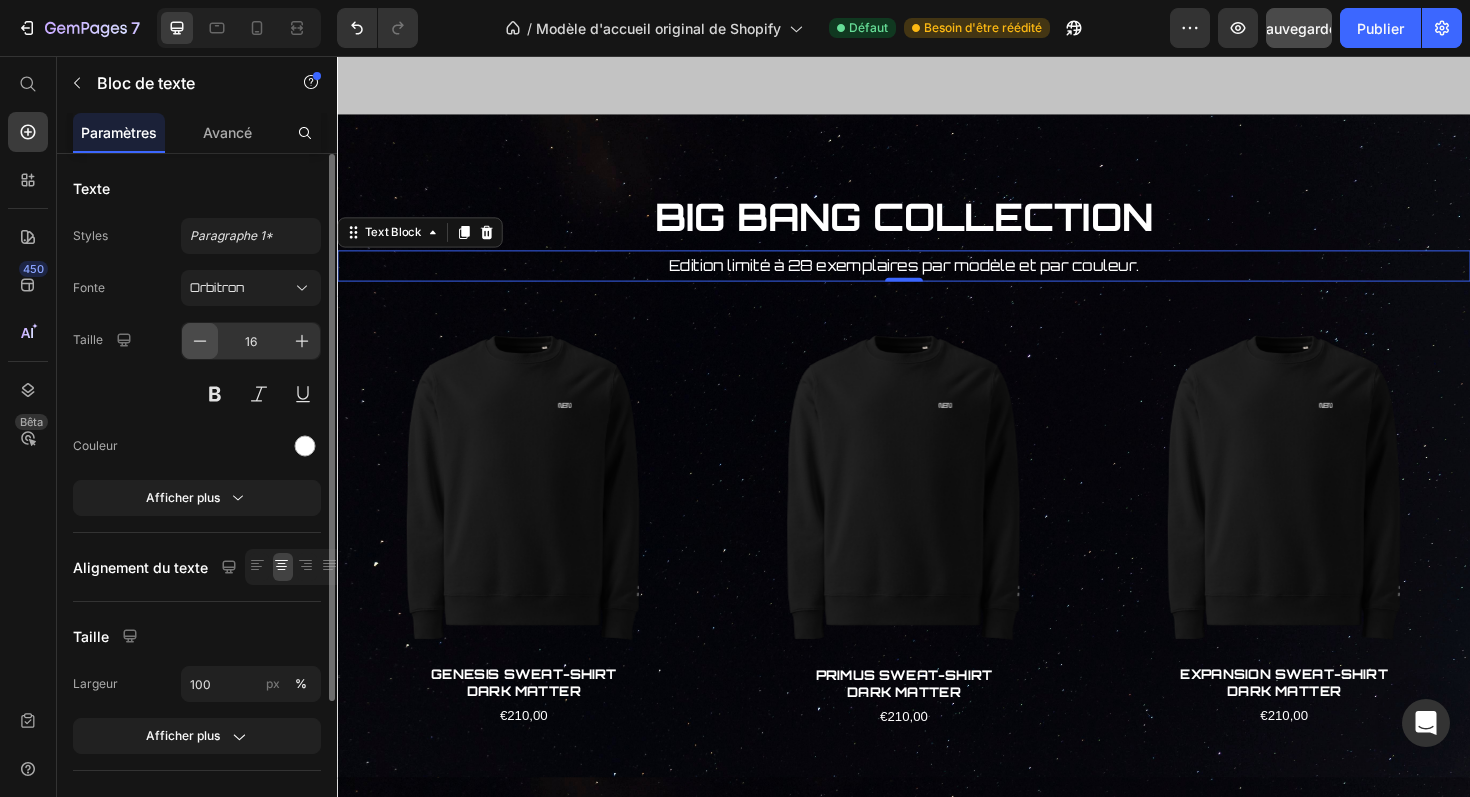 click at bounding box center (200, 341) 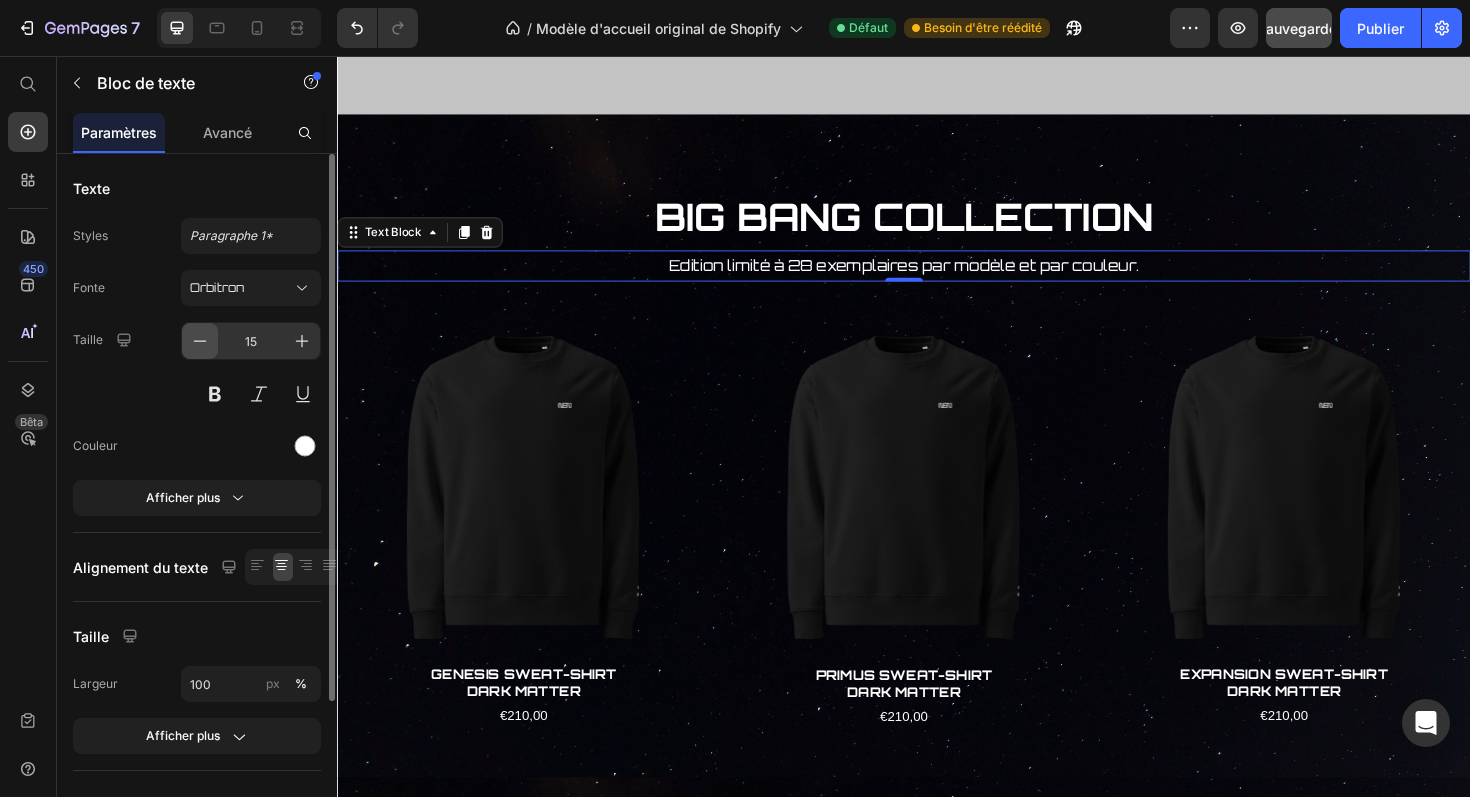 click at bounding box center [200, 341] 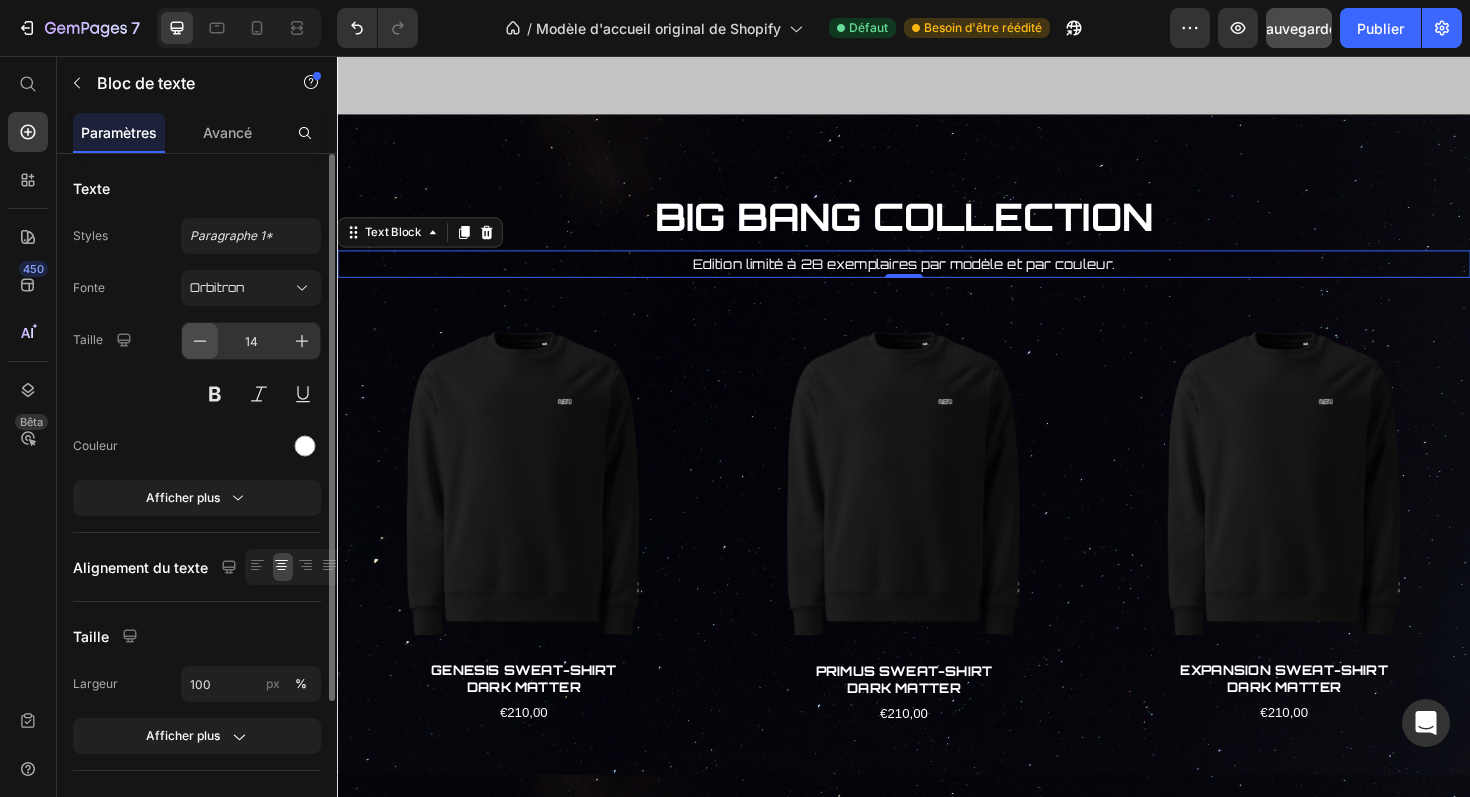 click at bounding box center [200, 341] 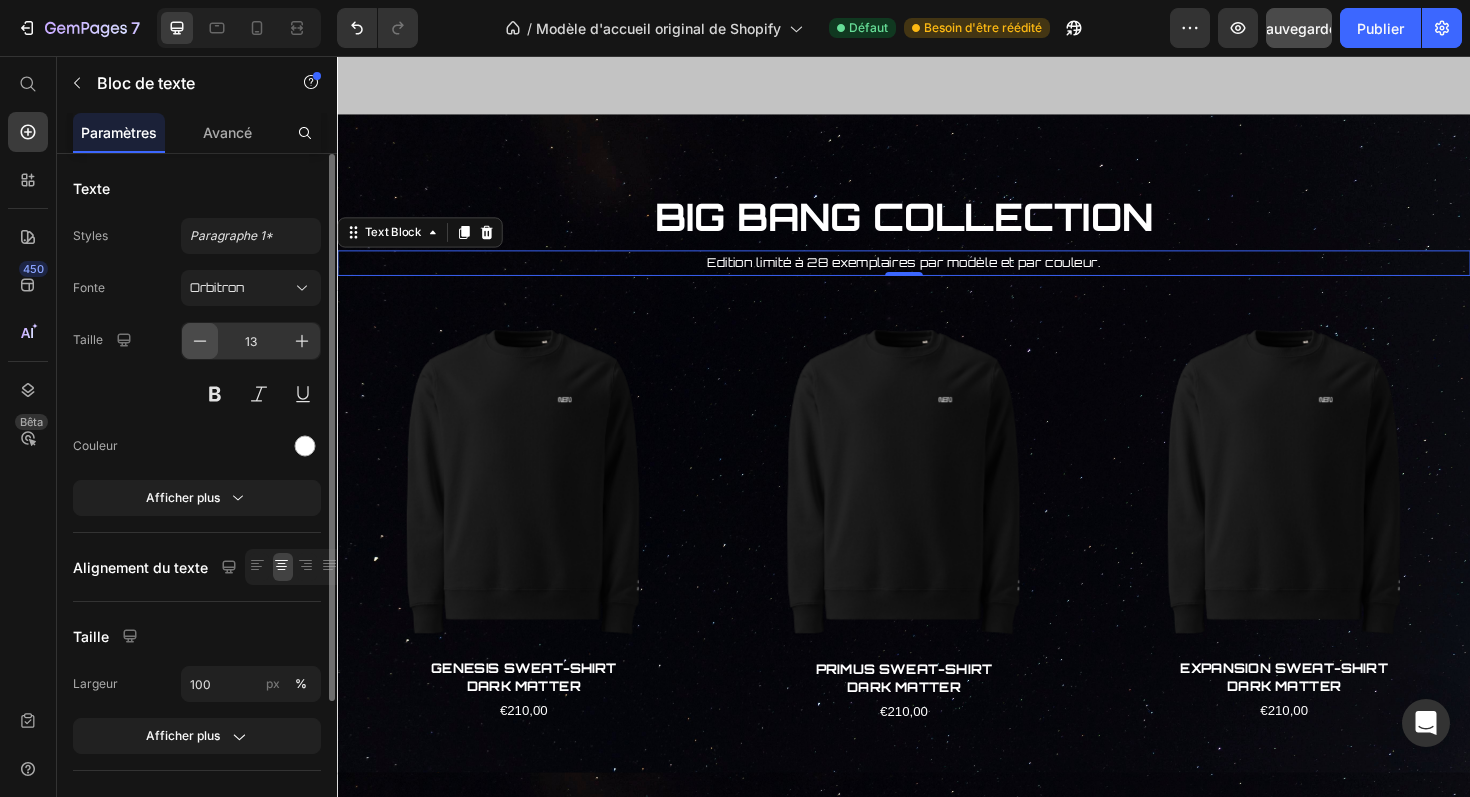 click 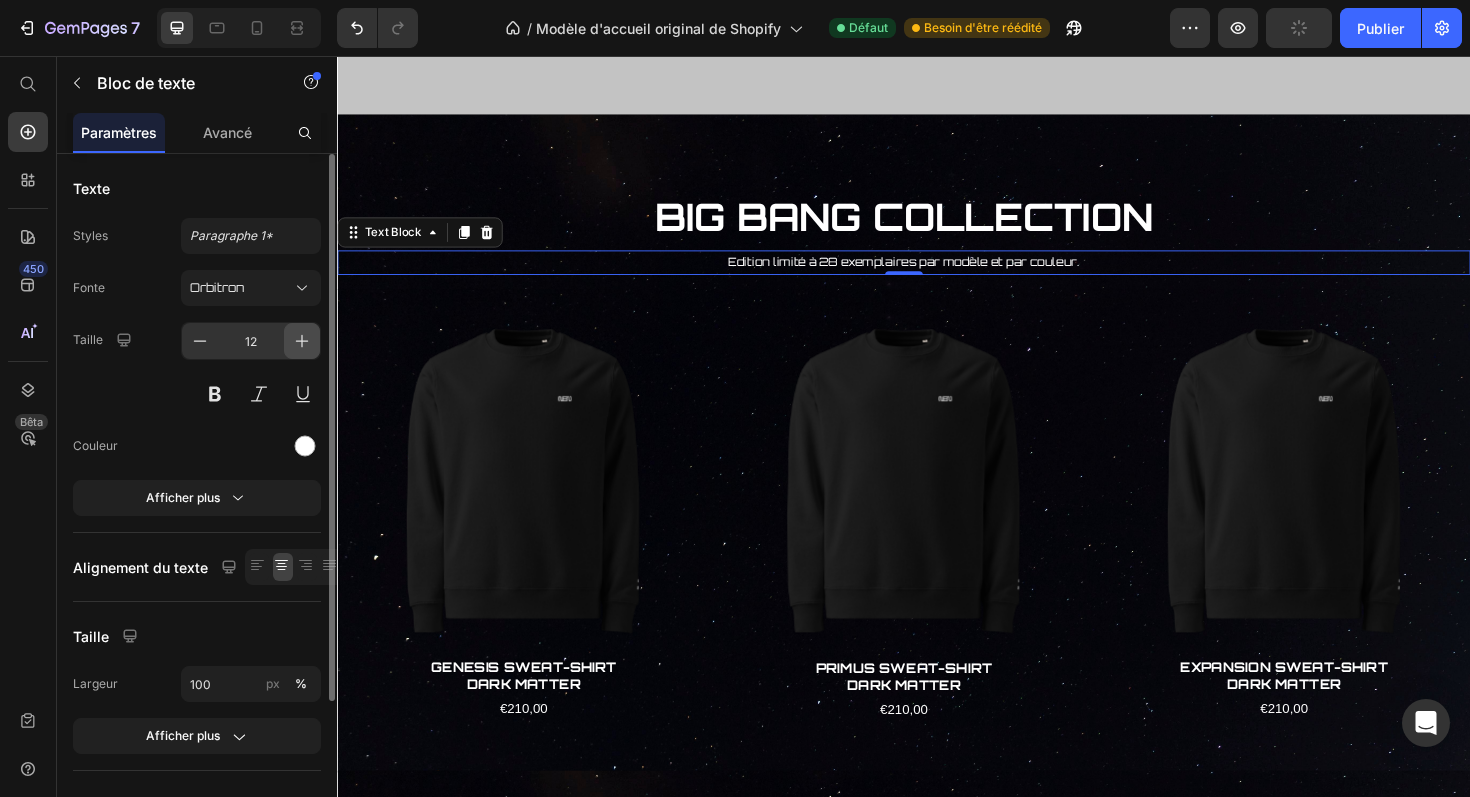 click 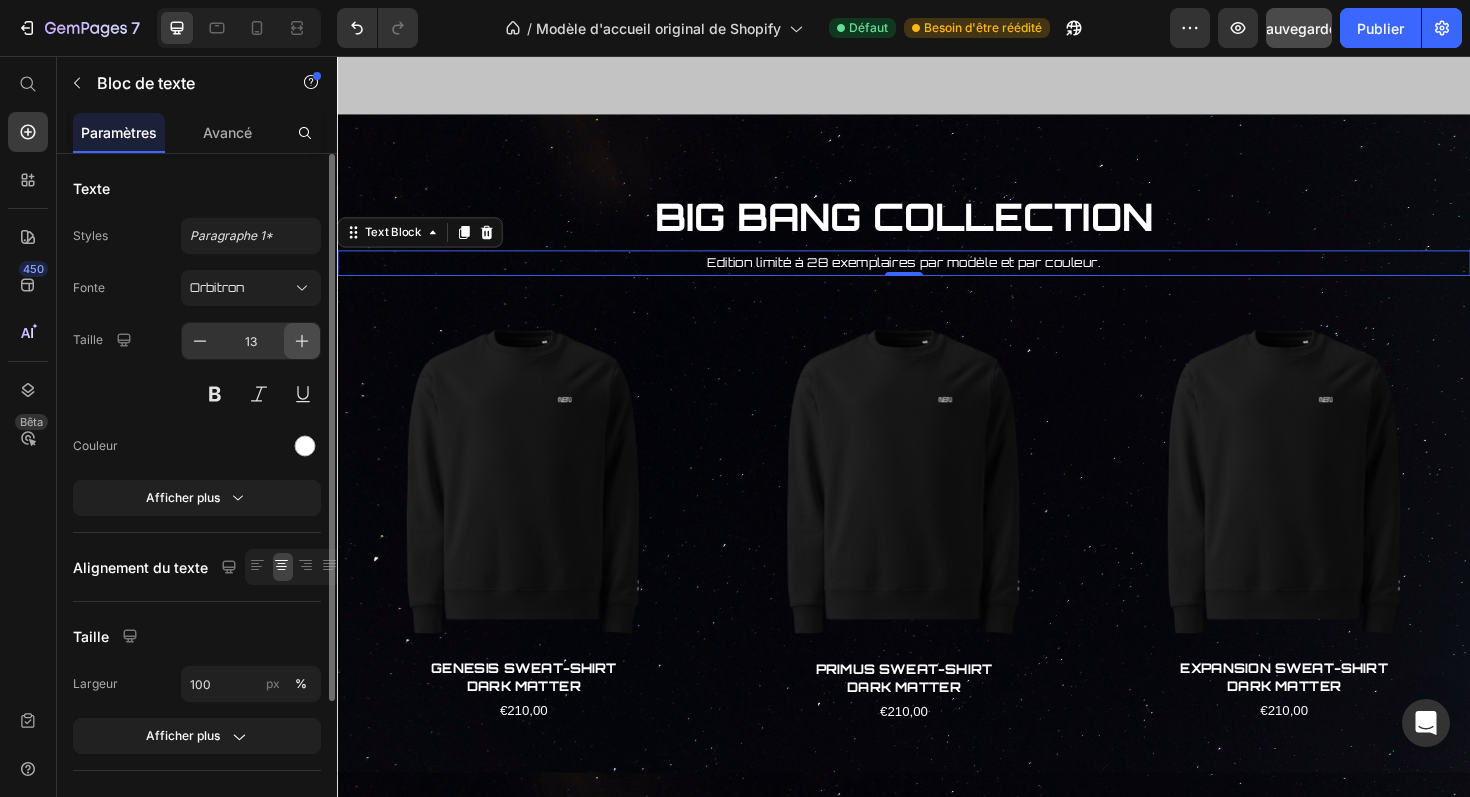 click 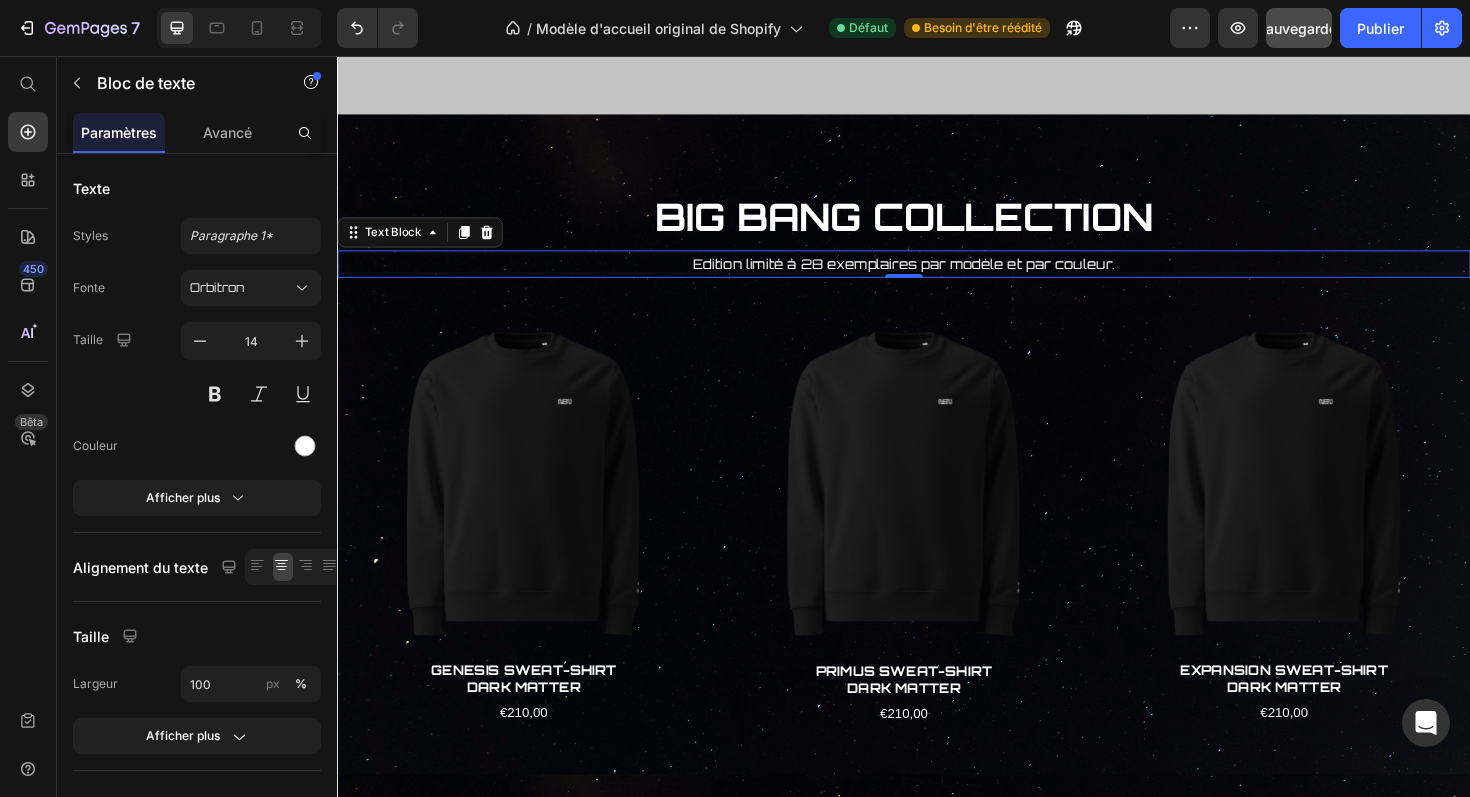 click on "Sauvegarder" at bounding box center (1299, 28) 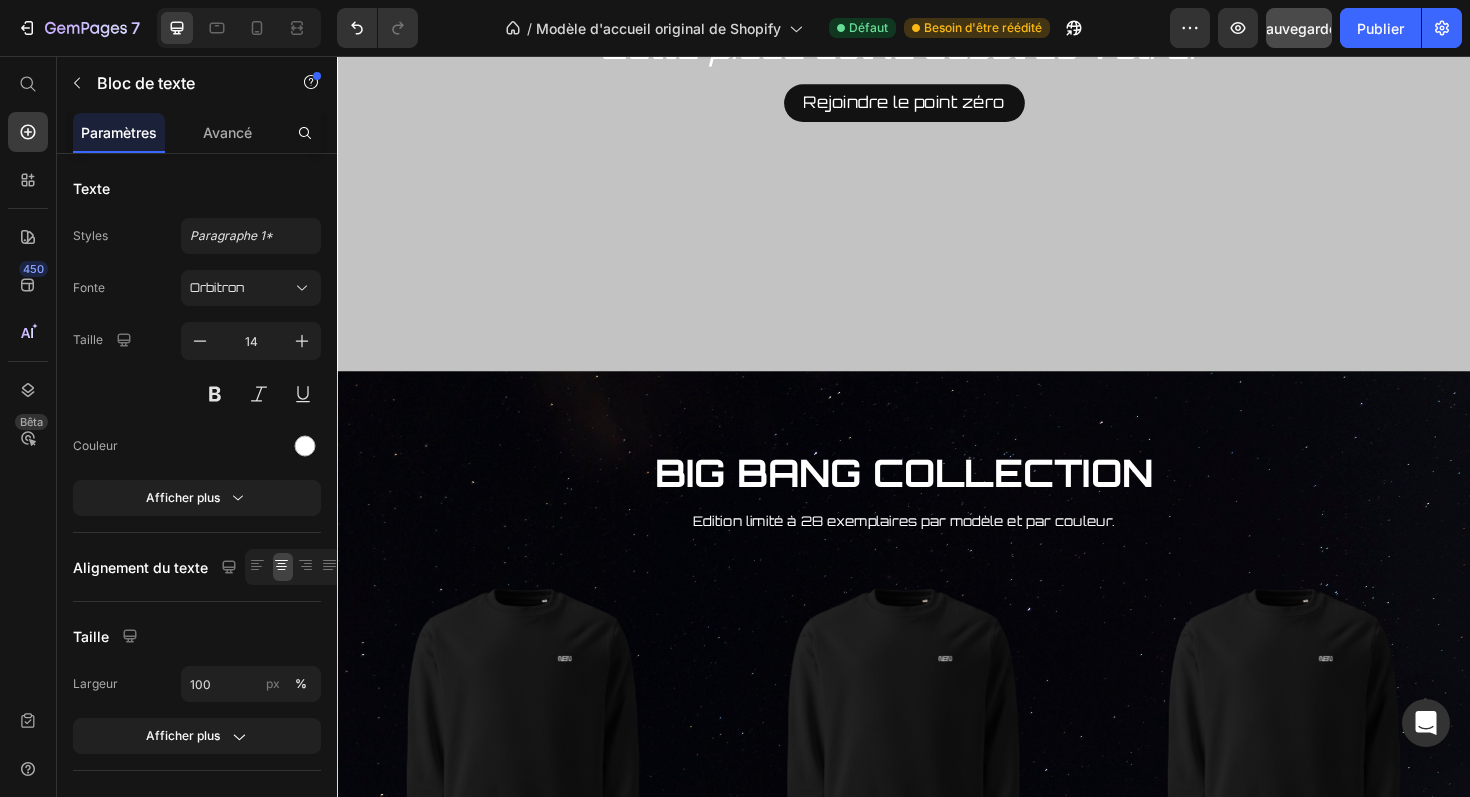 scroll, scrollTop: 377, scrollLeft: 0, axis: vertical 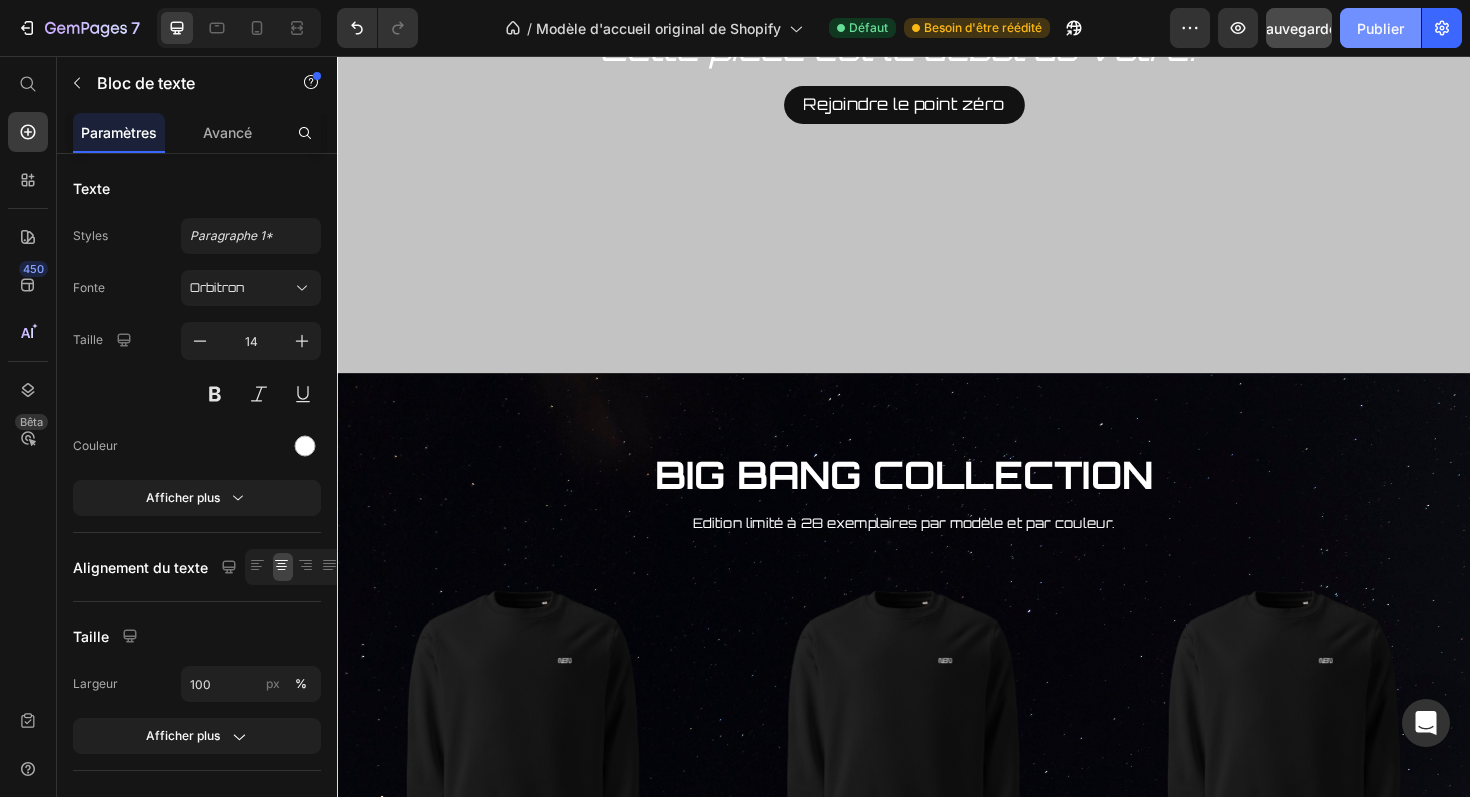click on "Publier" 